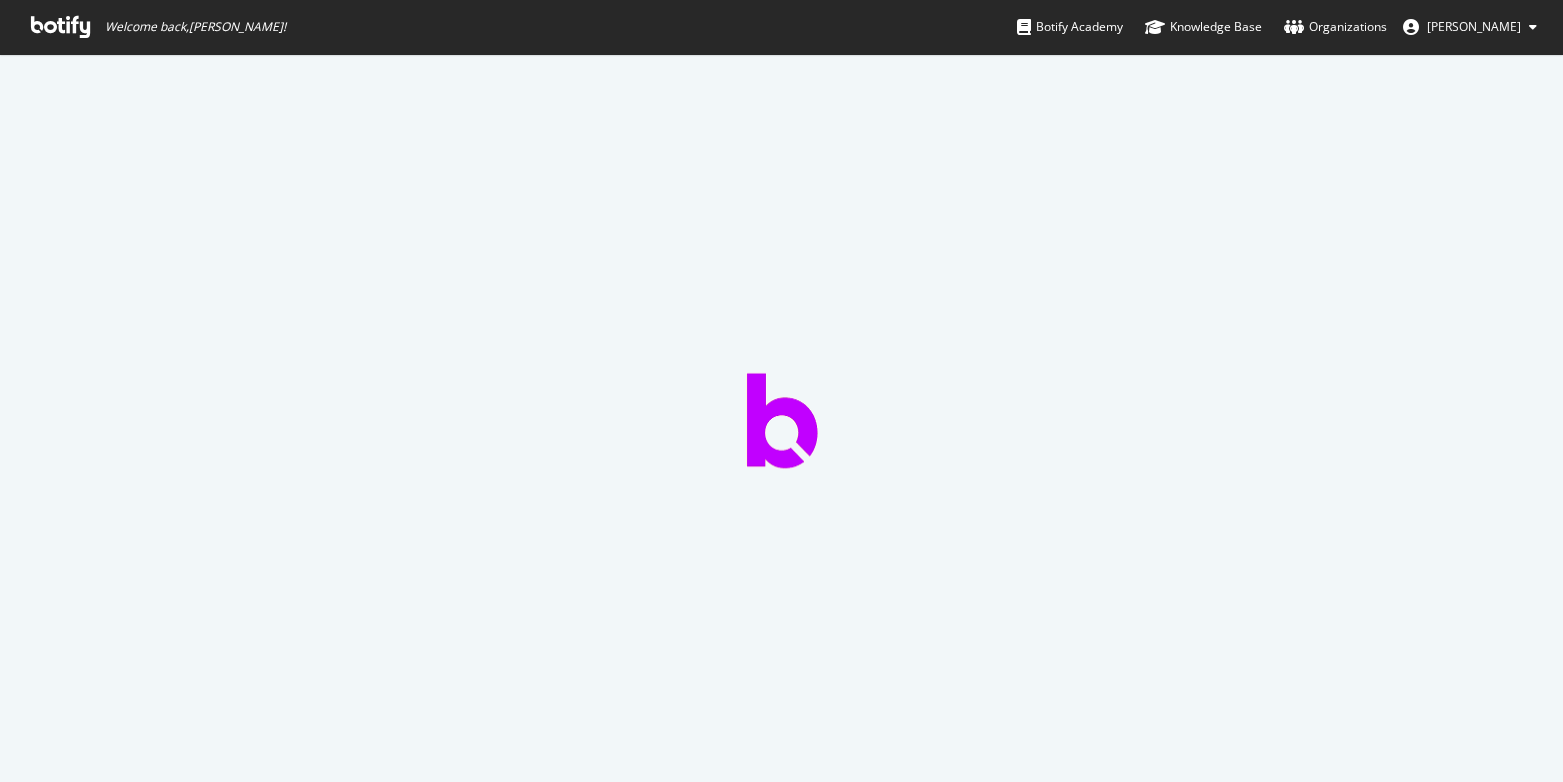 scroll, scrollTop: 0, scrollLeft: 0, axis: both 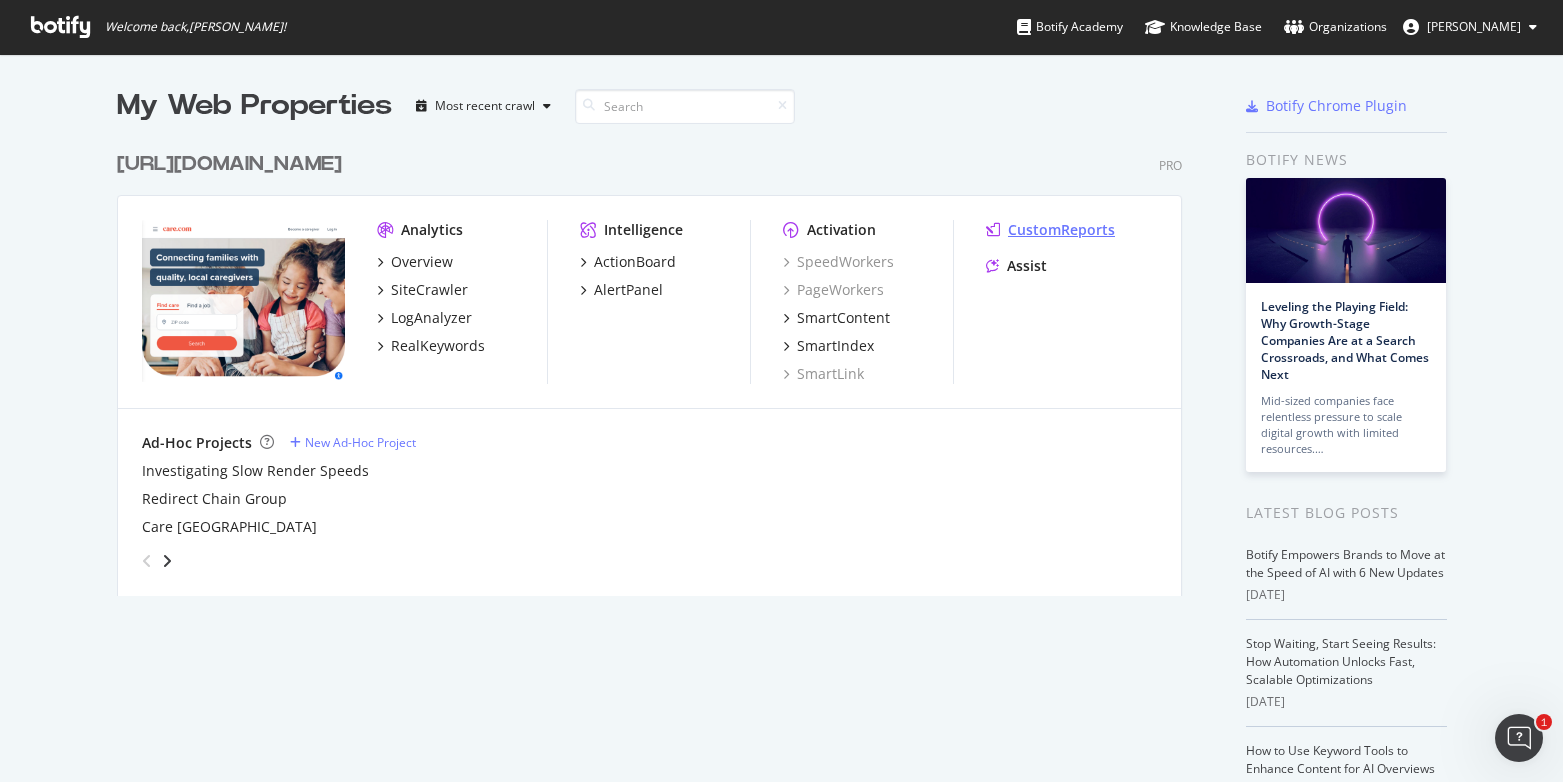 click on "CustomReports" at bounding box center [1061, 230] 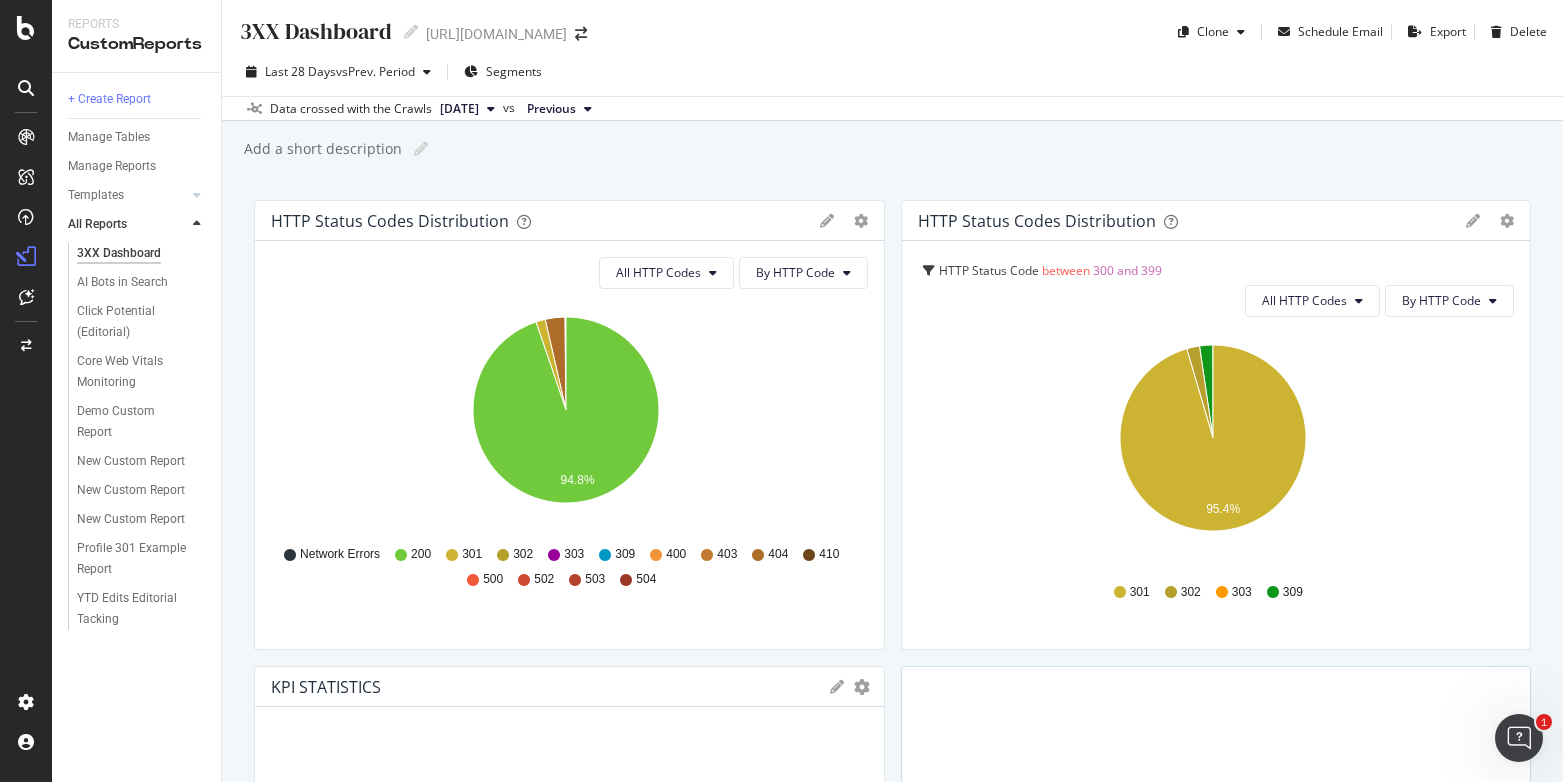 click at bounding box center [827, 221] 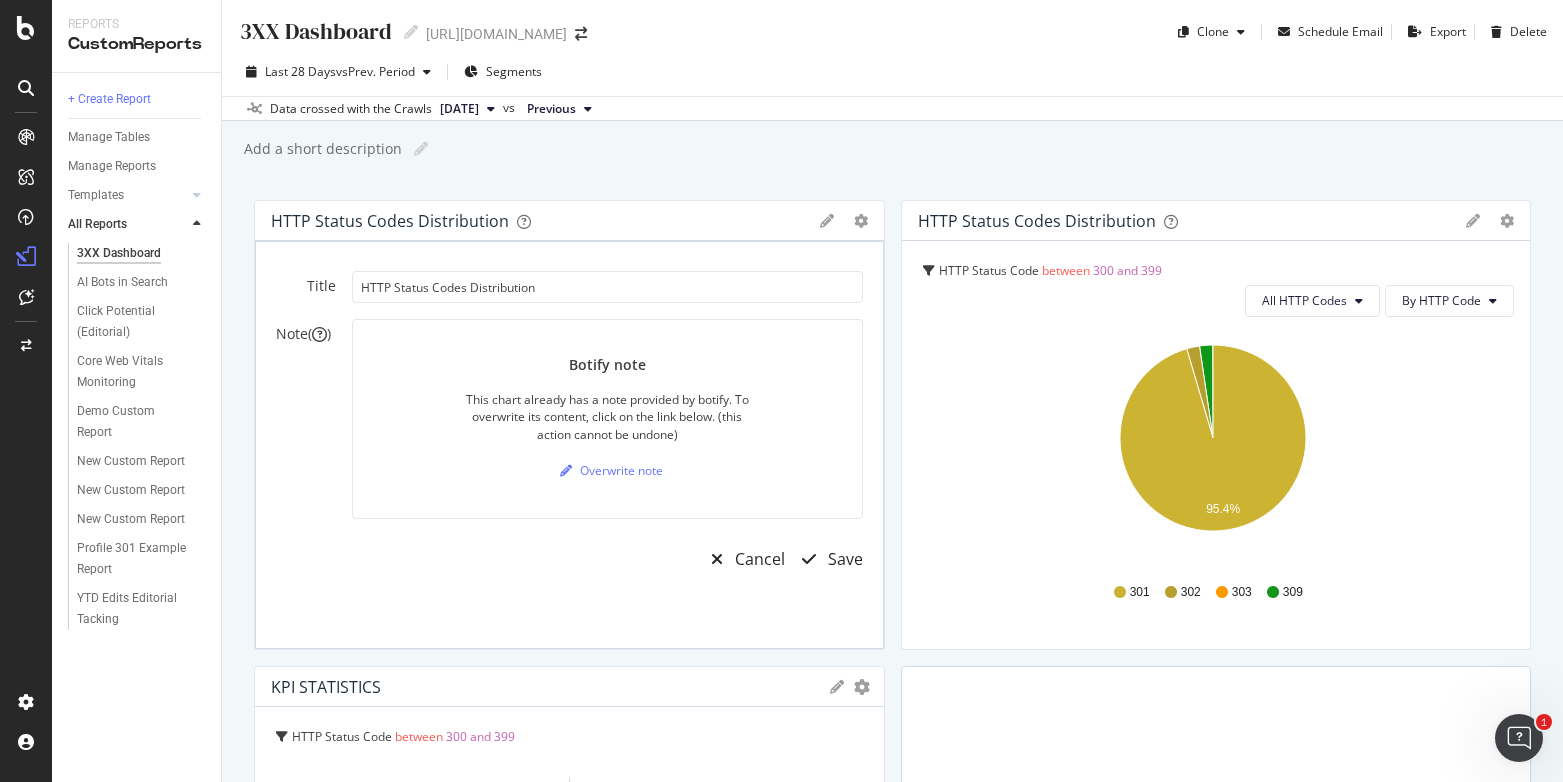 click at bounding box center [827, 221] 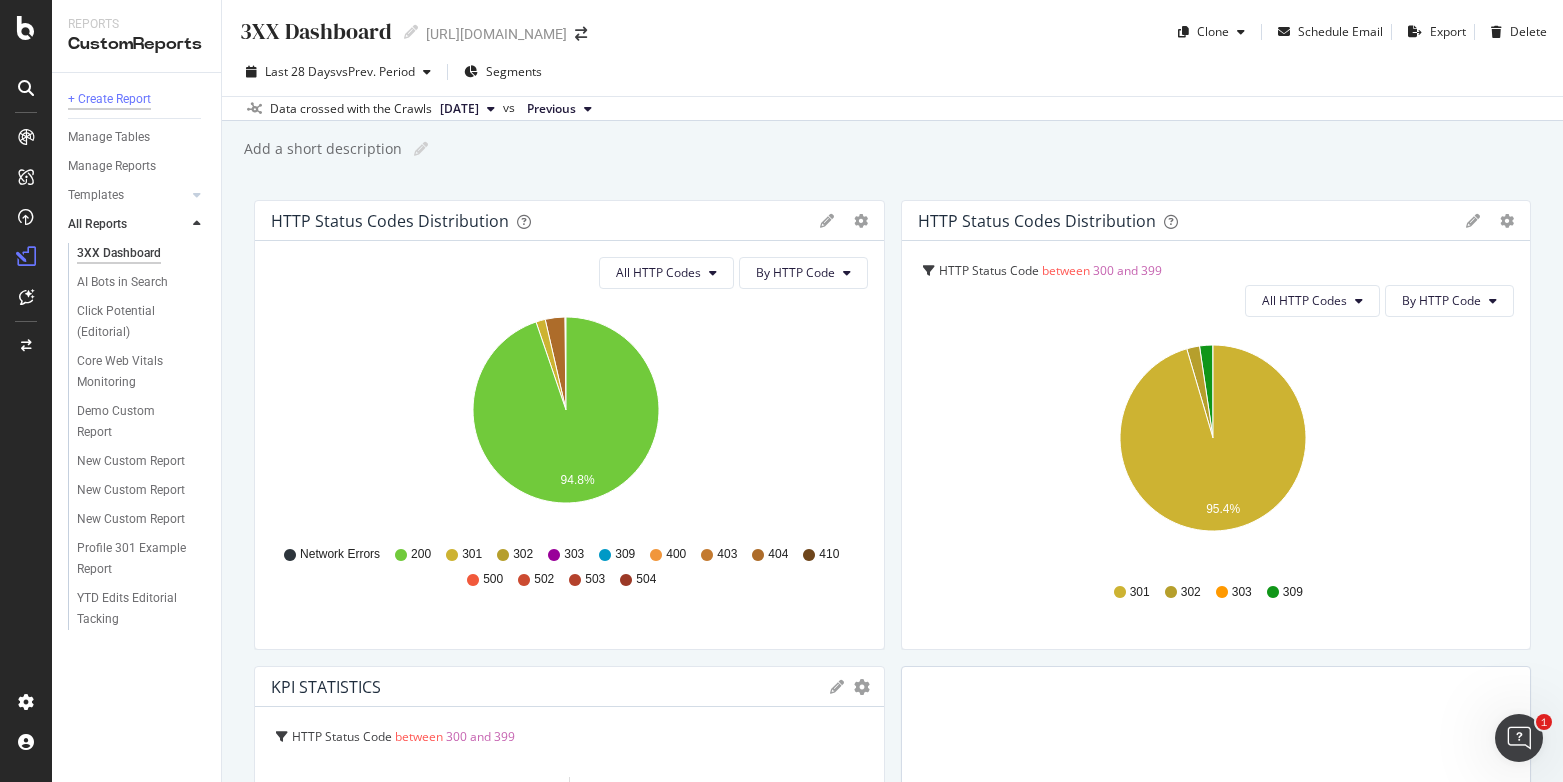 click on "+ Create Report" at bounding box center (109, 99) 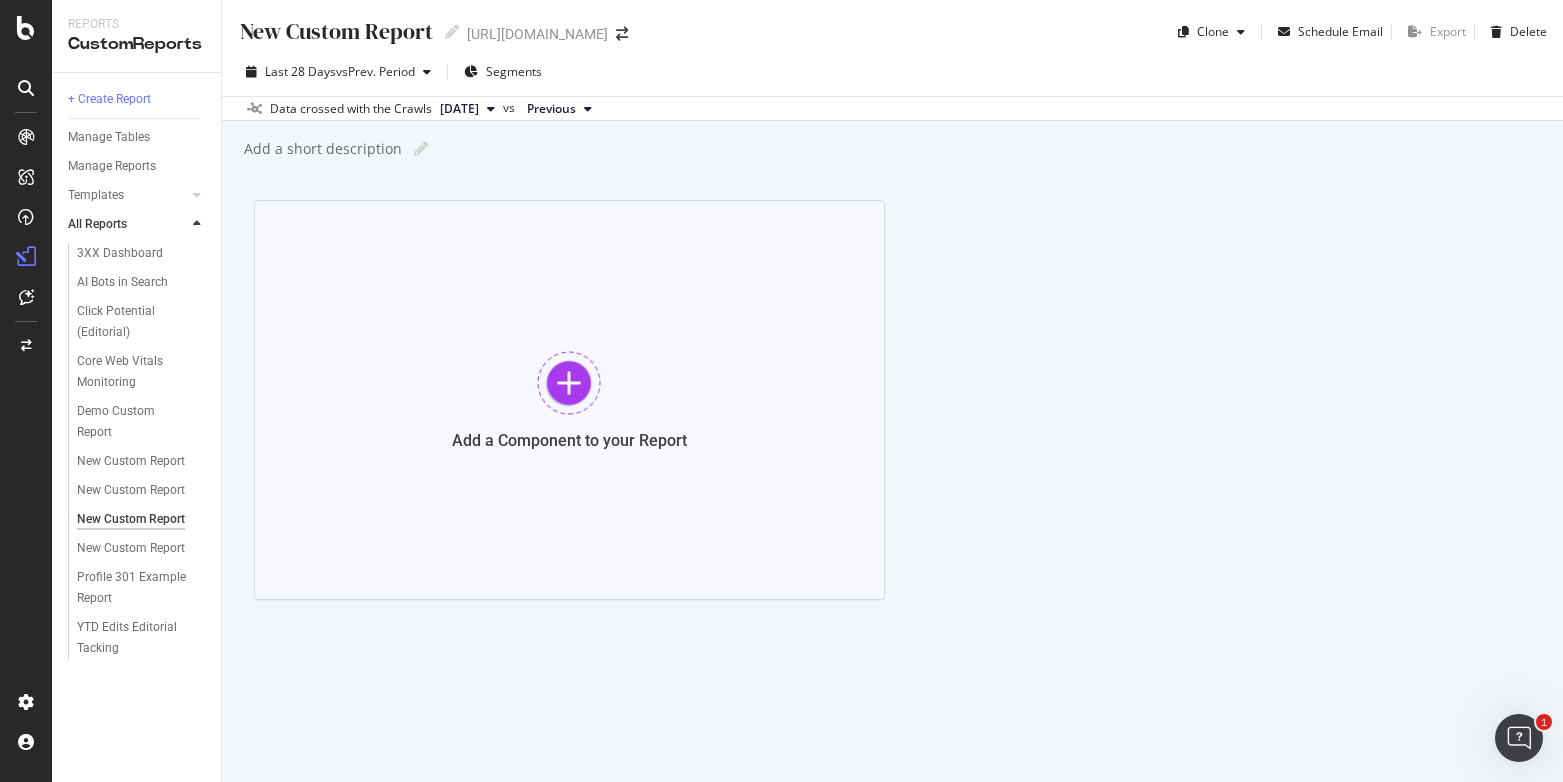 click at bounding box center [569, 383] 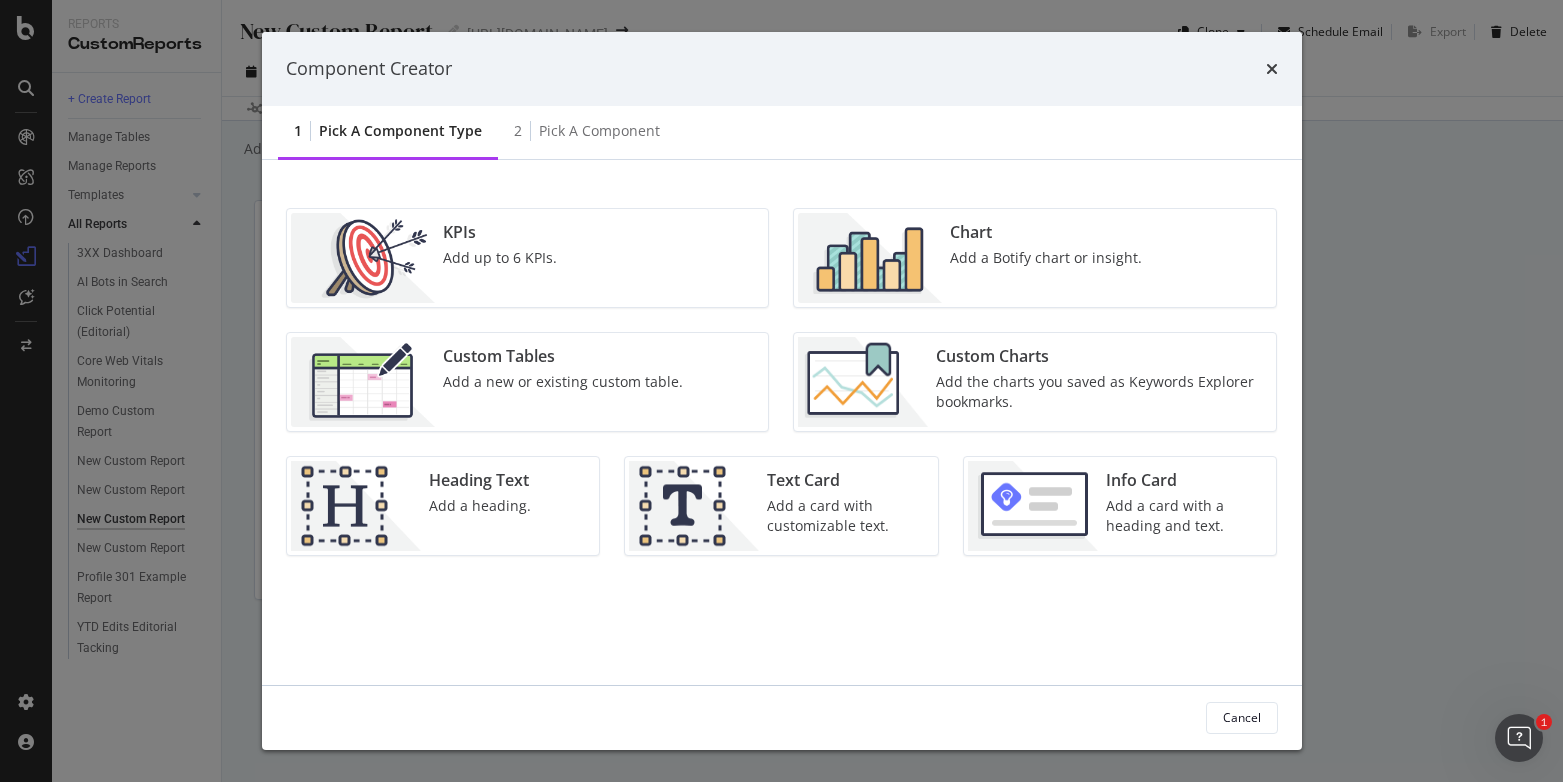 click at bounding box center (870, 258) 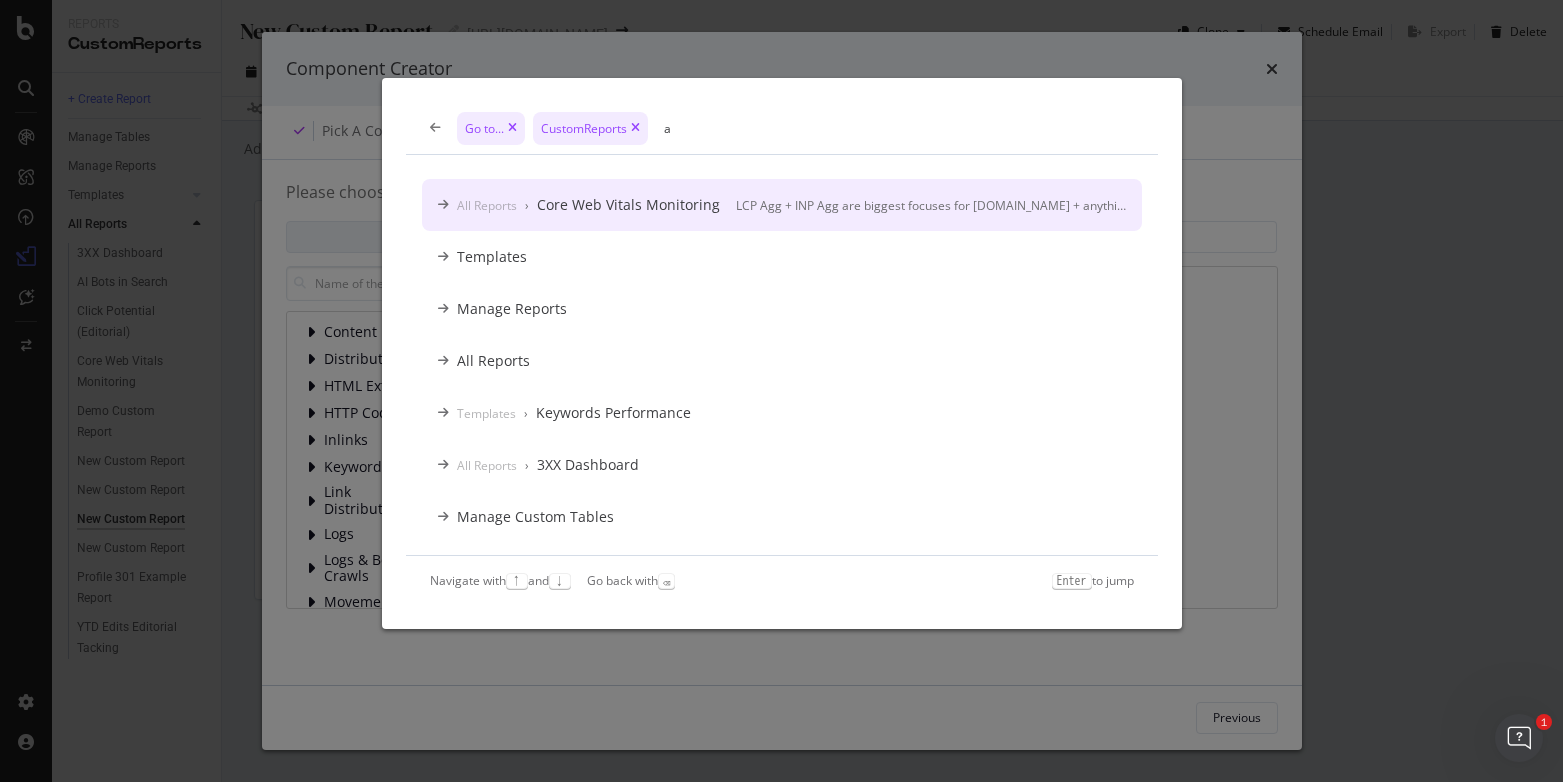 type on "a" 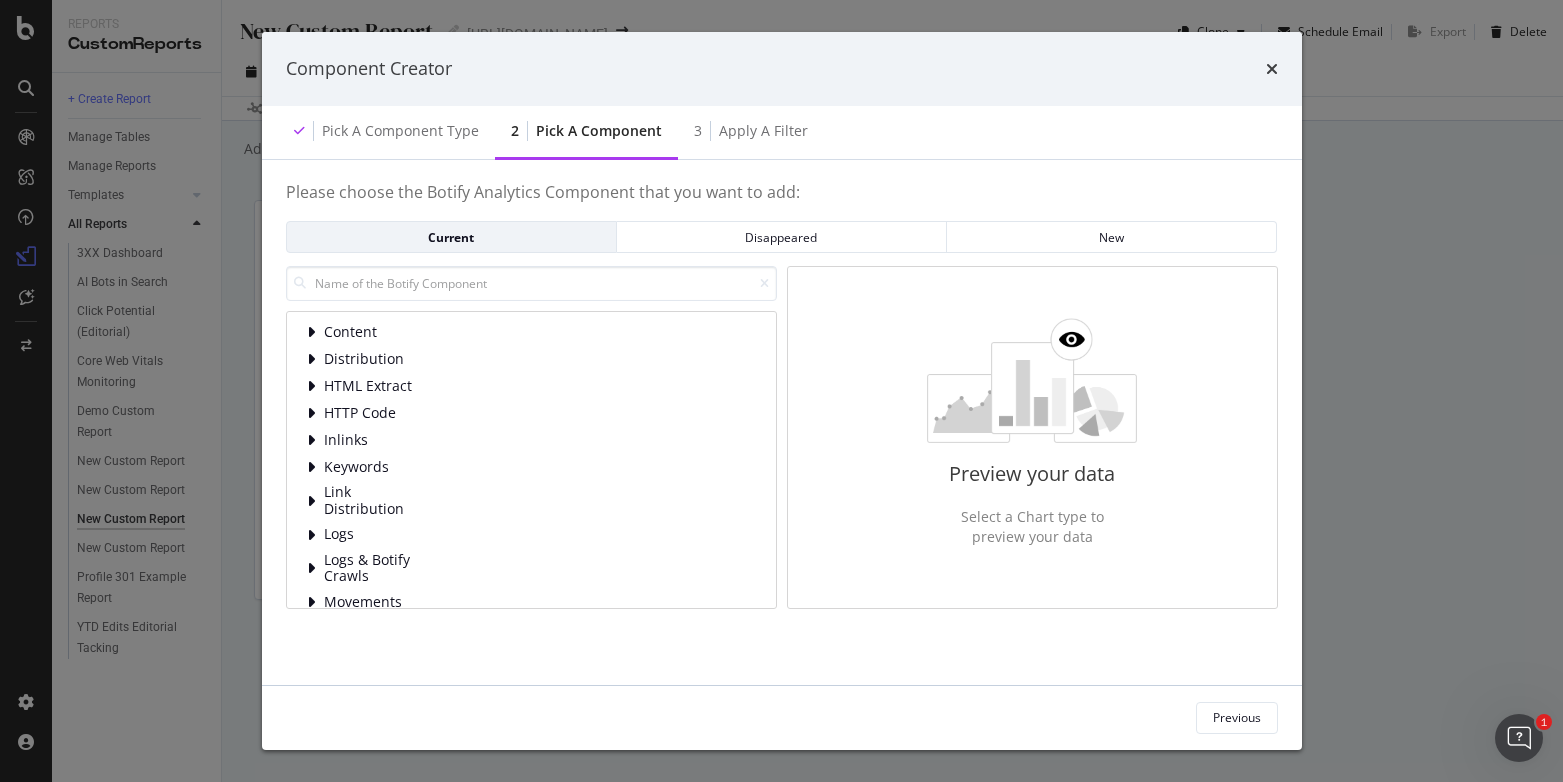 click on "Please choose the Botify Analytics Component that you want to add:" at bounding box center (782, 203) 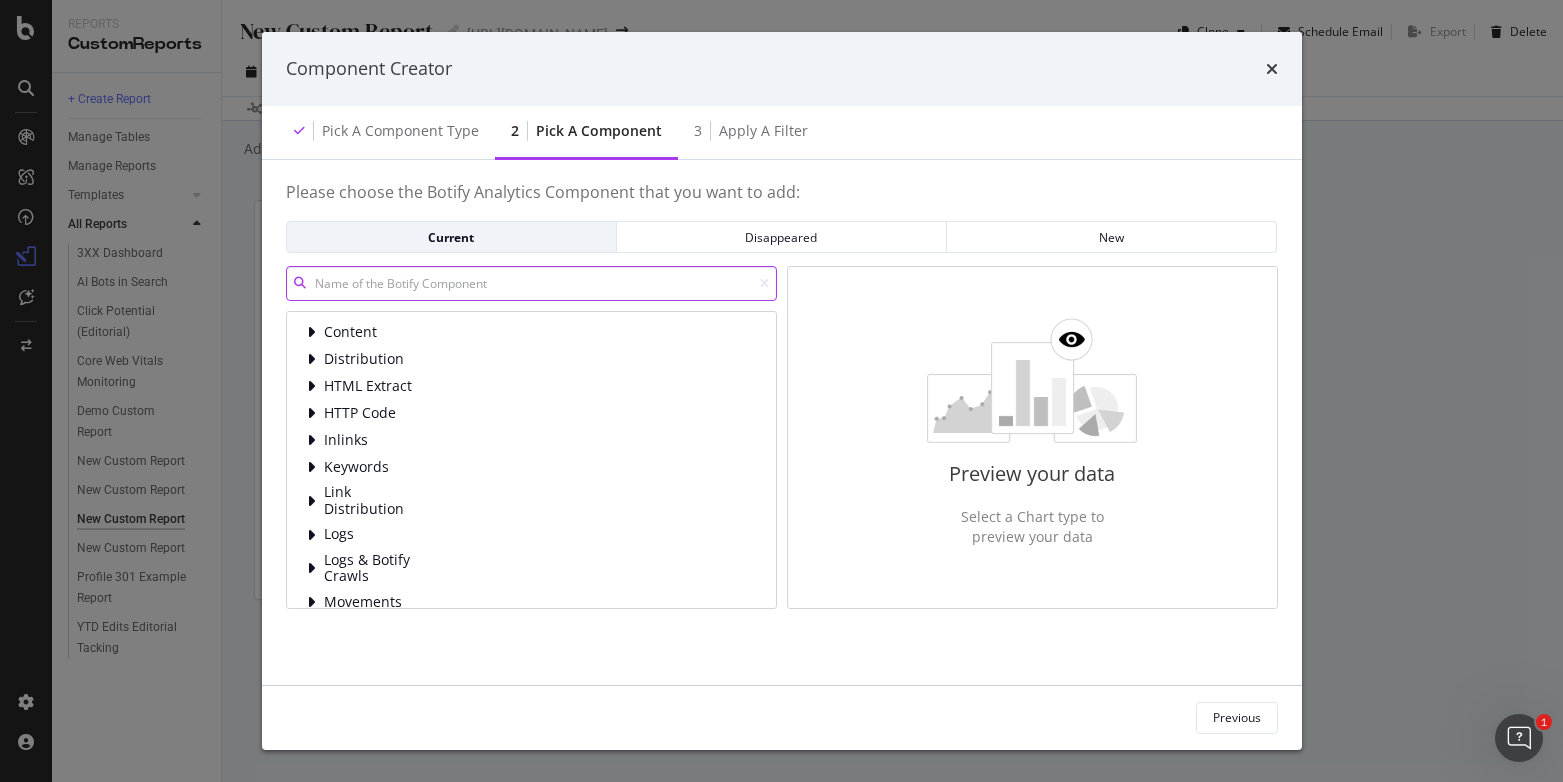 click at bounding box center [531, 283] 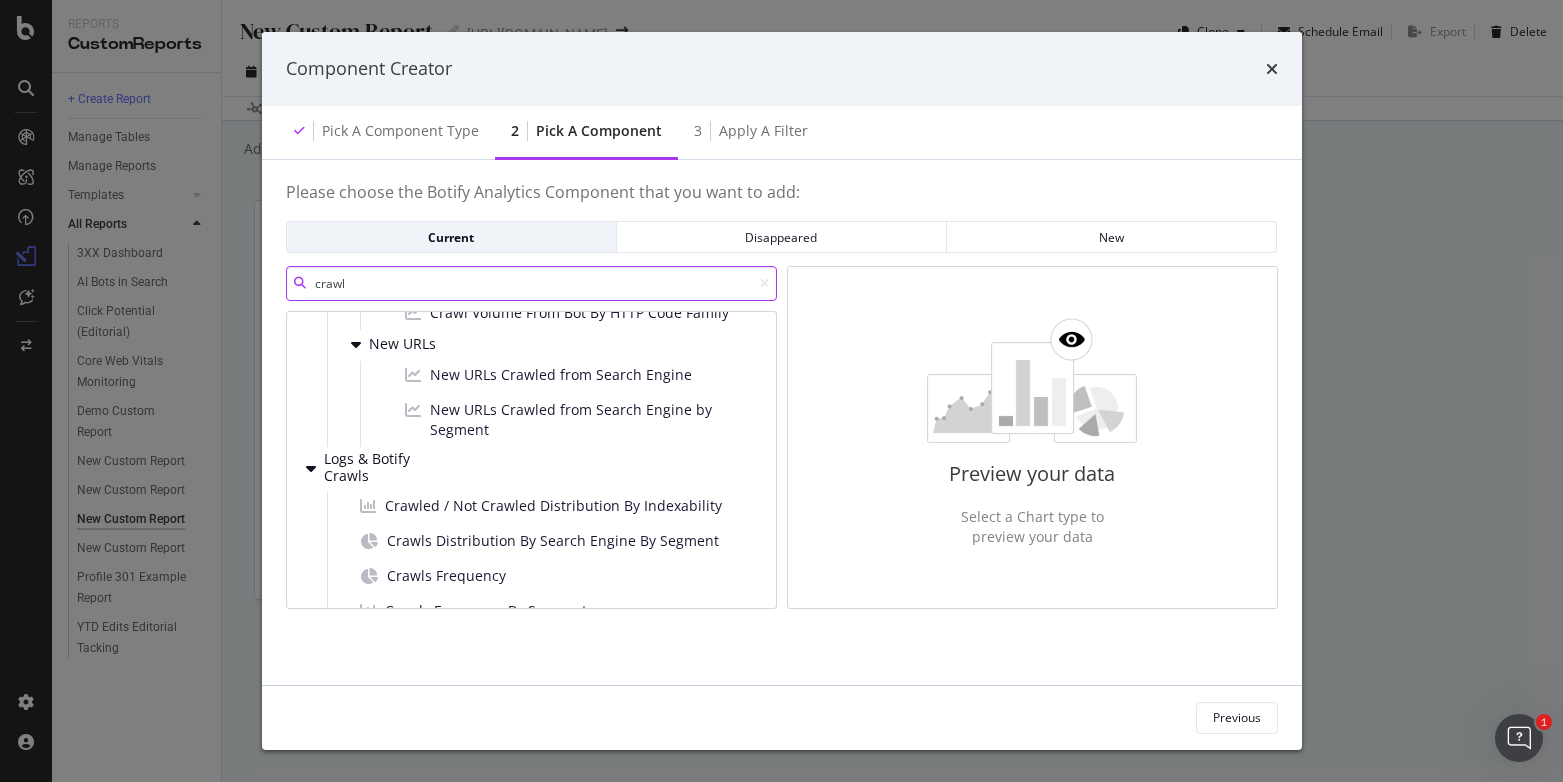 scroll, scrollTop: 759, scrollLeft: 0, axis: vertical 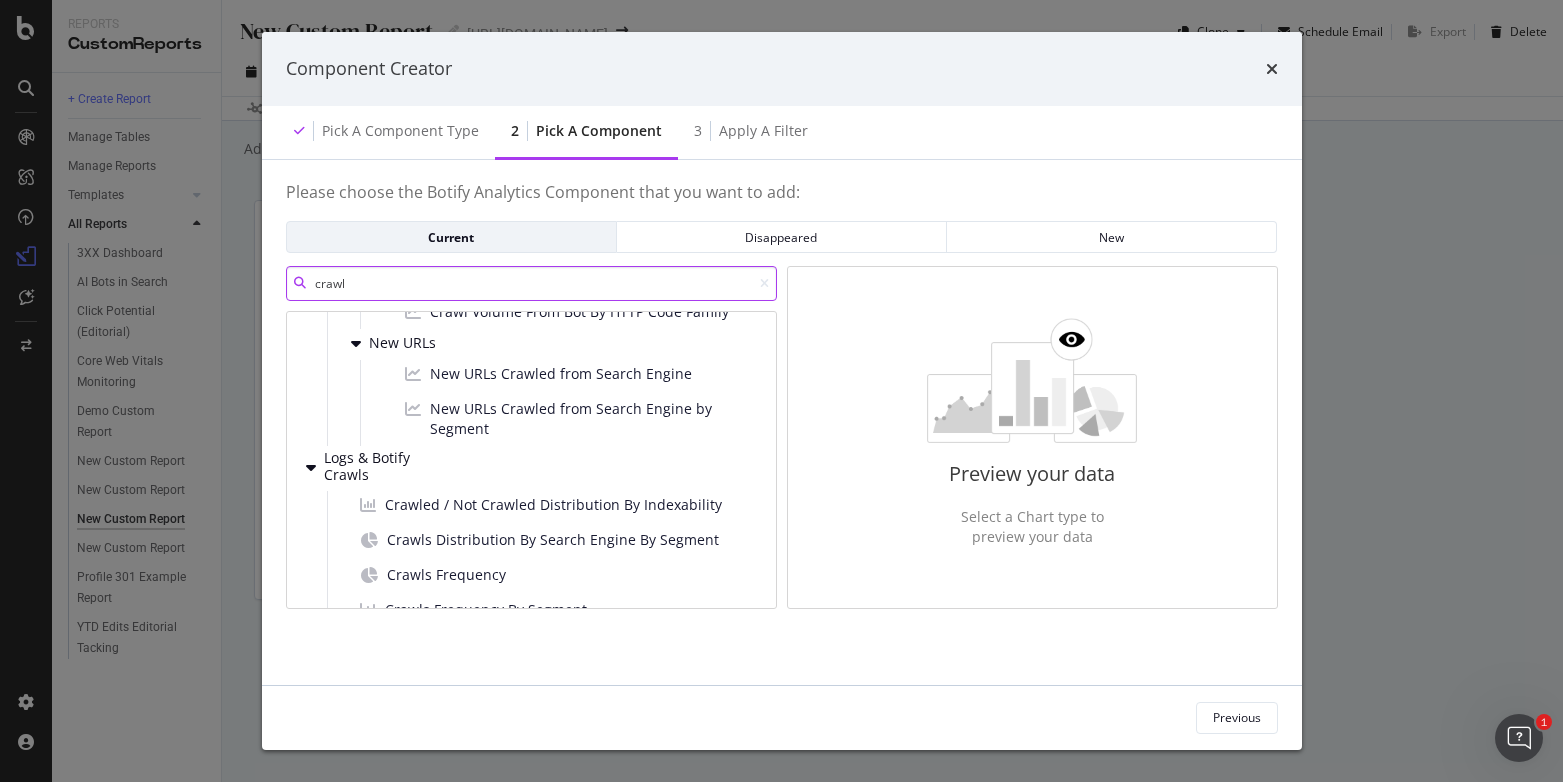 click on "crawl" at bounding box center (531, 283) 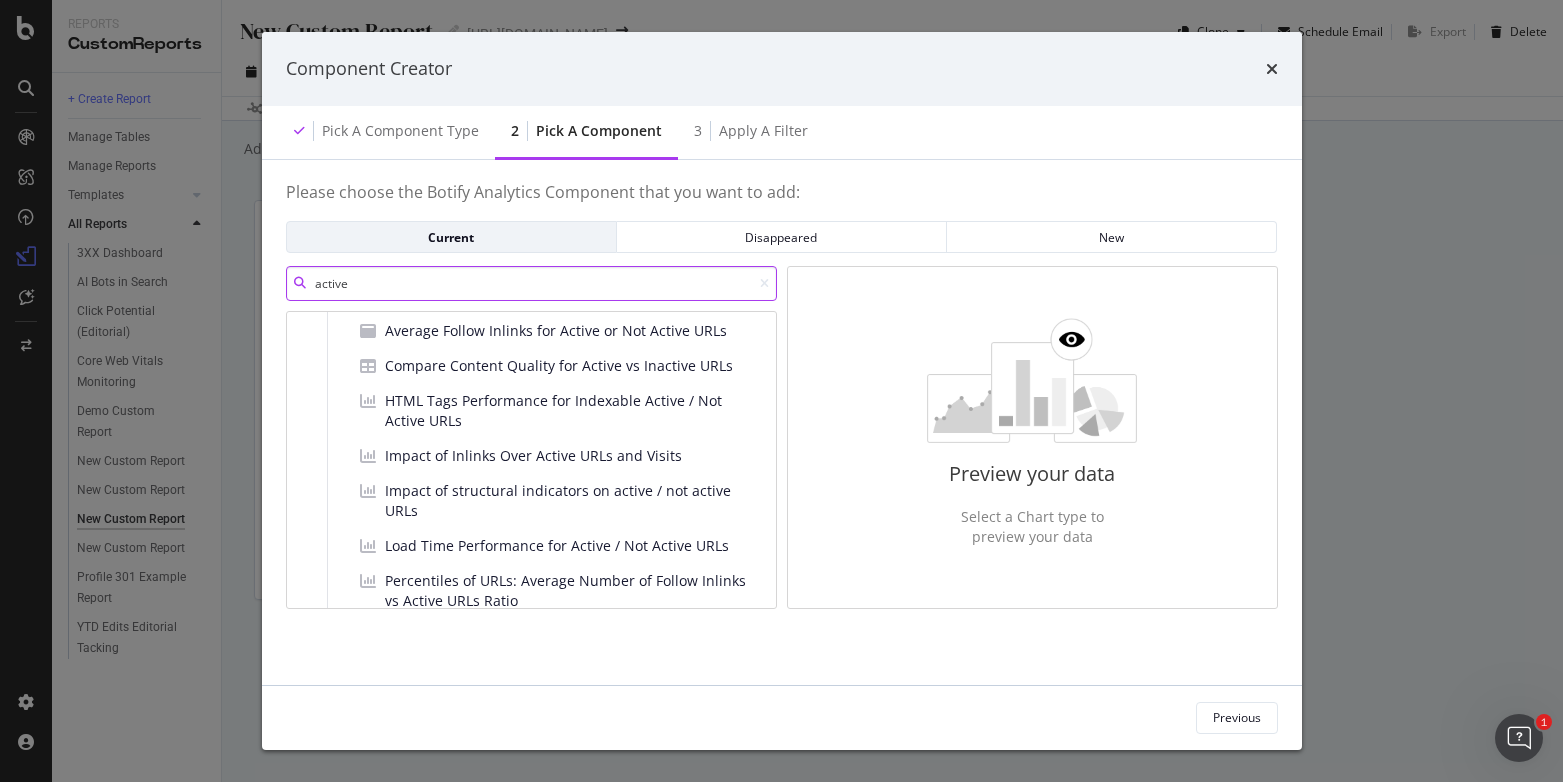 scroll, scrollTop: 0, scrollLeft: 0, axis: both 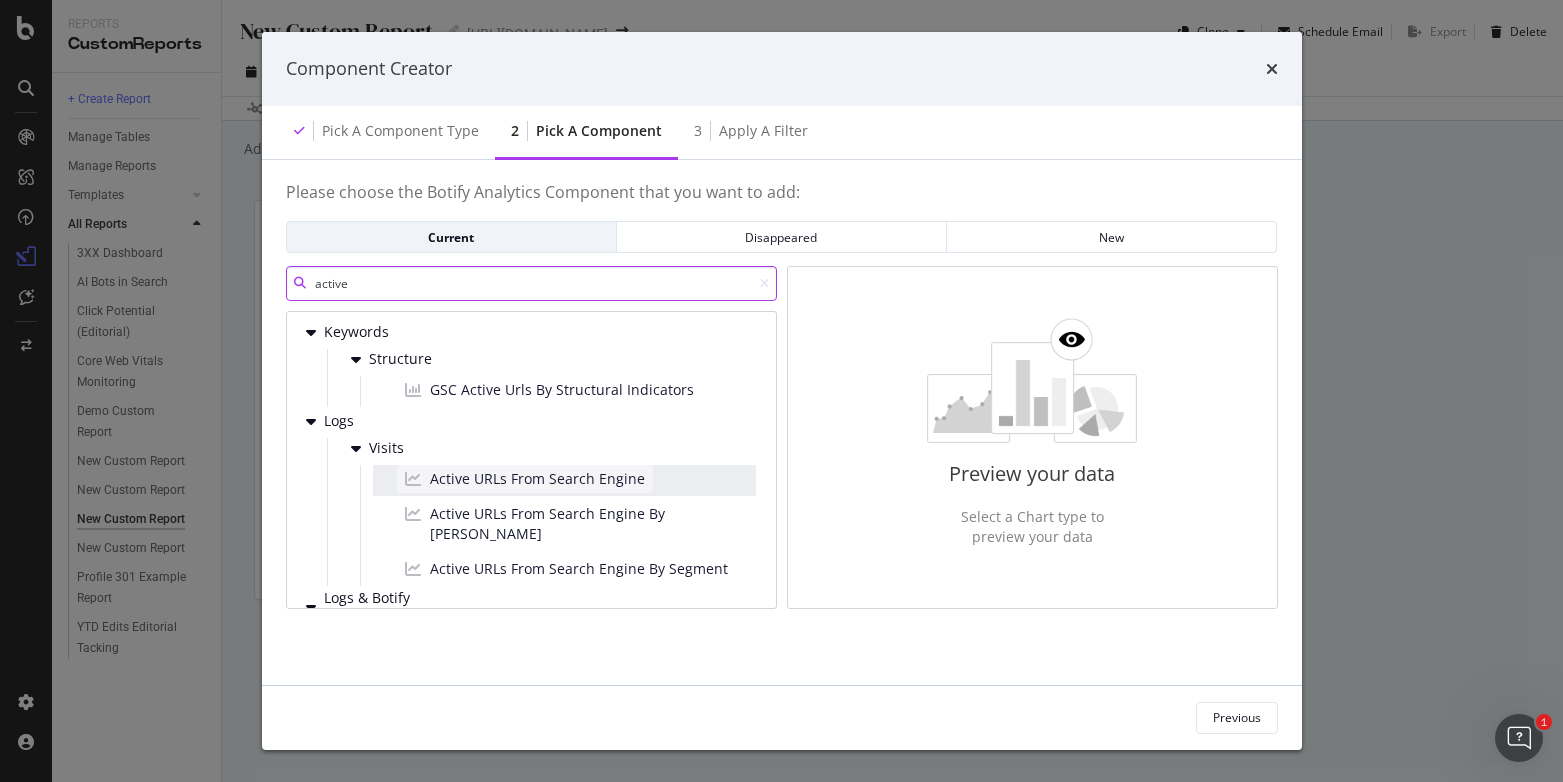 type on "active" 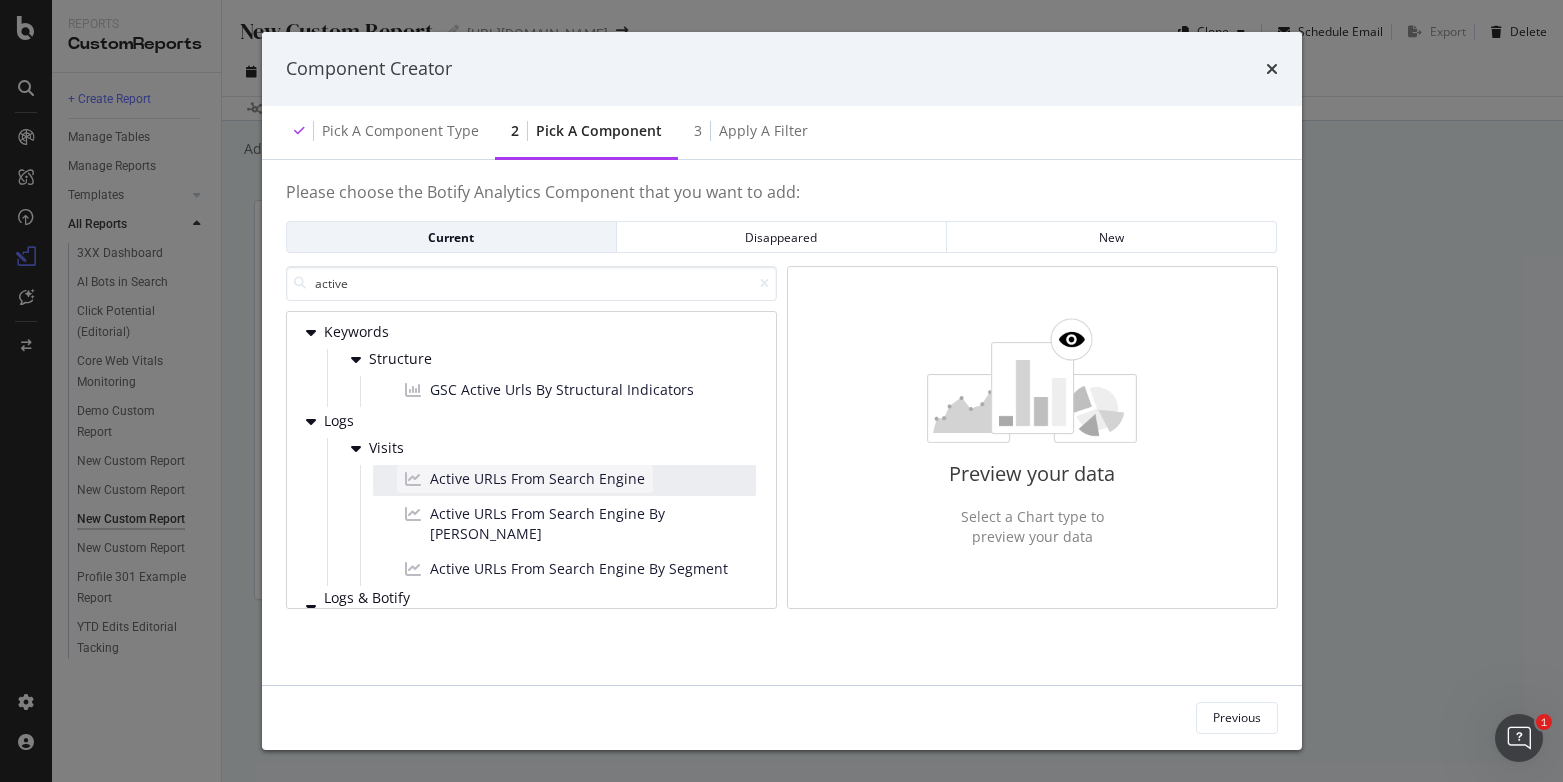 click on "Active URLs From Search Engine" at bounding box center [537, 479] 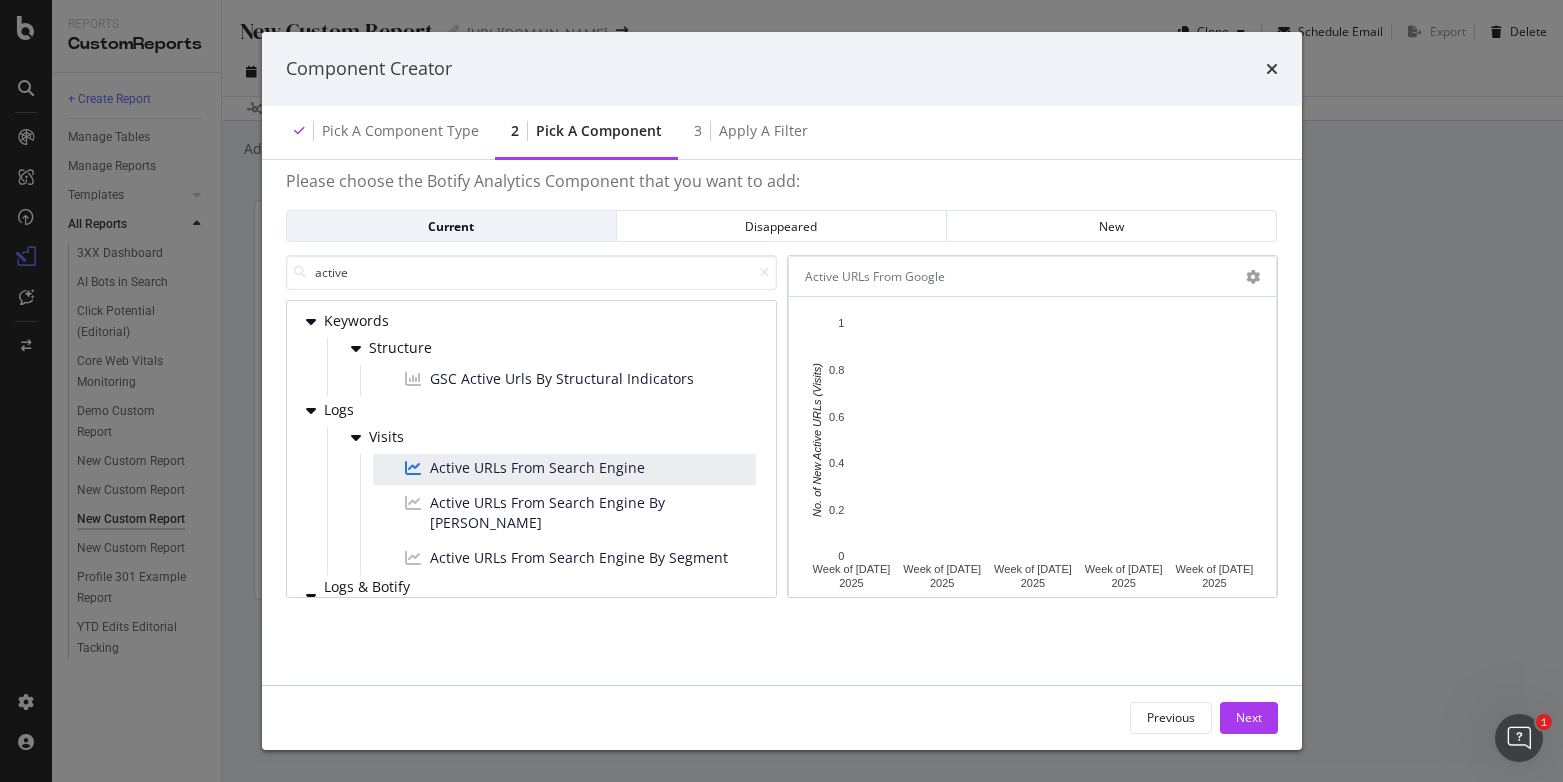 scroll, scrollTop: 0, scrollLeft: 0, axis: both 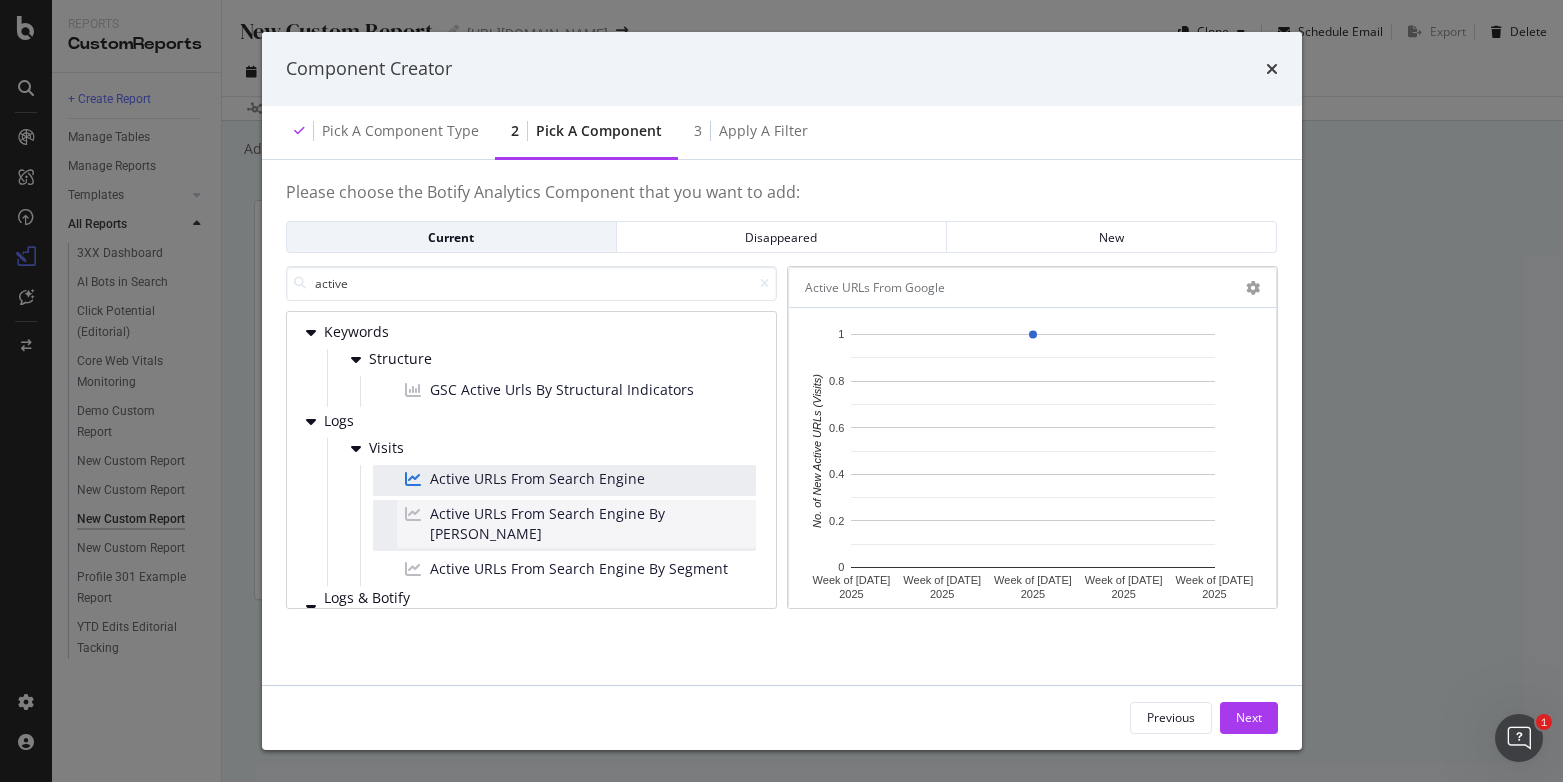 click on "Active URLs From Search Engine By [PERSON_NAME]" at bounding box center [589, 524] 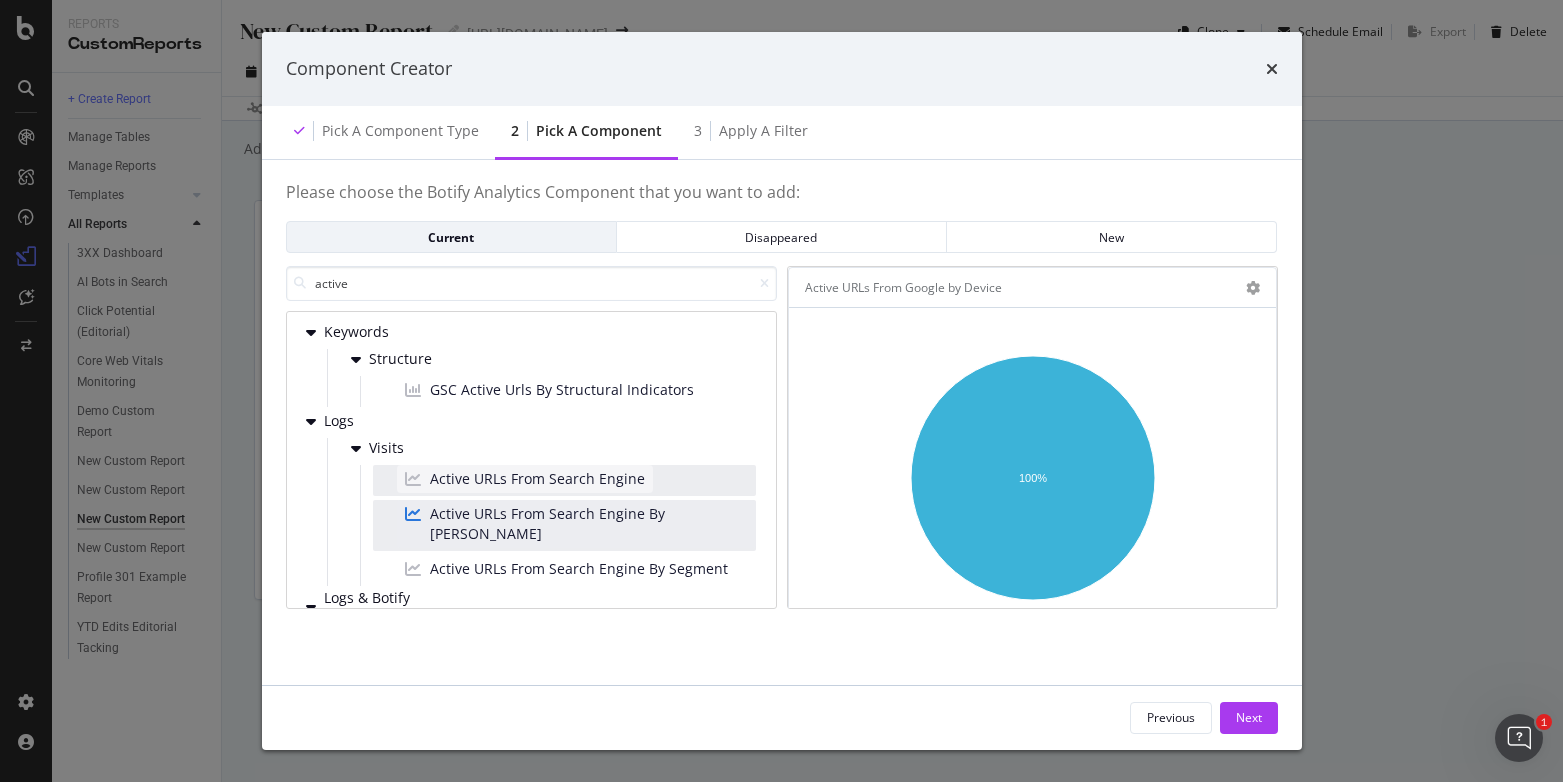 click on "Active URLs From Search Engine" at bounding box center [537, 479] 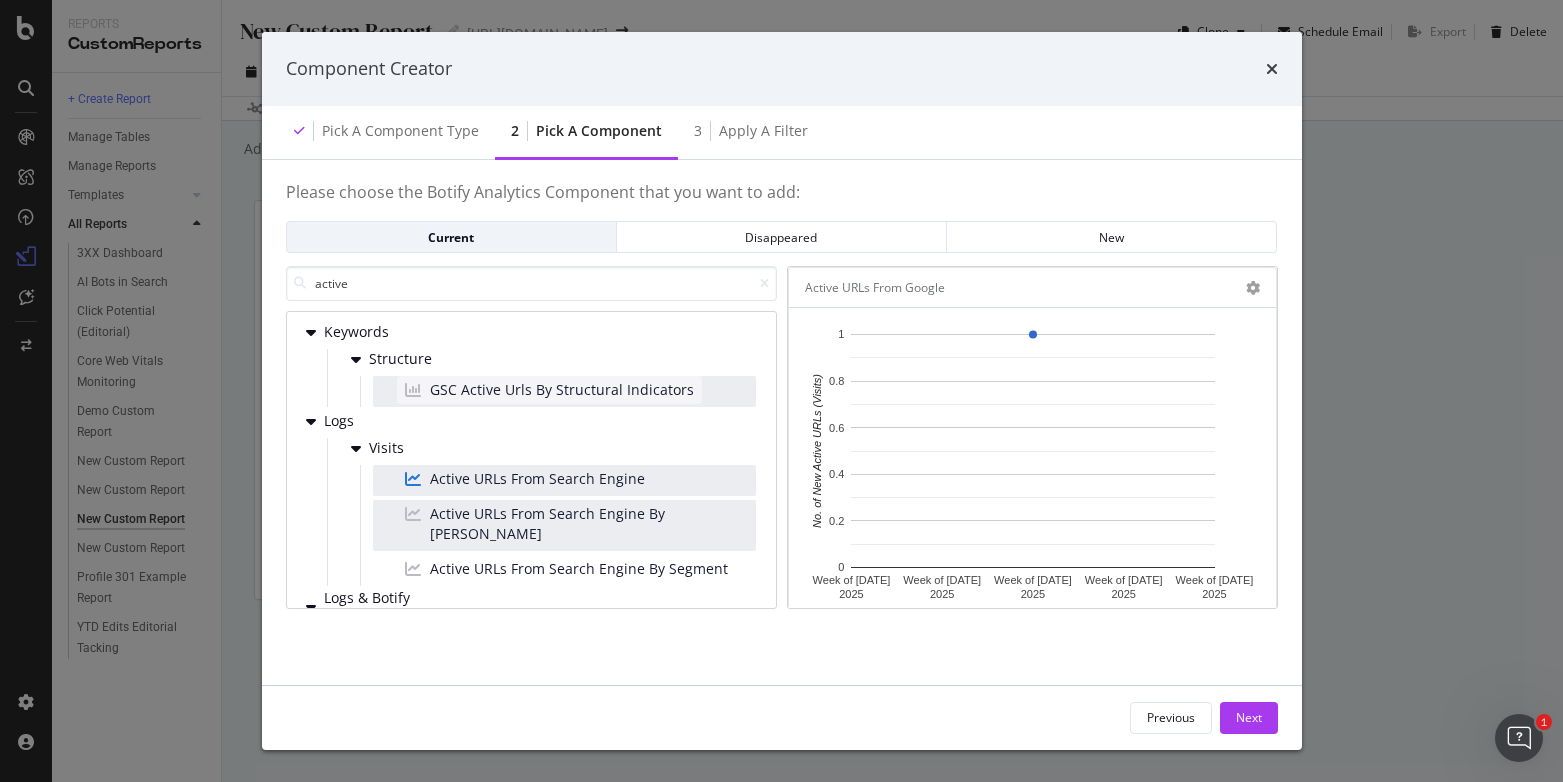 click on "GSC Active Urls By Structural Indicators" at bounding box center [562, 390] 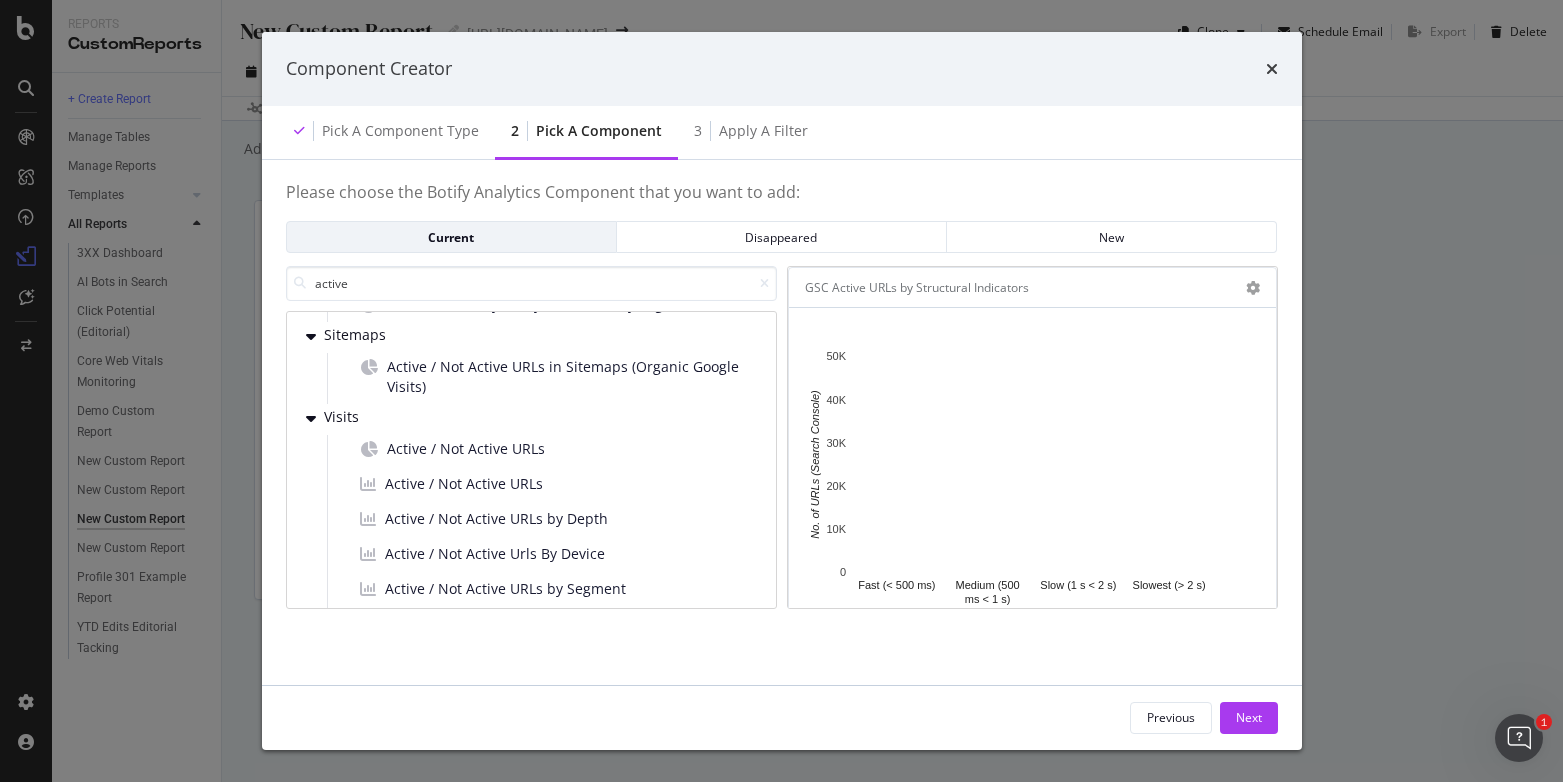 scroll, scrollTop: 467, scrollLeft: 0, axis: vertical 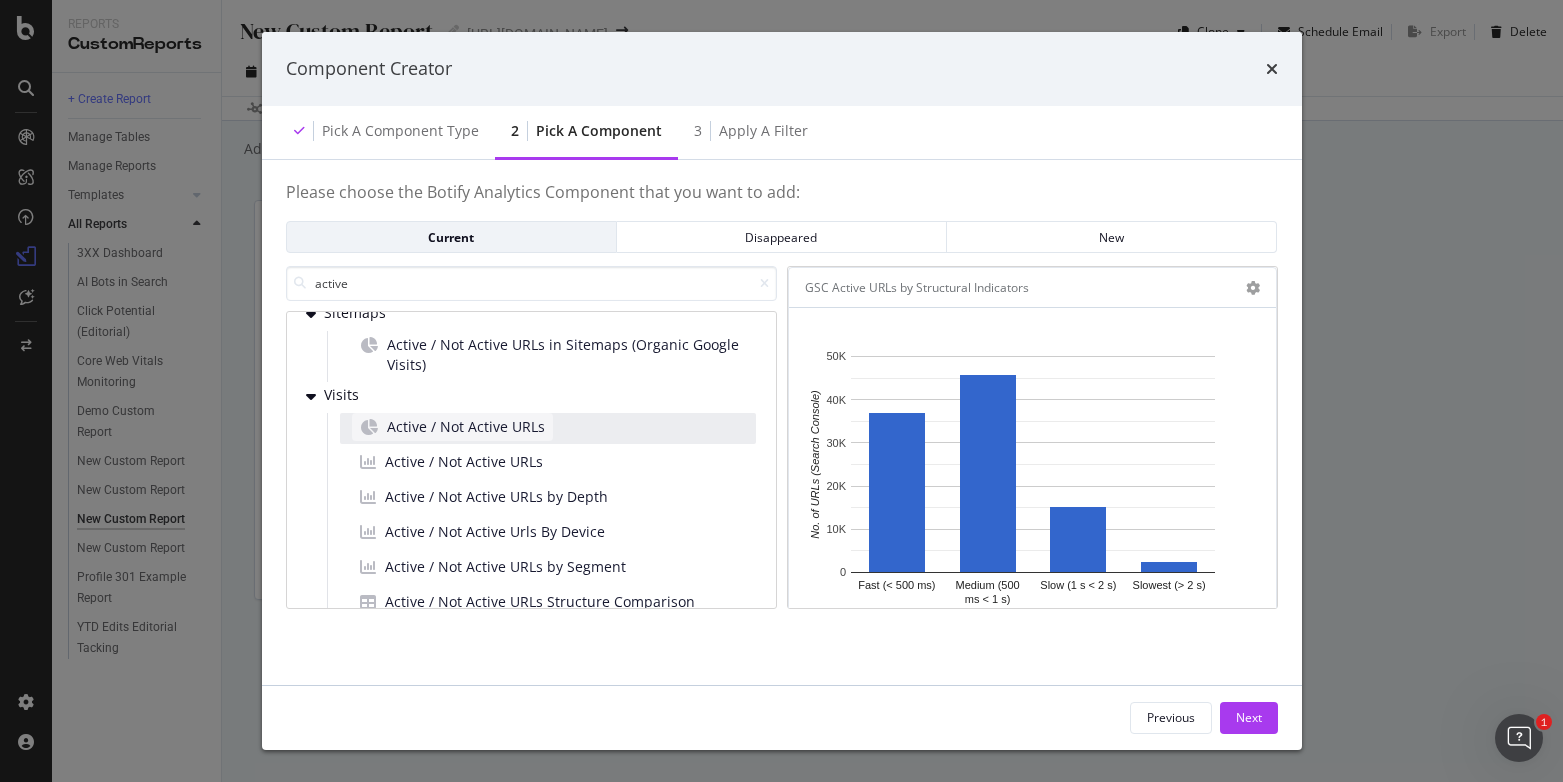 click on "Active / Not Active URLs" at bounding box center (466, 427) 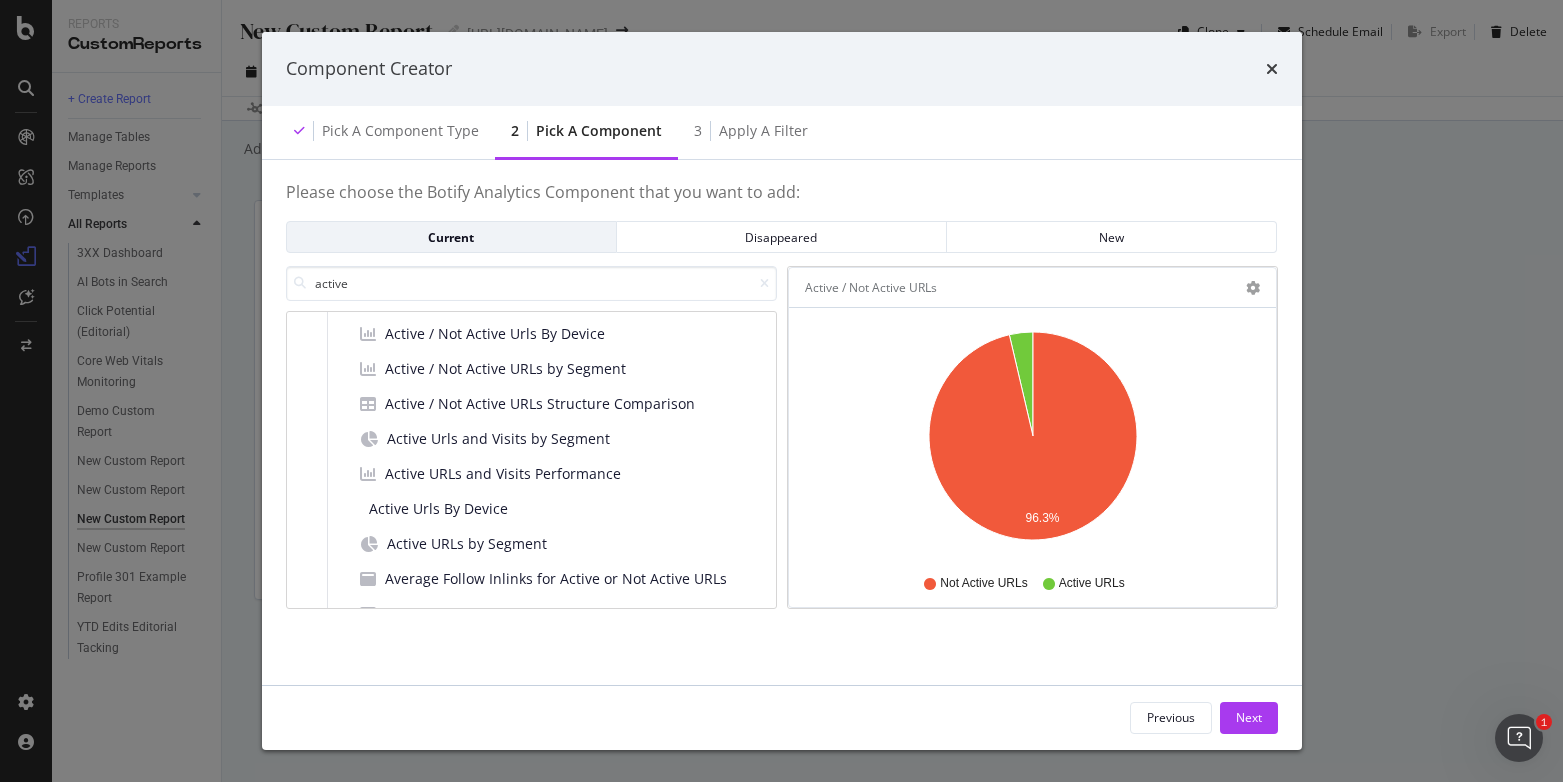 scroll, scrollTop: 669, scrollLeft: 0, axis: vertical 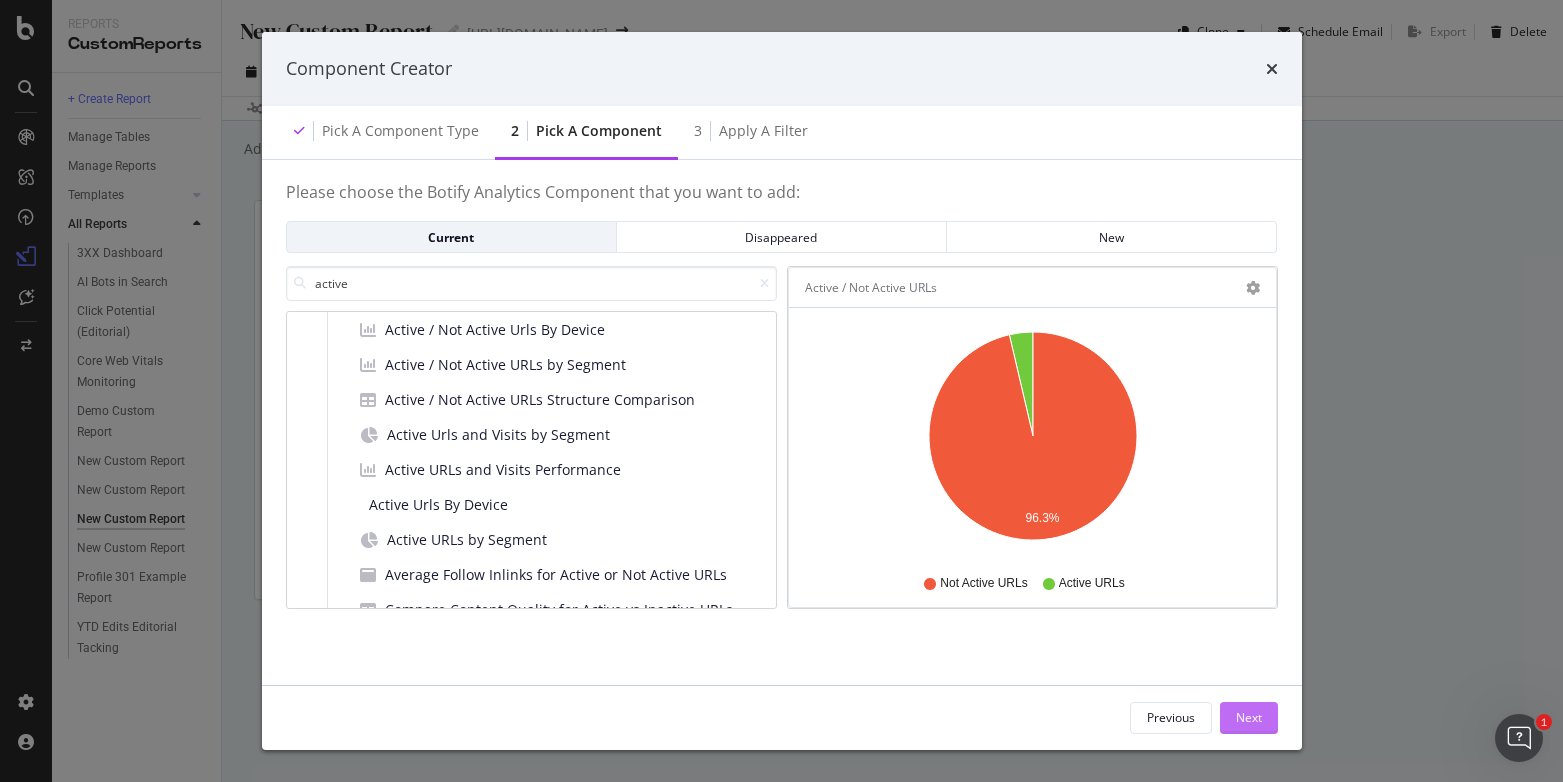 click on "Next" at bounding box center [1249, 717] 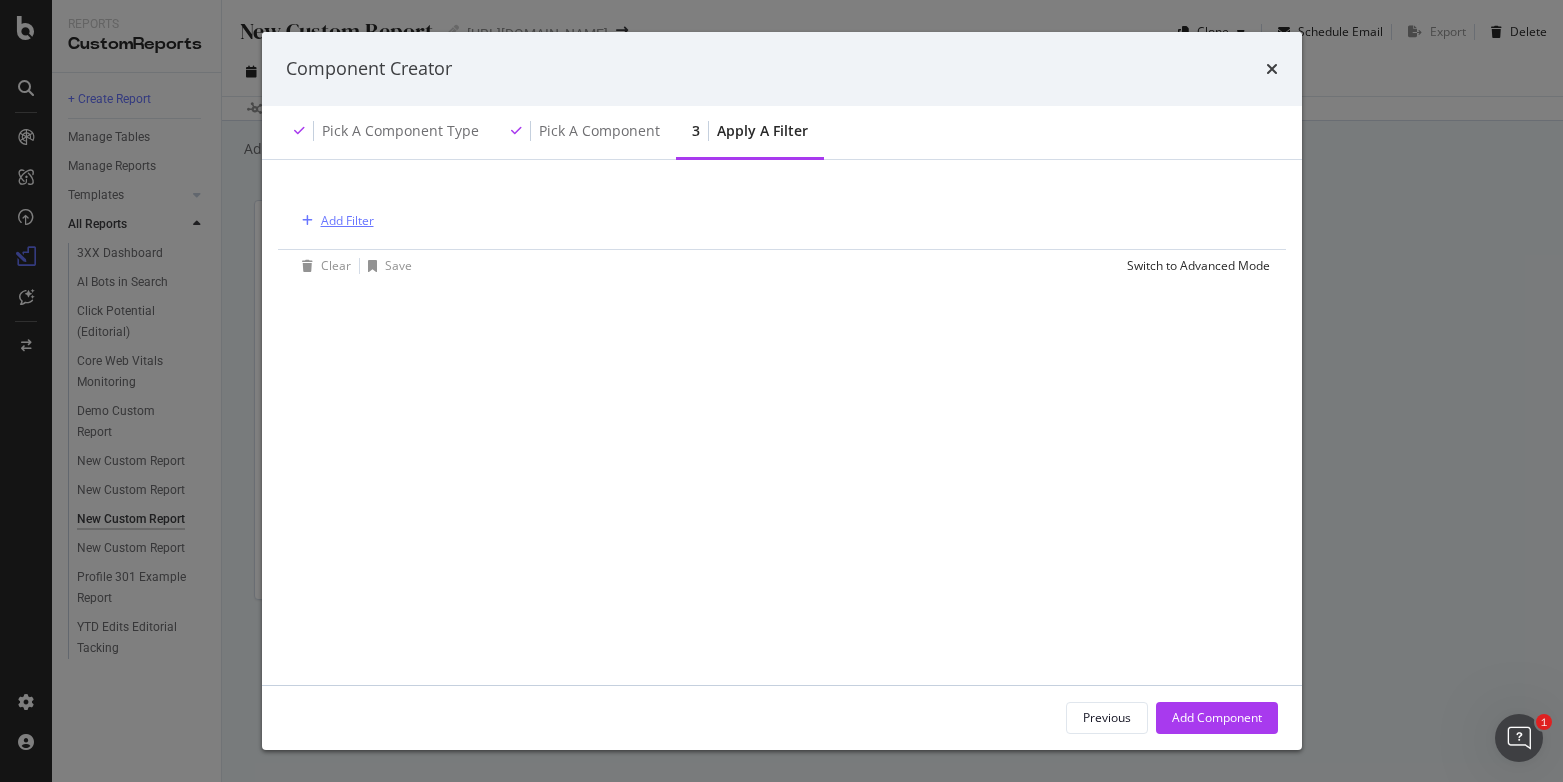 click on "Add Filter" at bounding box center (347, 220) 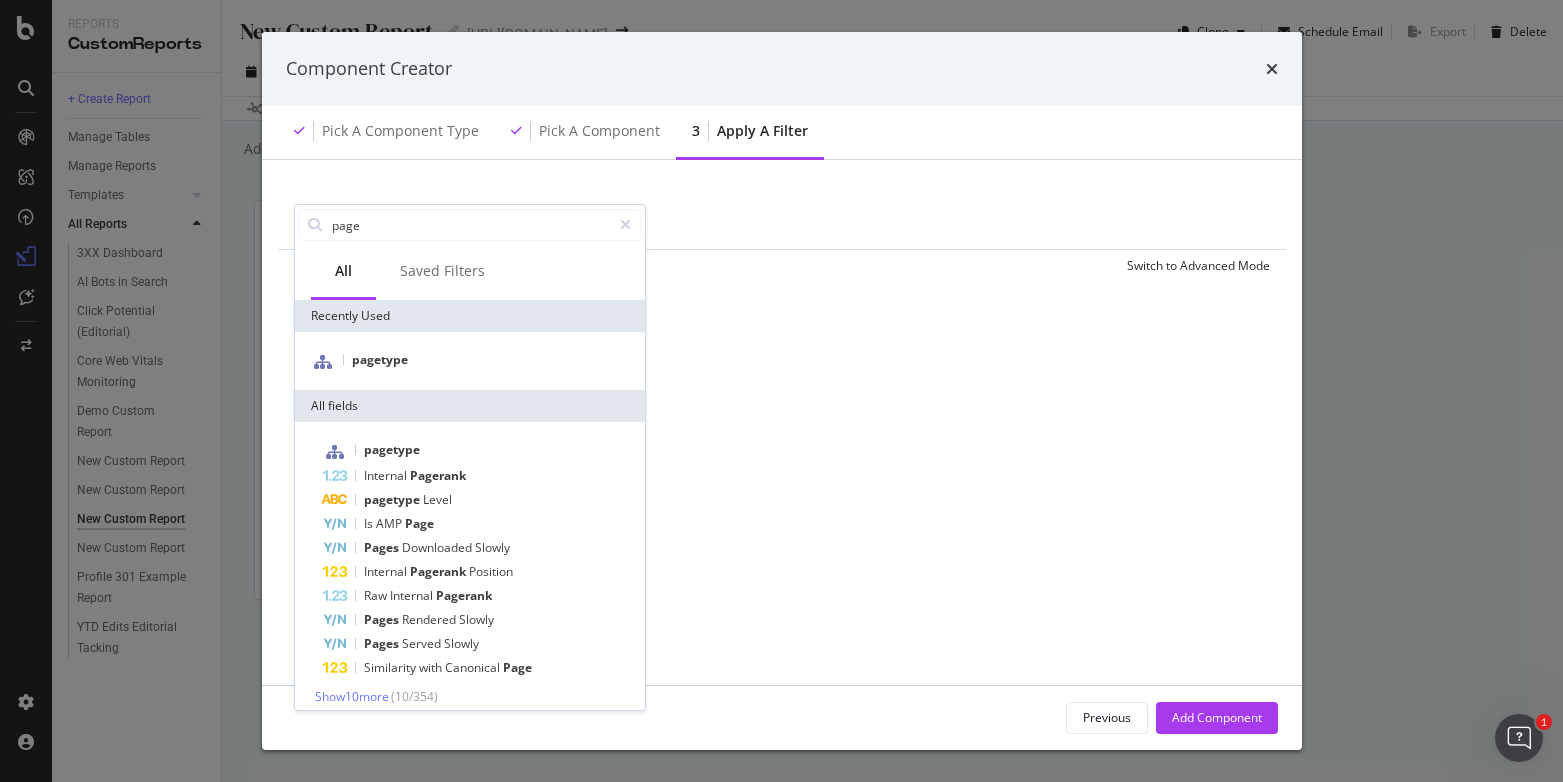 type on "page" 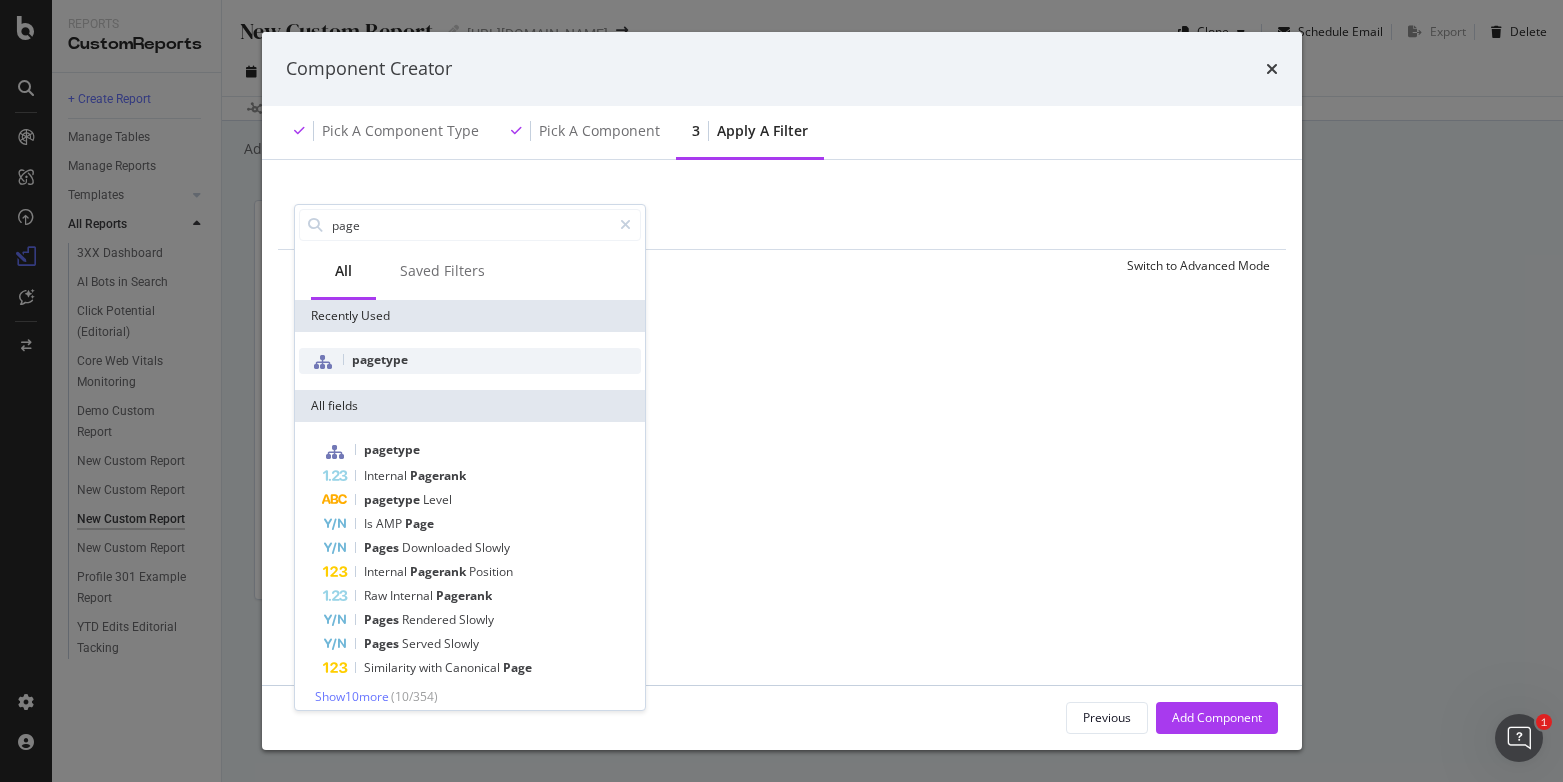 click on "pagetype" at bounding box center [470, 361] 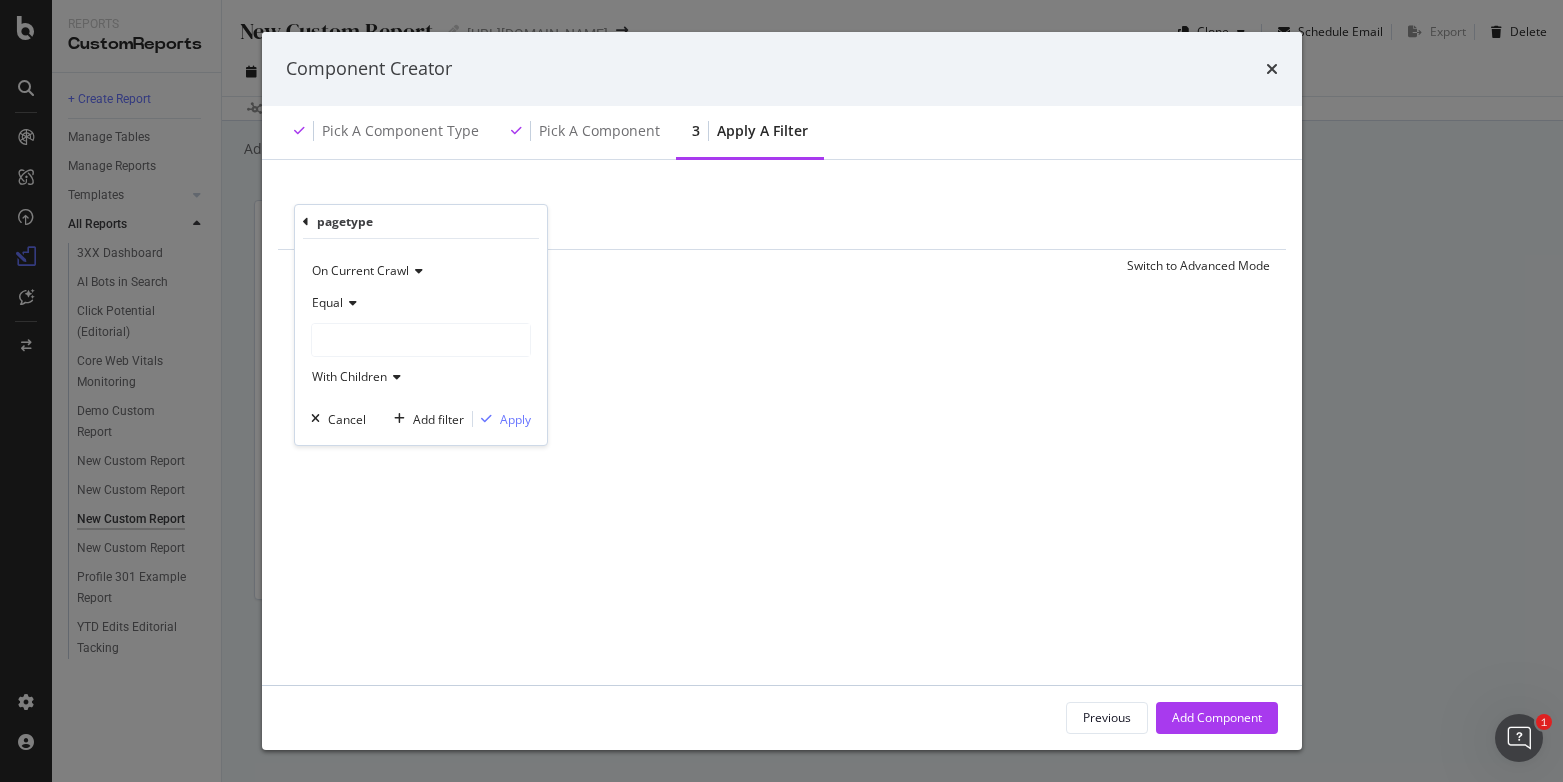 click at bounding box center (421, 340) 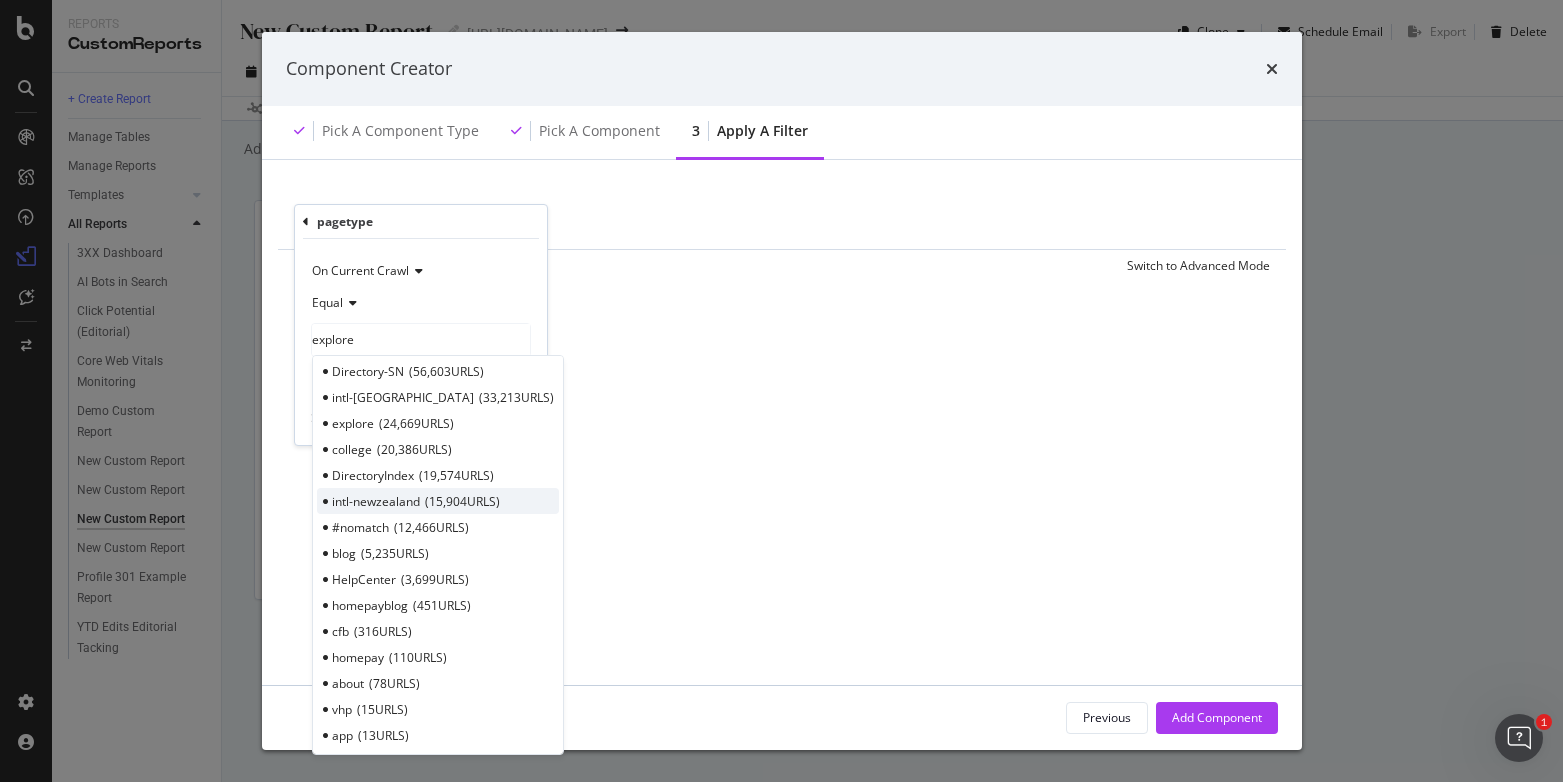 scroll, scrollTop: 519, scrollLeft: 0, axis: vertical 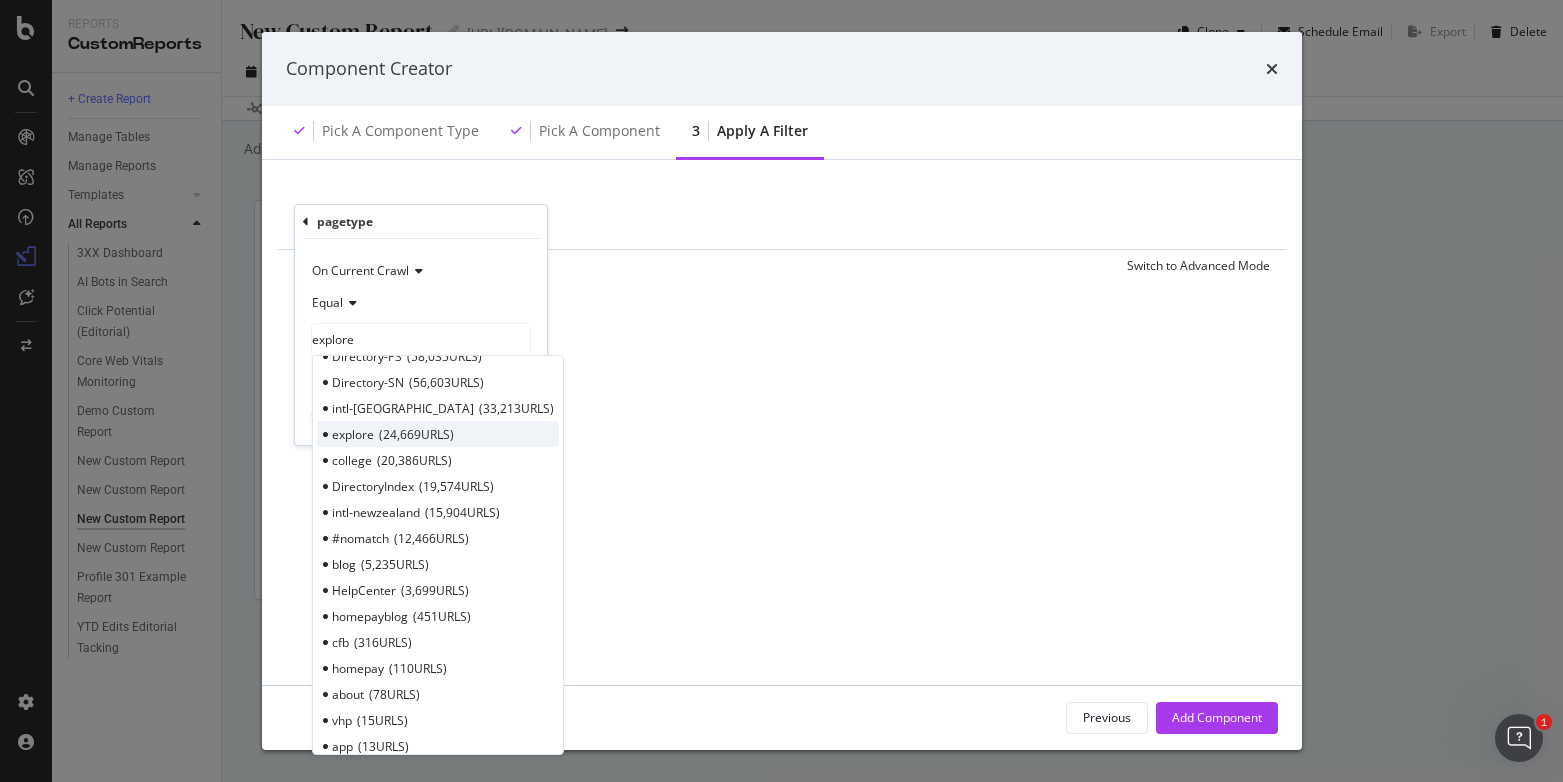 type on "explore" 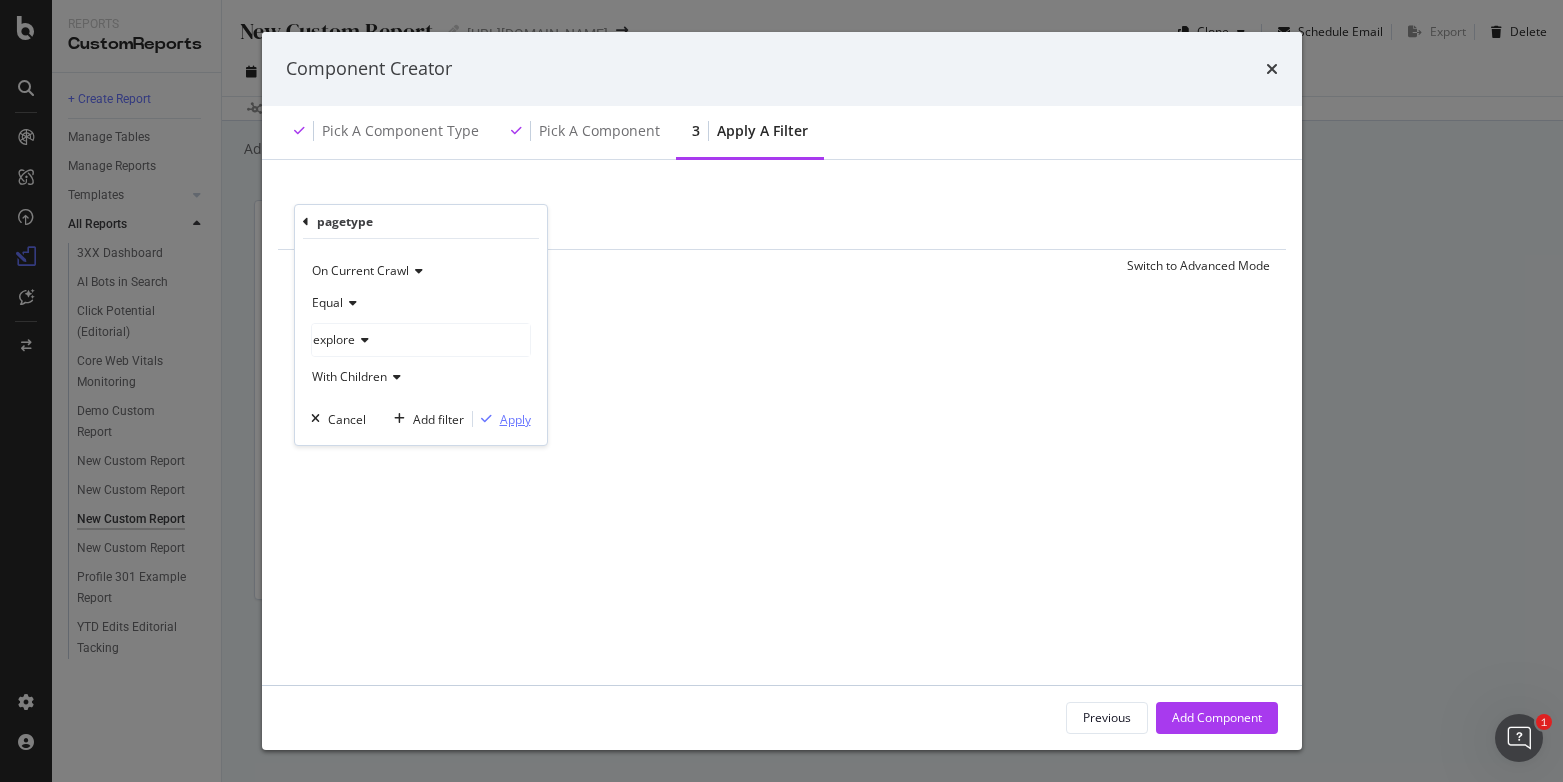 click on "Apply" at bounding box center [515, 419] 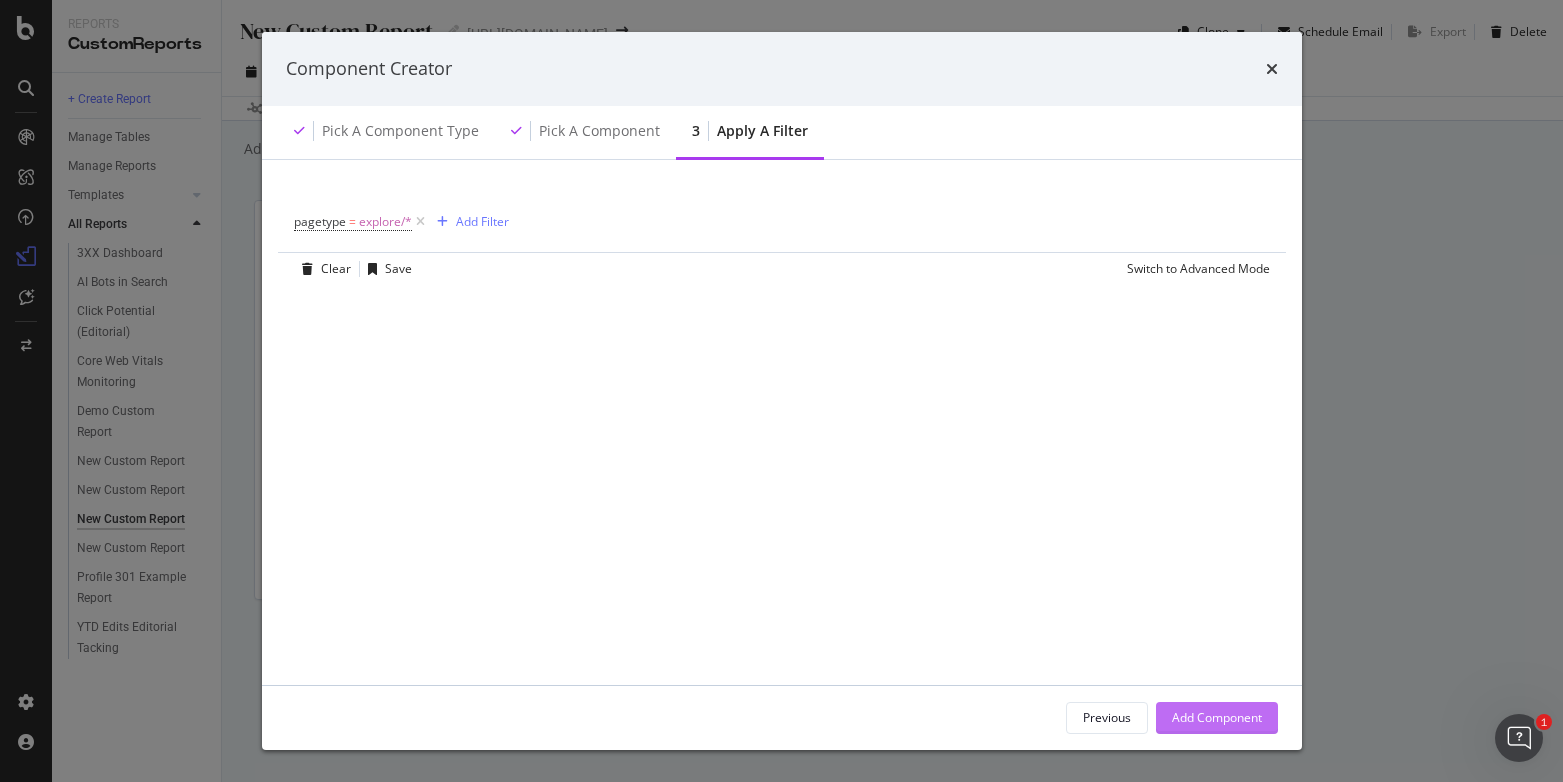 click on "Add Component" at bounding box center [1217, 717] 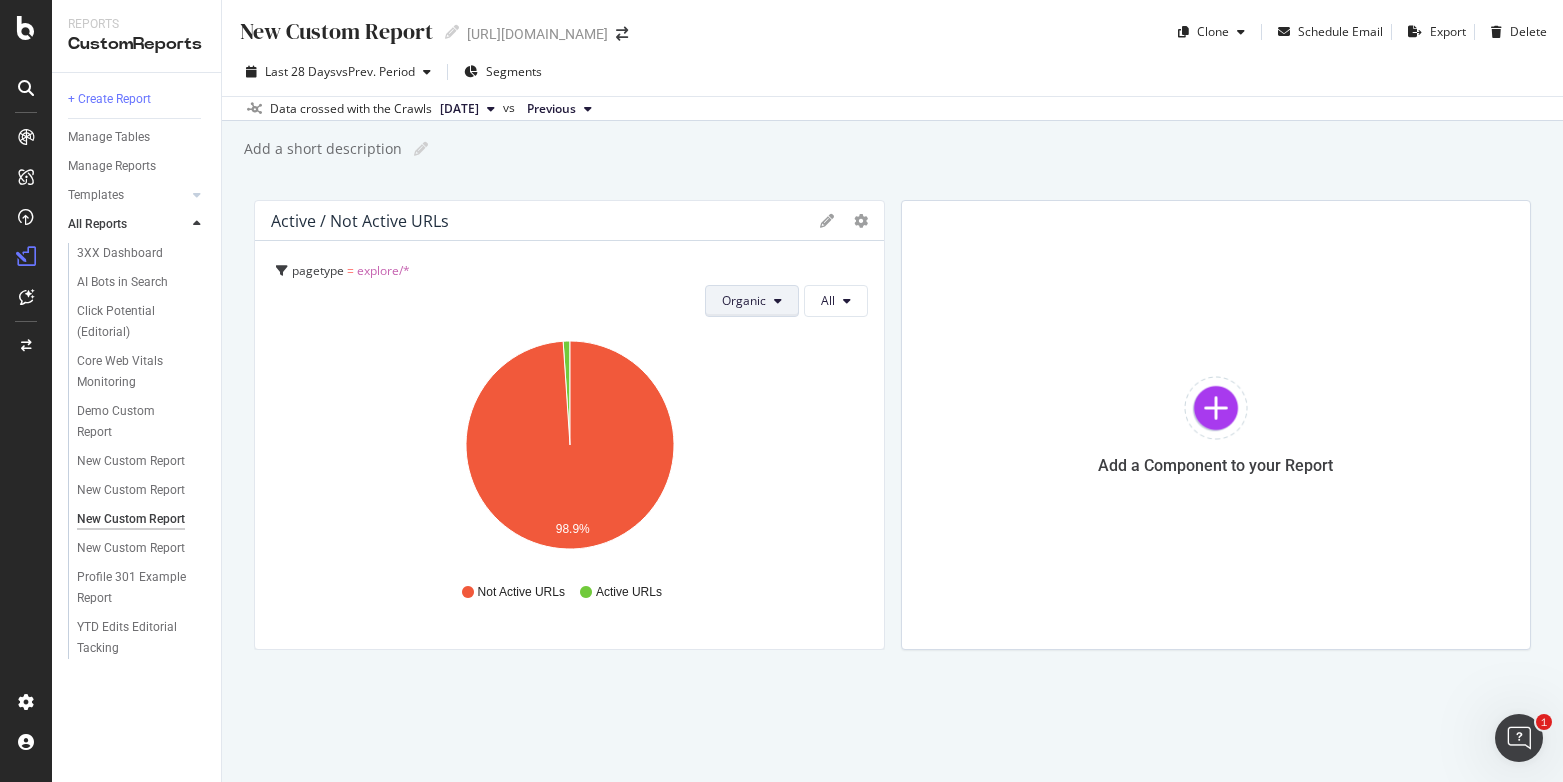 click on "Organic" at bounding box center (752, 301) 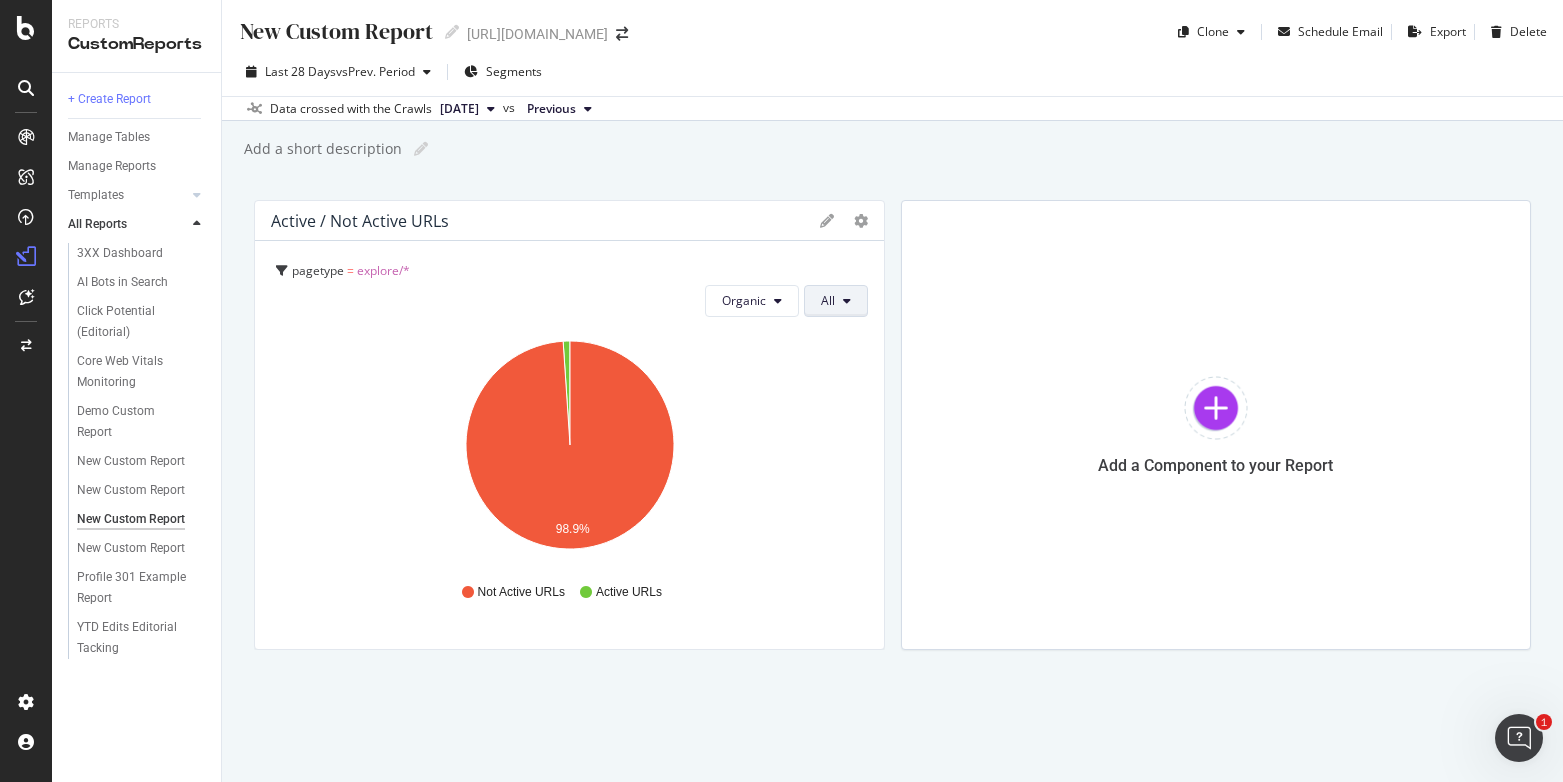 click on "All" at bounding box center (836, 301) 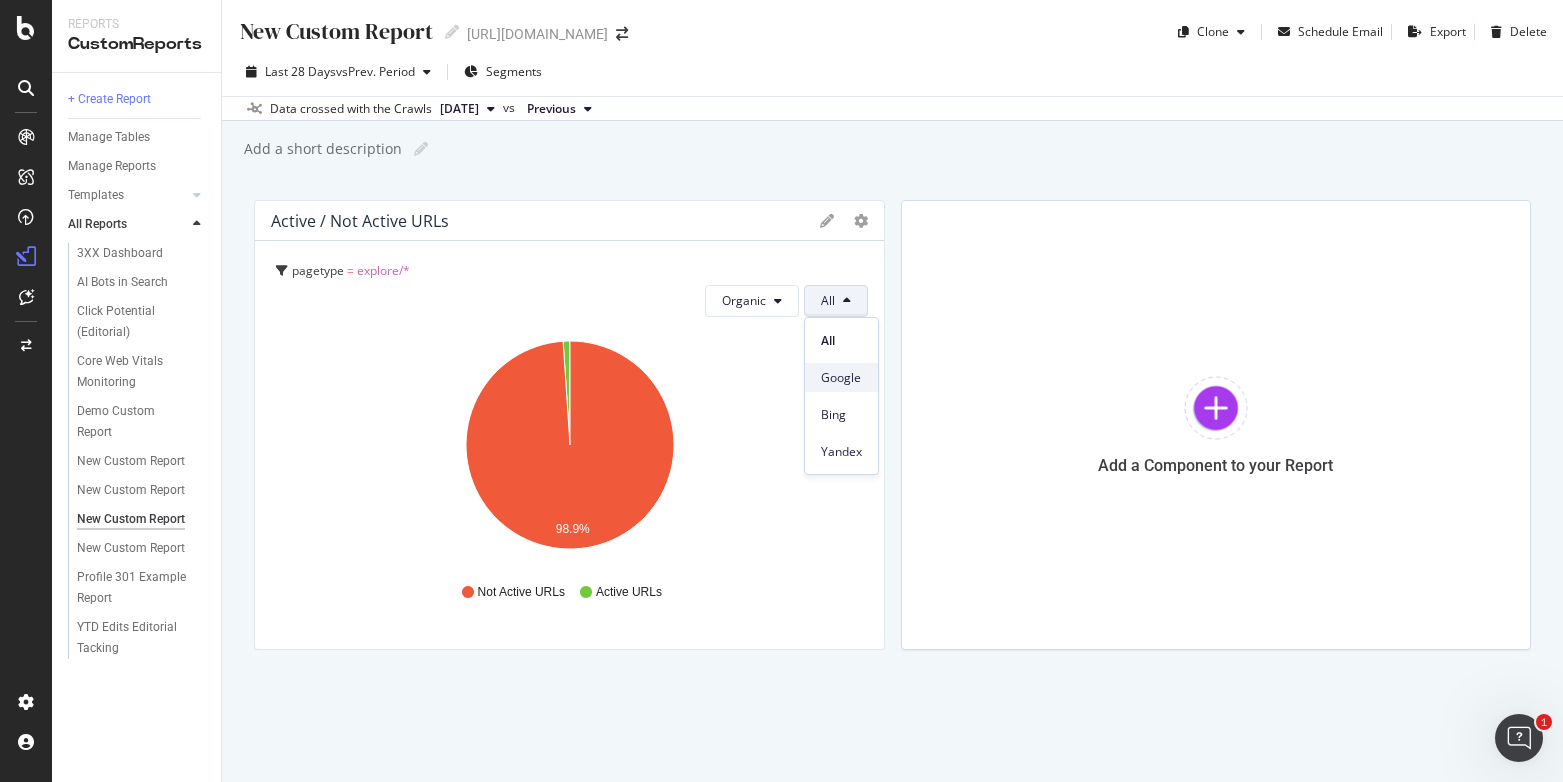 click on "Google" at bounding box center (841, 377) 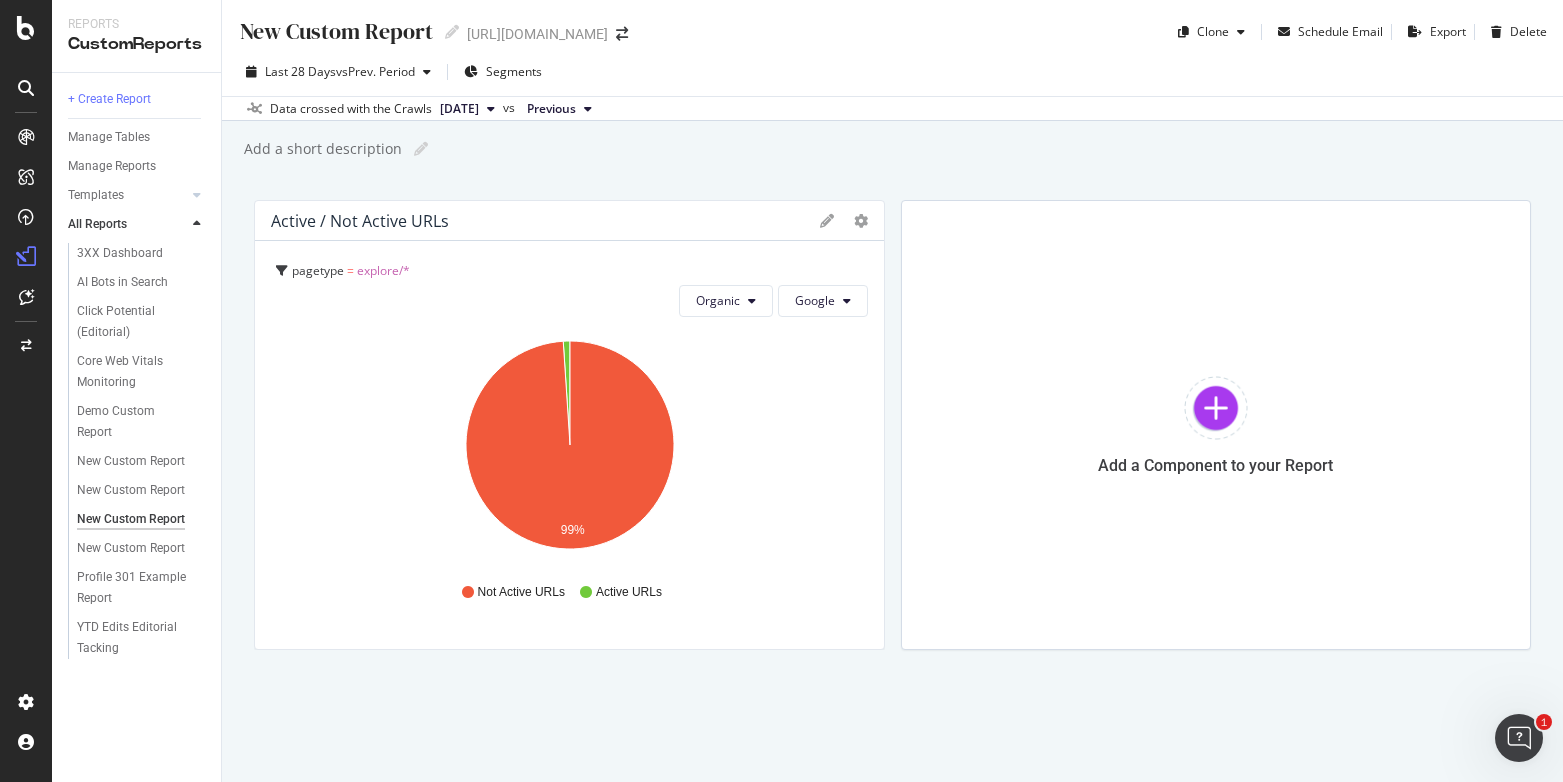 click on "99%" 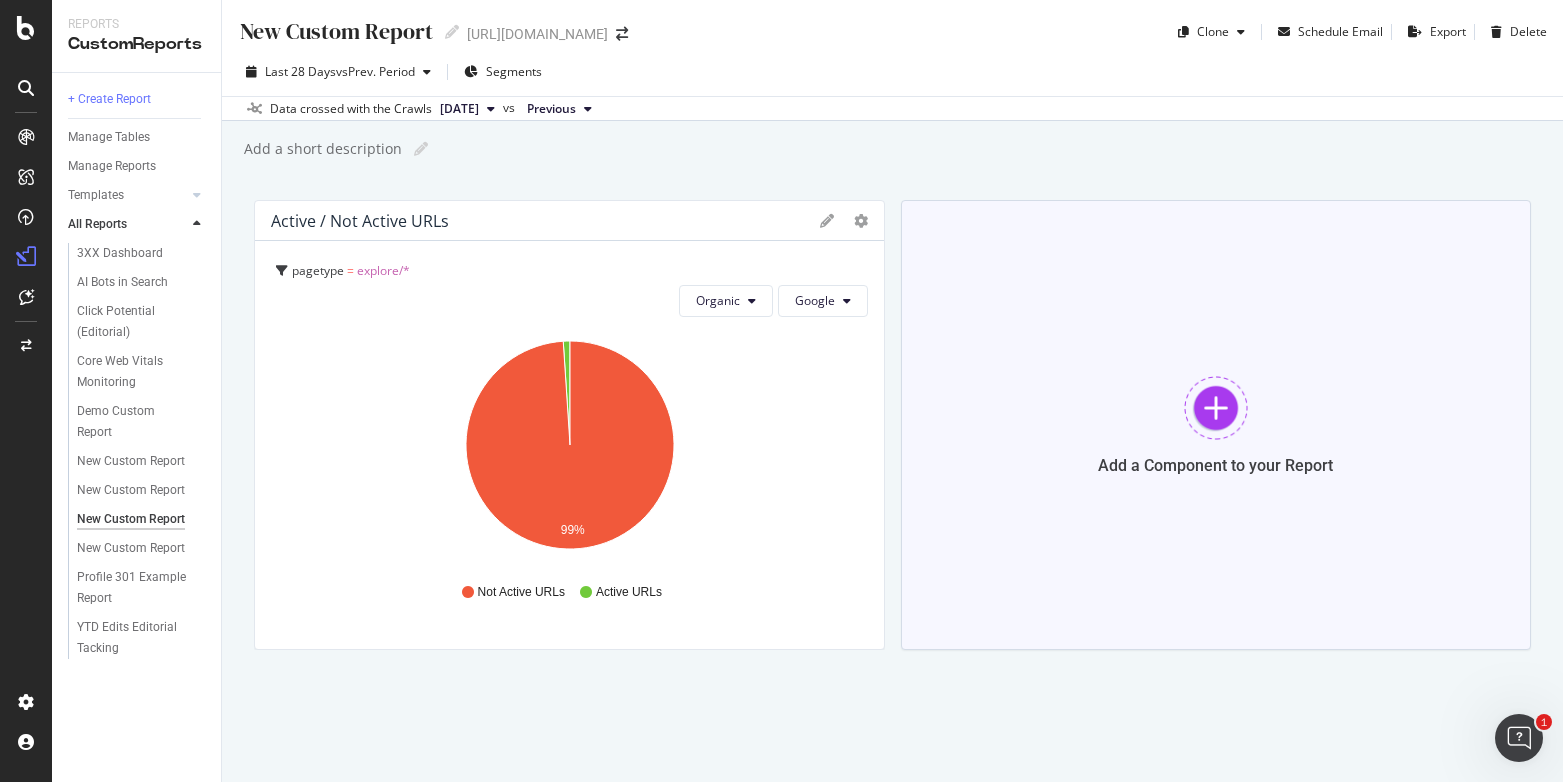 click at bounding box center (1216, 408) 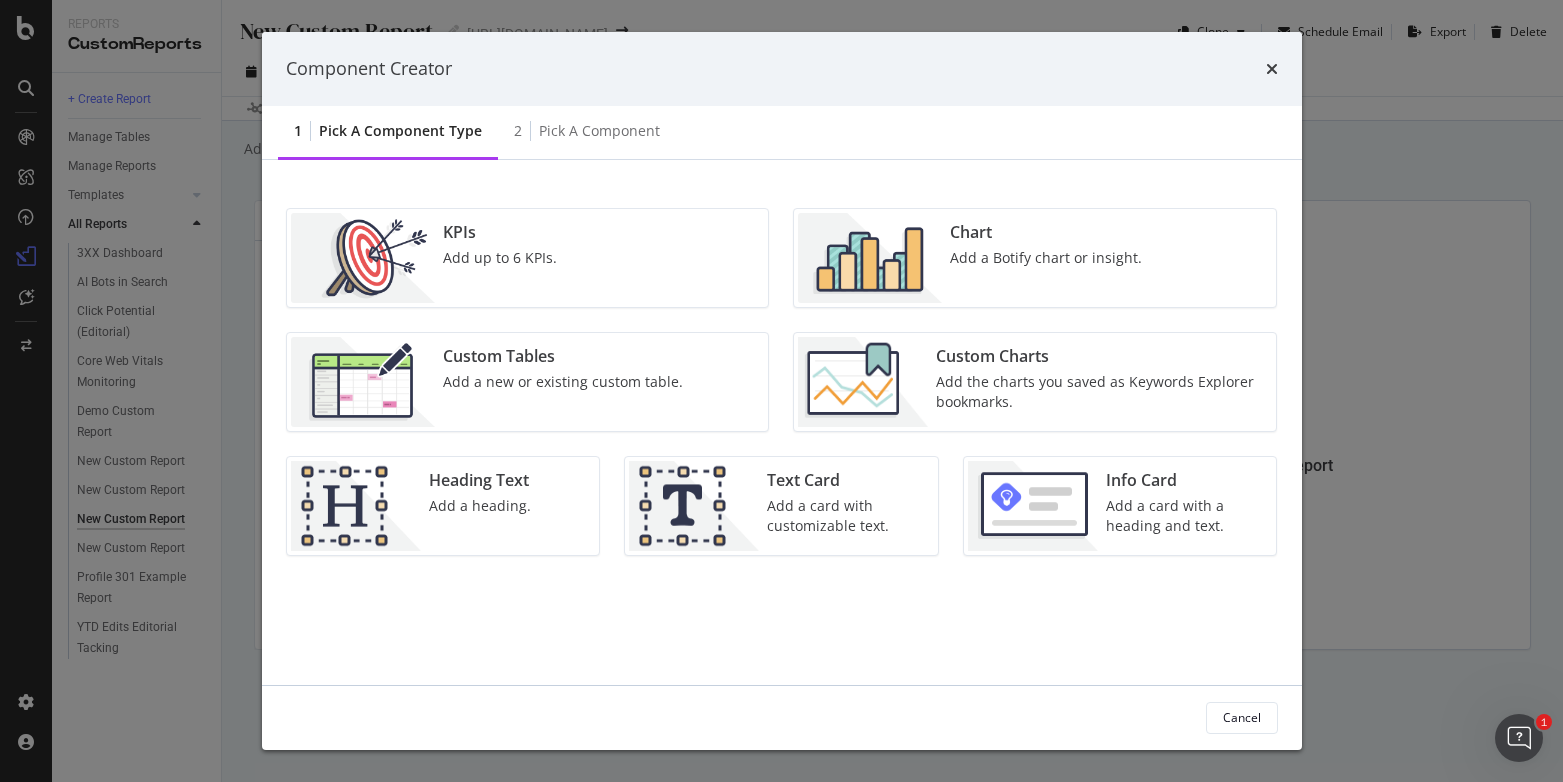 click on "Add a heading." at bounding box center [480, 506] 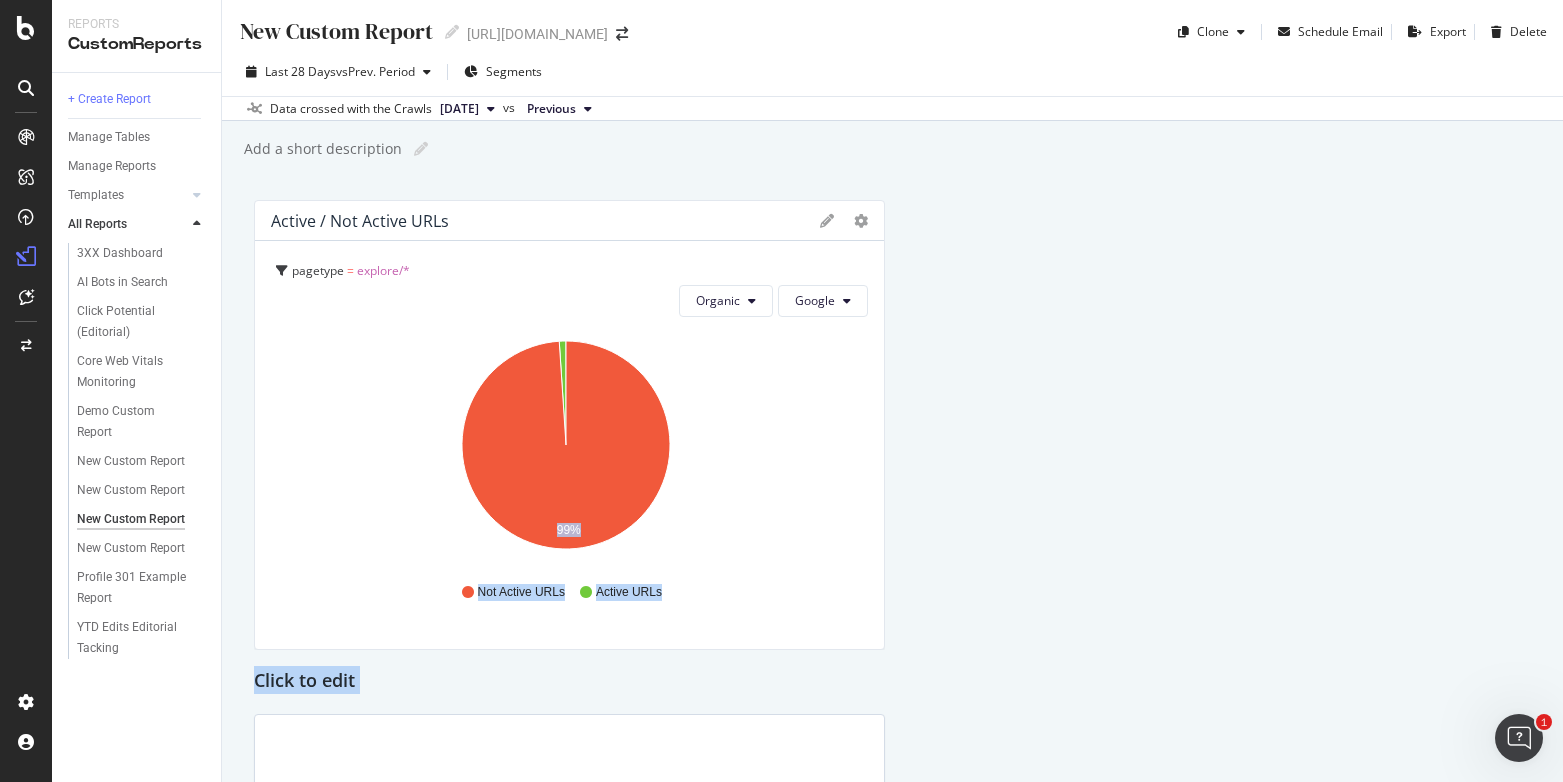 drag, startPoint x: 303, startPoint y: 737, endPoint x: 383, endPoint y: 439, distance: 308.55145 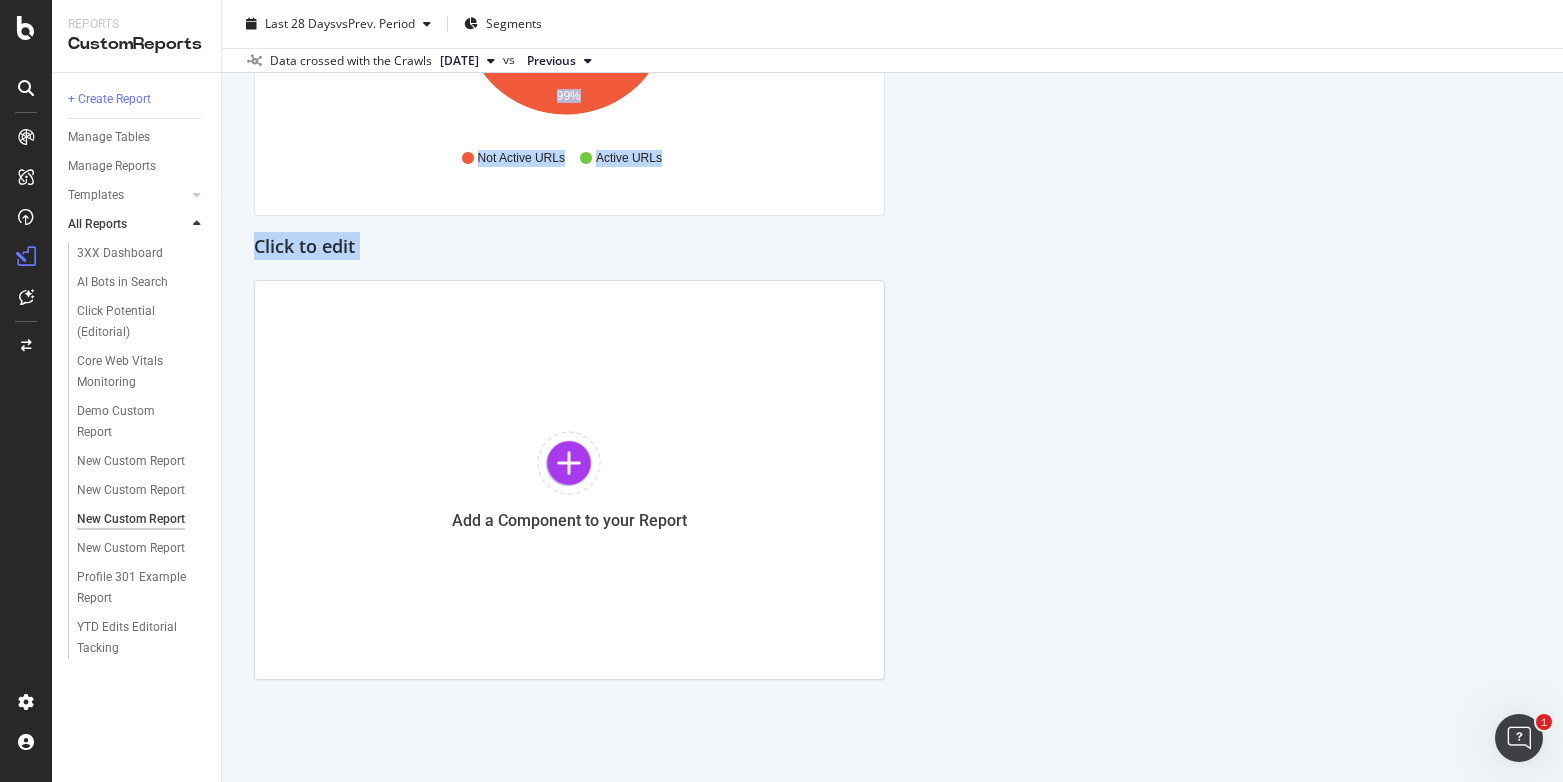 scroll, scrollTop: 0, scrollLeft: 0, axis: both 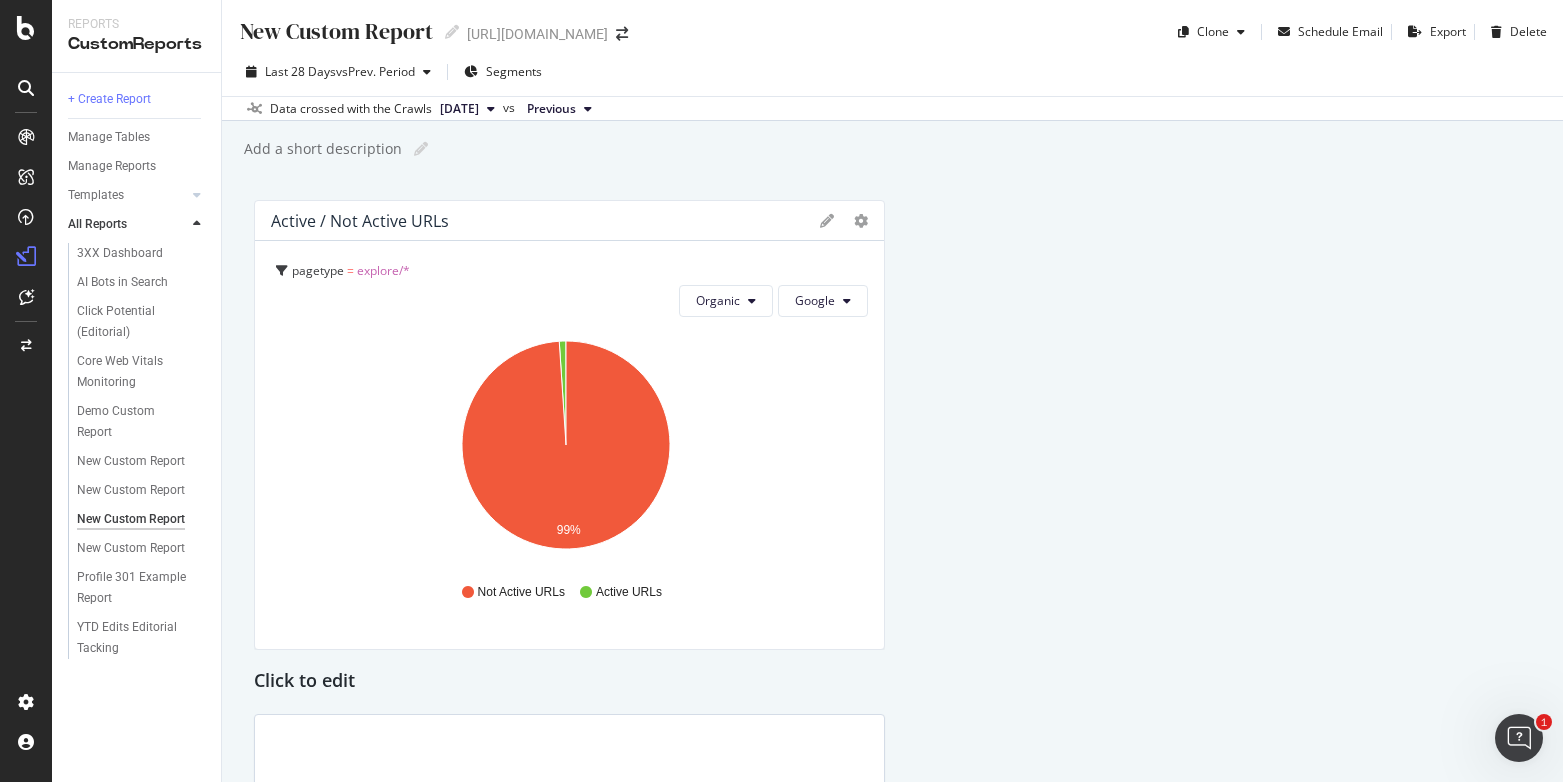click on "Active / Not Active URLs Pie Table Edit Filter Export as CSV Delete Add to Custom Report pagetype   =     explore/* Organic Google Hold CMD (⌘) while clicking to filter the report. 99% No. of Visits from Google (Analytics) Crawled URLs Not Active URLs 24,413 Active URLs 256 1% Not Active URLs Active URLs Click to edit Add a Component to your Report" at bounding box center (892, 657) 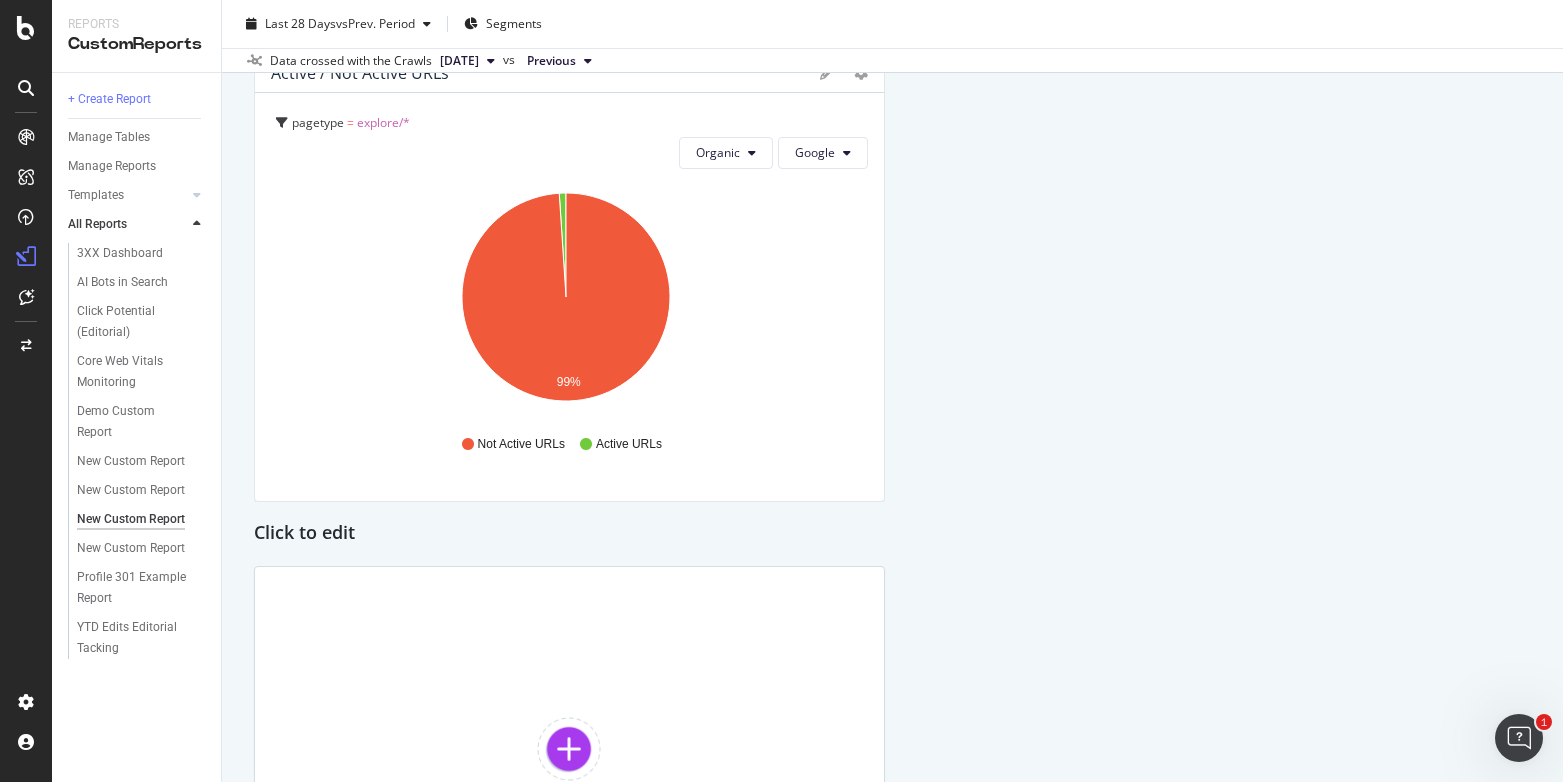 scroll, scrollTop: 5, scrollLeft: 0, axis: vertical 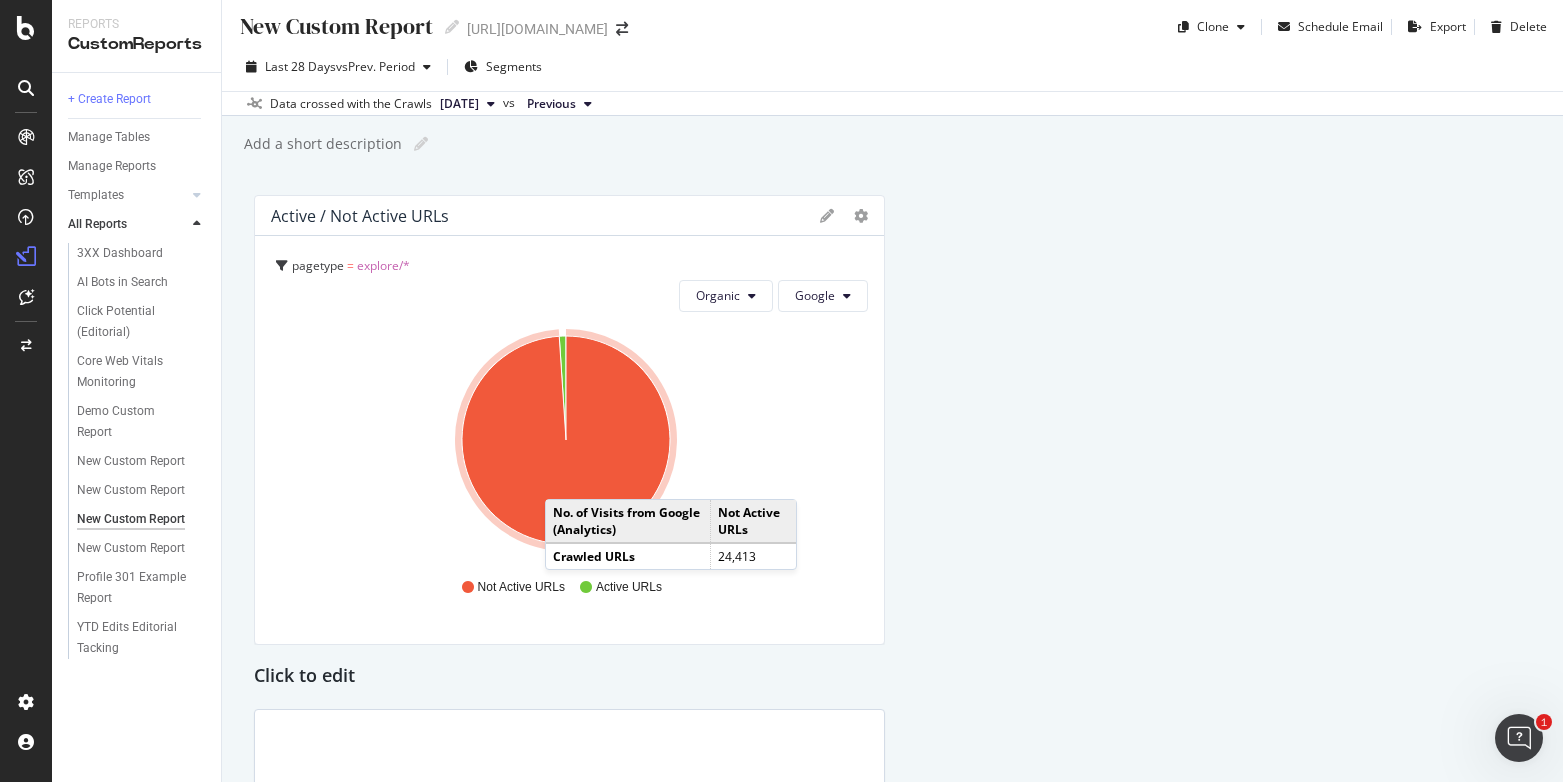 click on "Active / Not Active URLs Pie Table Edit Filter Export as CSV Delete Add to Custom Report pagetype   =     explore/* Organic Google Hold CMD (⌘) while clicking to filter the report. 99% No. of Visits from Google (Analytics) Crawled URLs Not Active URLs 24,413 Active URLs 256 1% Not Active URLs Active URLs No. of Visits from Google (Analytics) Not Active URLs Crawled URLs 24,413 Click to edit Add a Component to your Report" at bounding box center [892, 652] 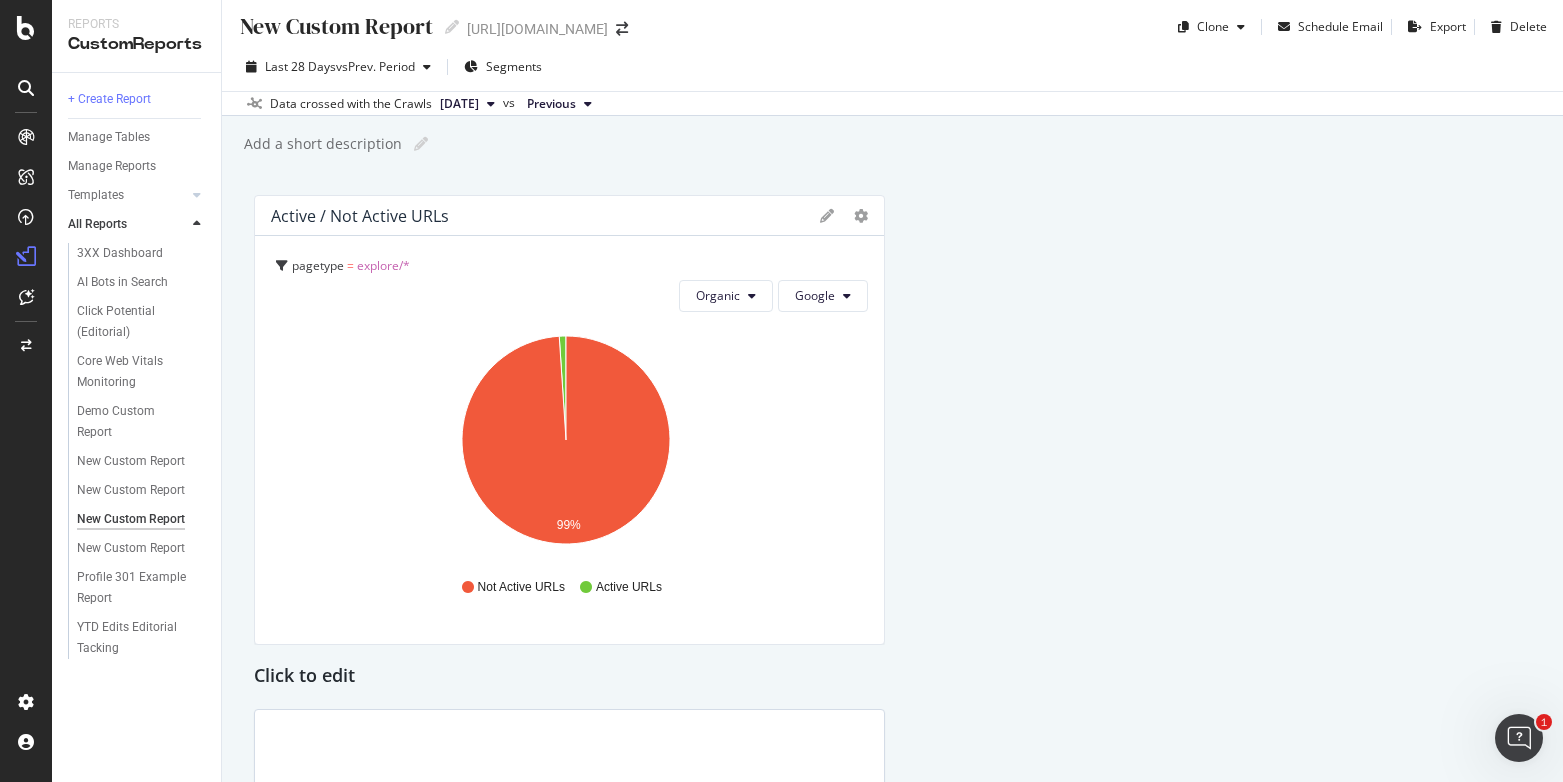 click on "Active / Not Active URLs Pie Table Edit Filter Export as CSV Delete Add to Custom Report pagetype   =     explore/* Organic Google Hold CMD (⌘) while clicking to filter the report. 99% No. of Visits from Google (Analytics) Crawled URLs Not Active URLs 24,413 Active URLs 256 1% Not Active URLs Active URLs Click to edit Add a Component to your Report" at bounding box center [892, 652] 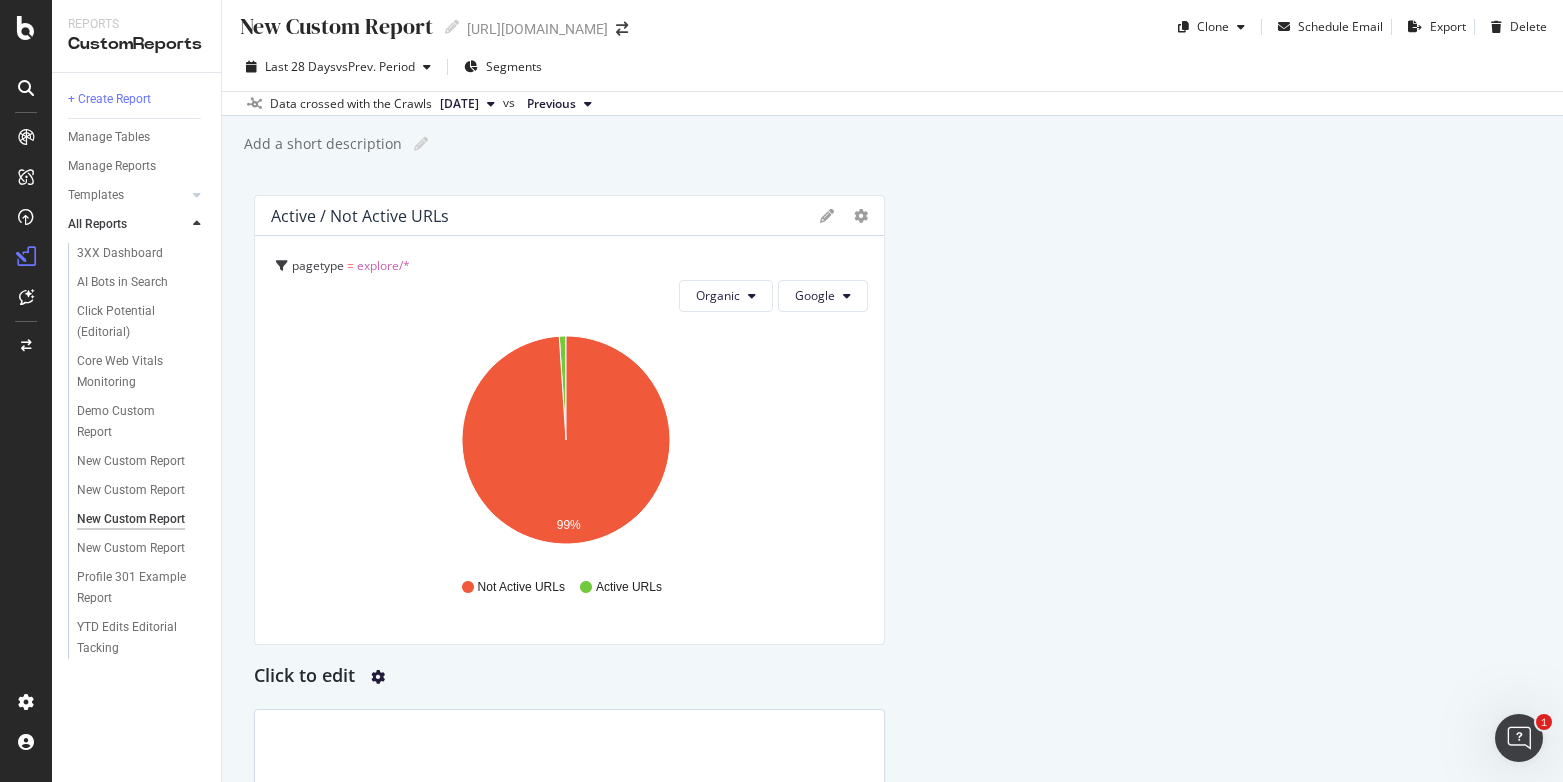 click at bounding box center [378, 677] 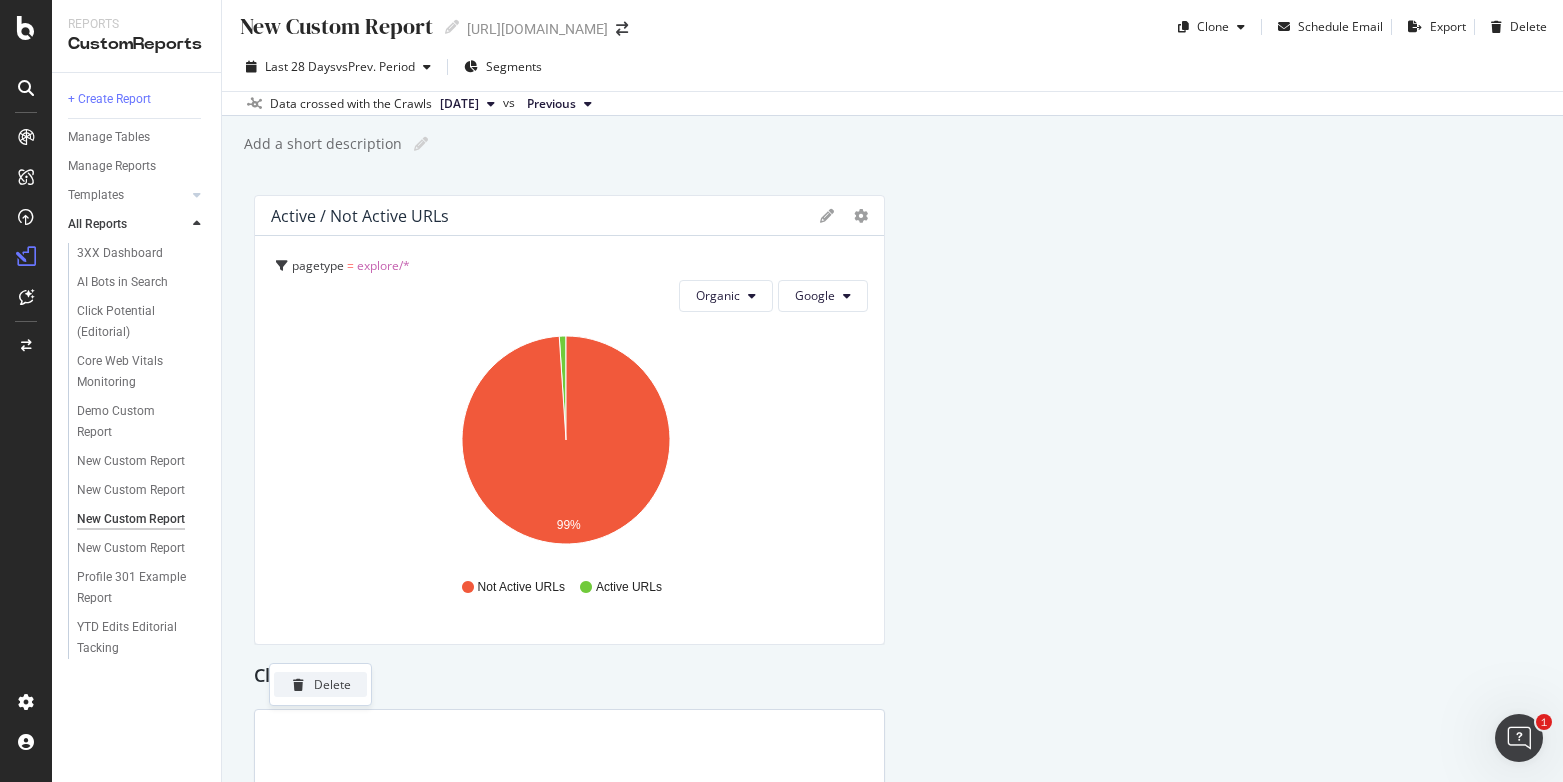 click on "Delete" at bounding box center [320, 684] 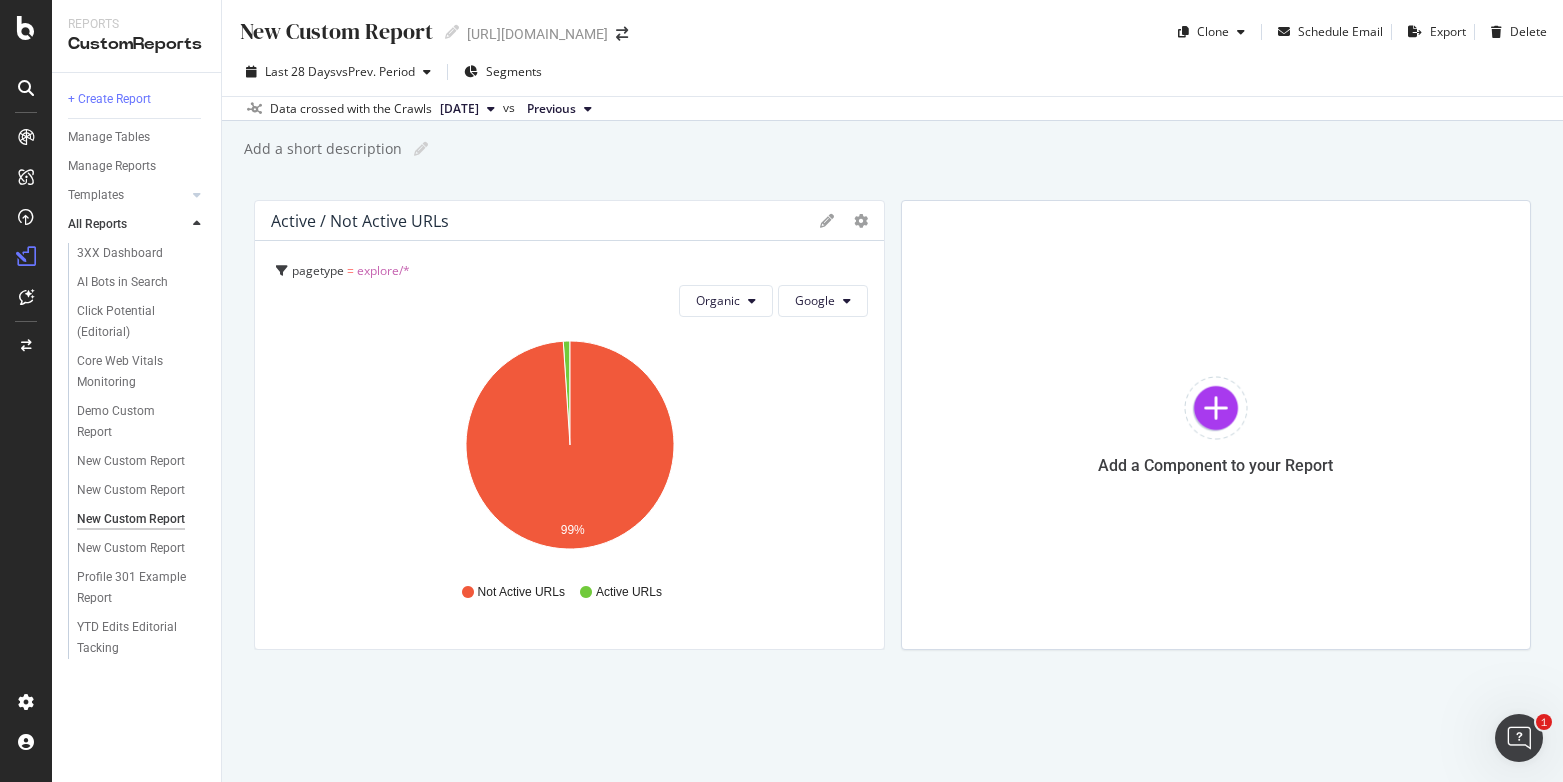 scroll, scrollTop: 0, scrollLeft: 0, axis: both 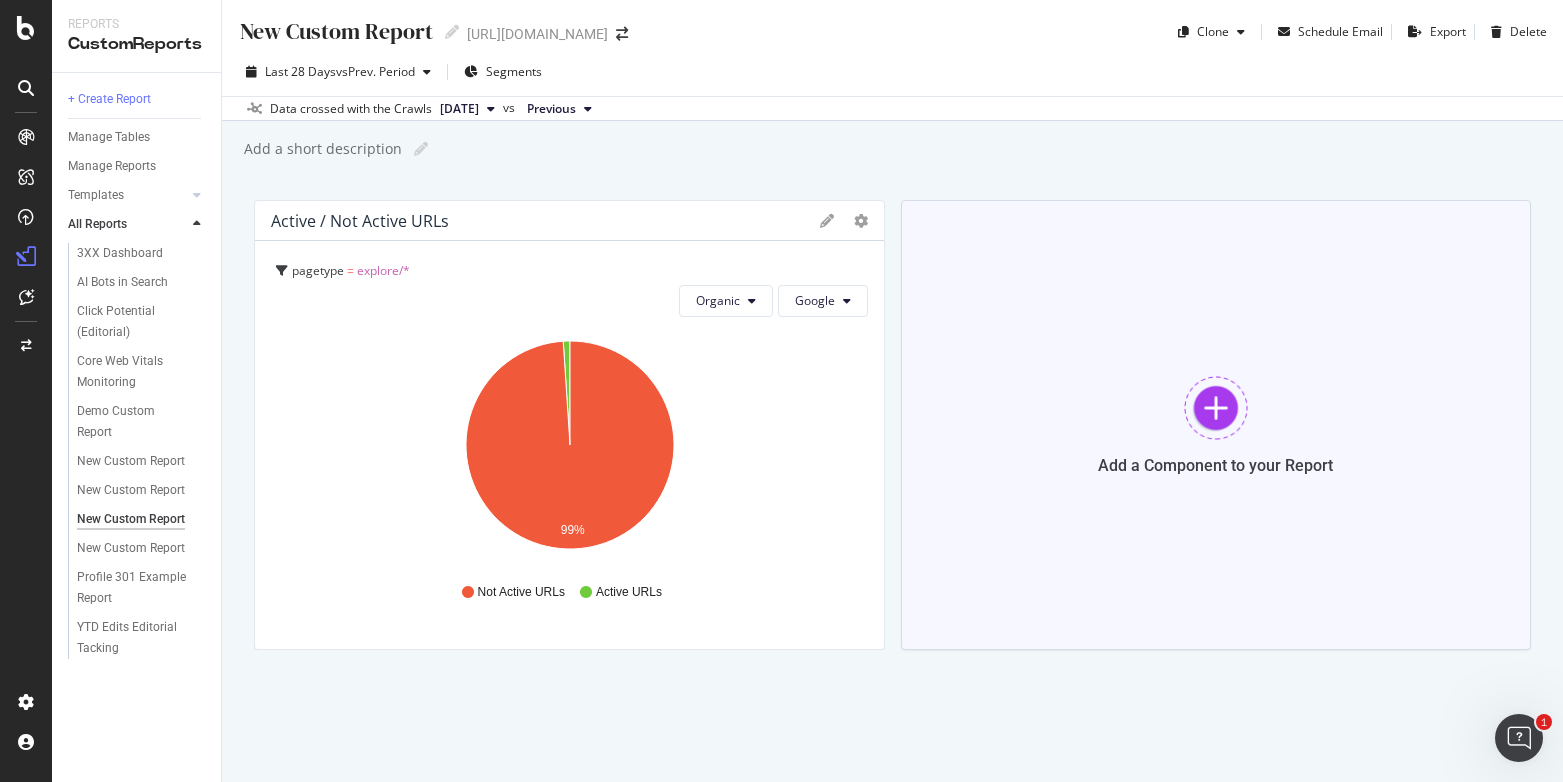 click at bounding box center (1216, 408) 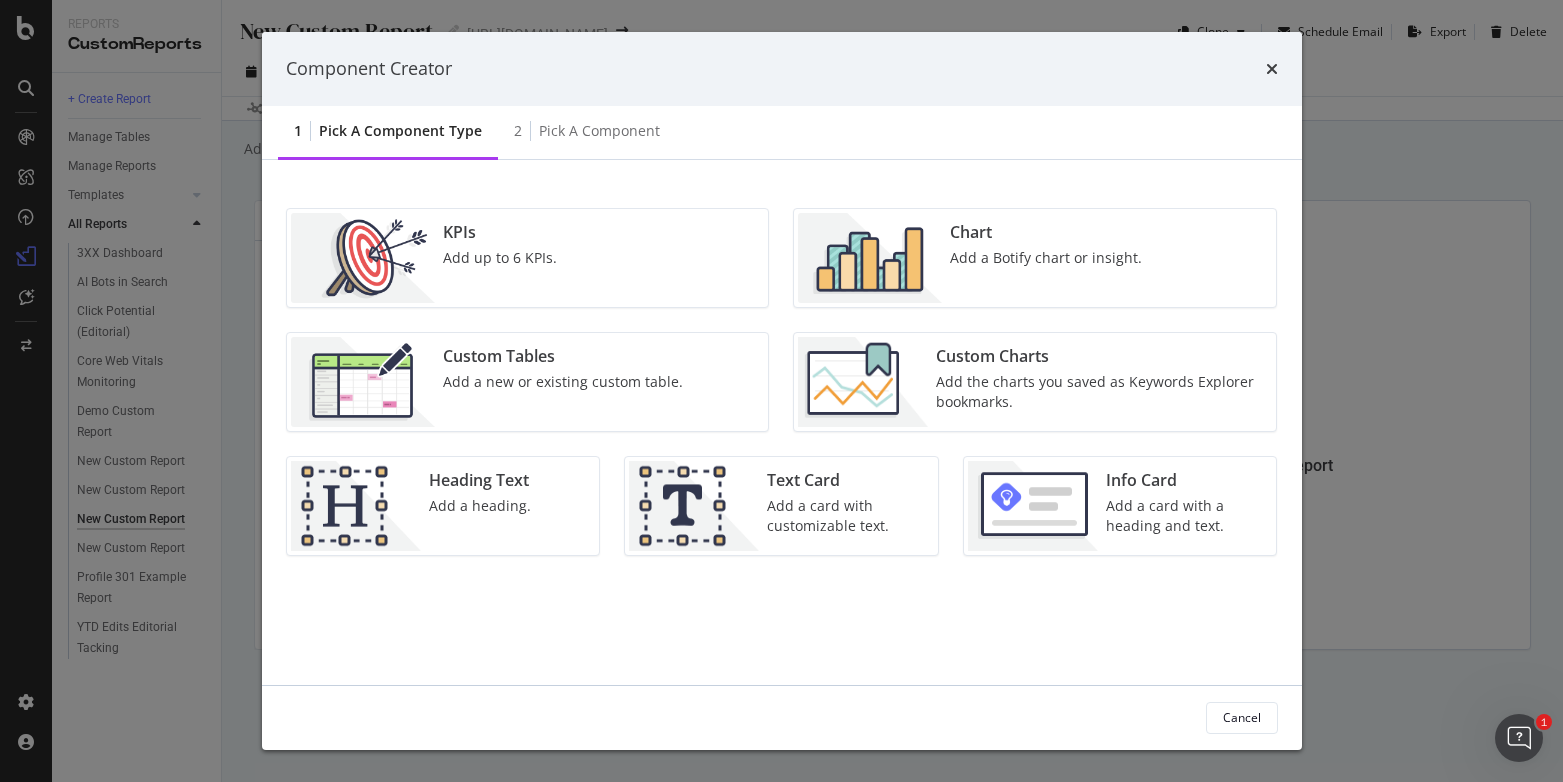 click on "Add a heading." at bounding box center [480, 506] 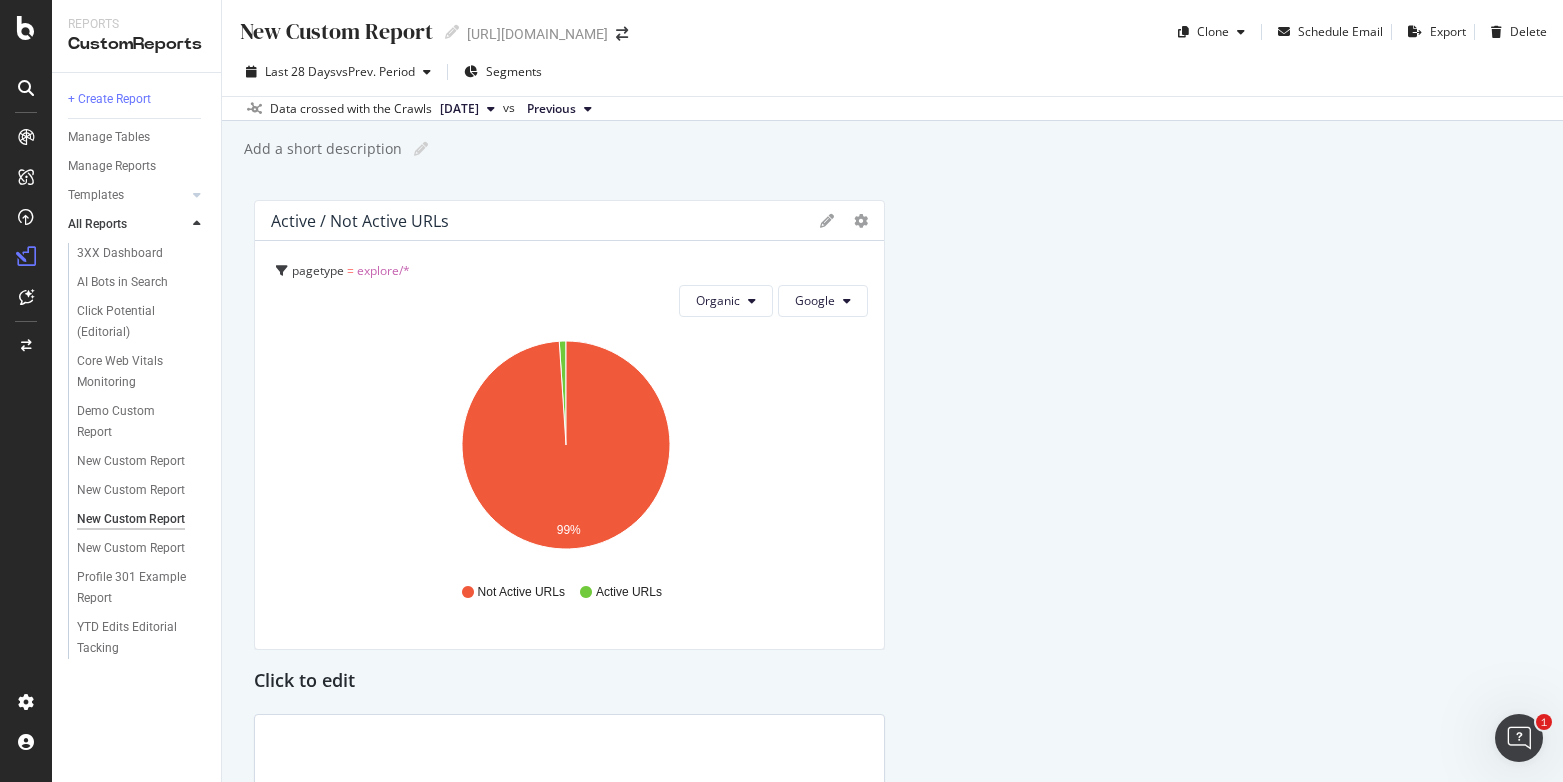 scroll, scrollTop: 390, scrollLeft: 0, axis: vertical 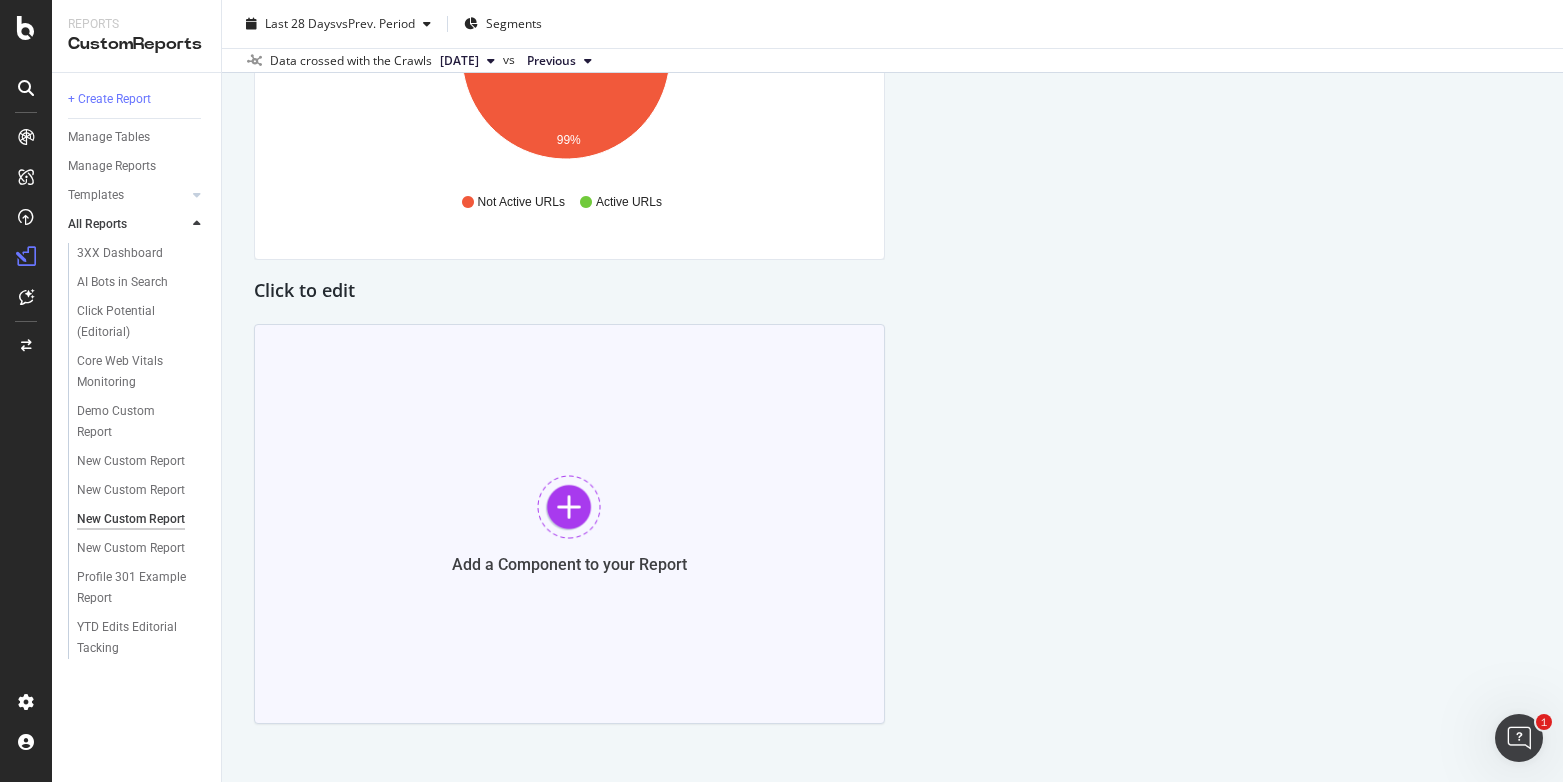 click at bounding box center [569, 507] 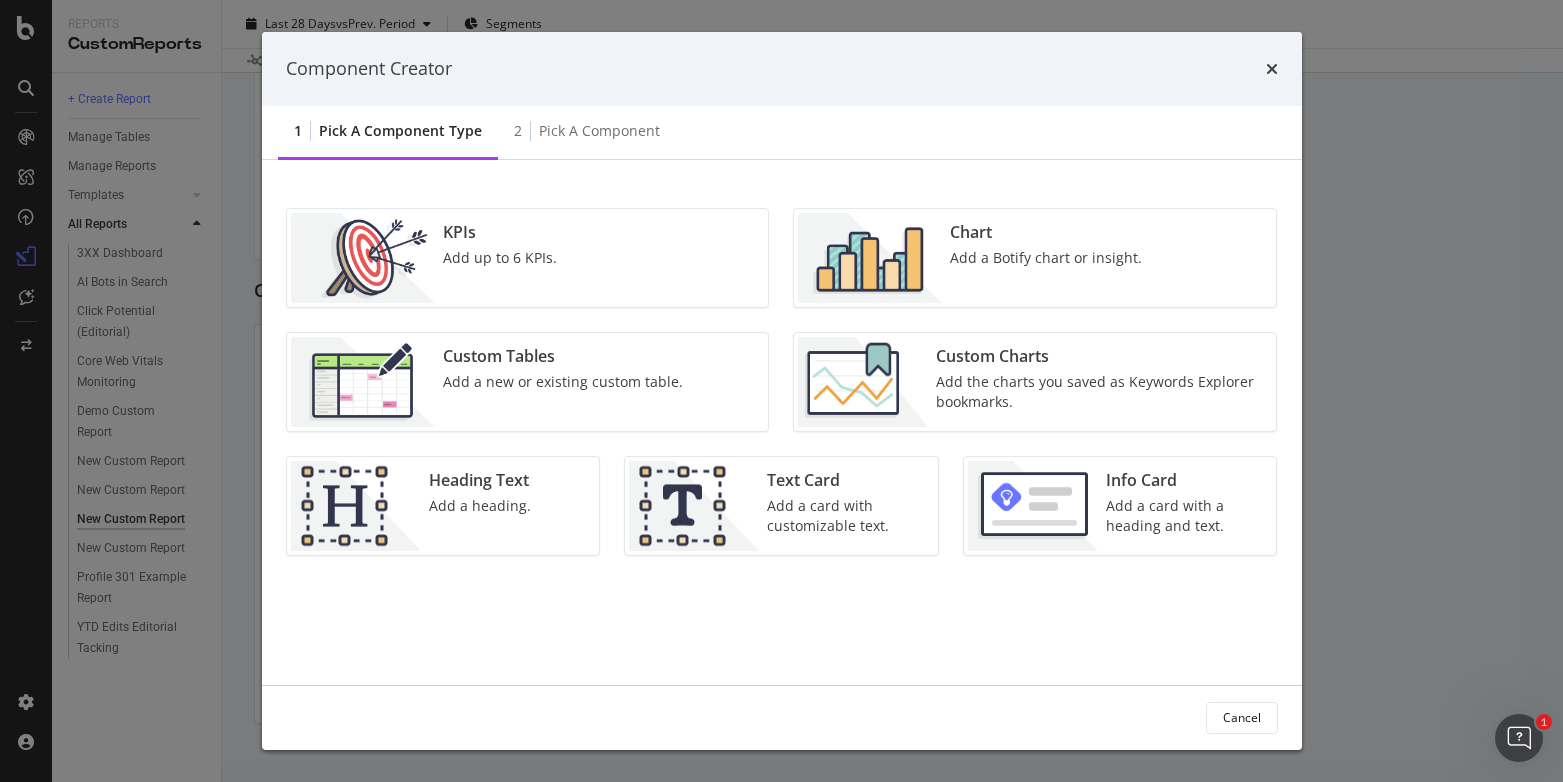 click on "Heading Text Add a heading." at bounding box center [443, 506] 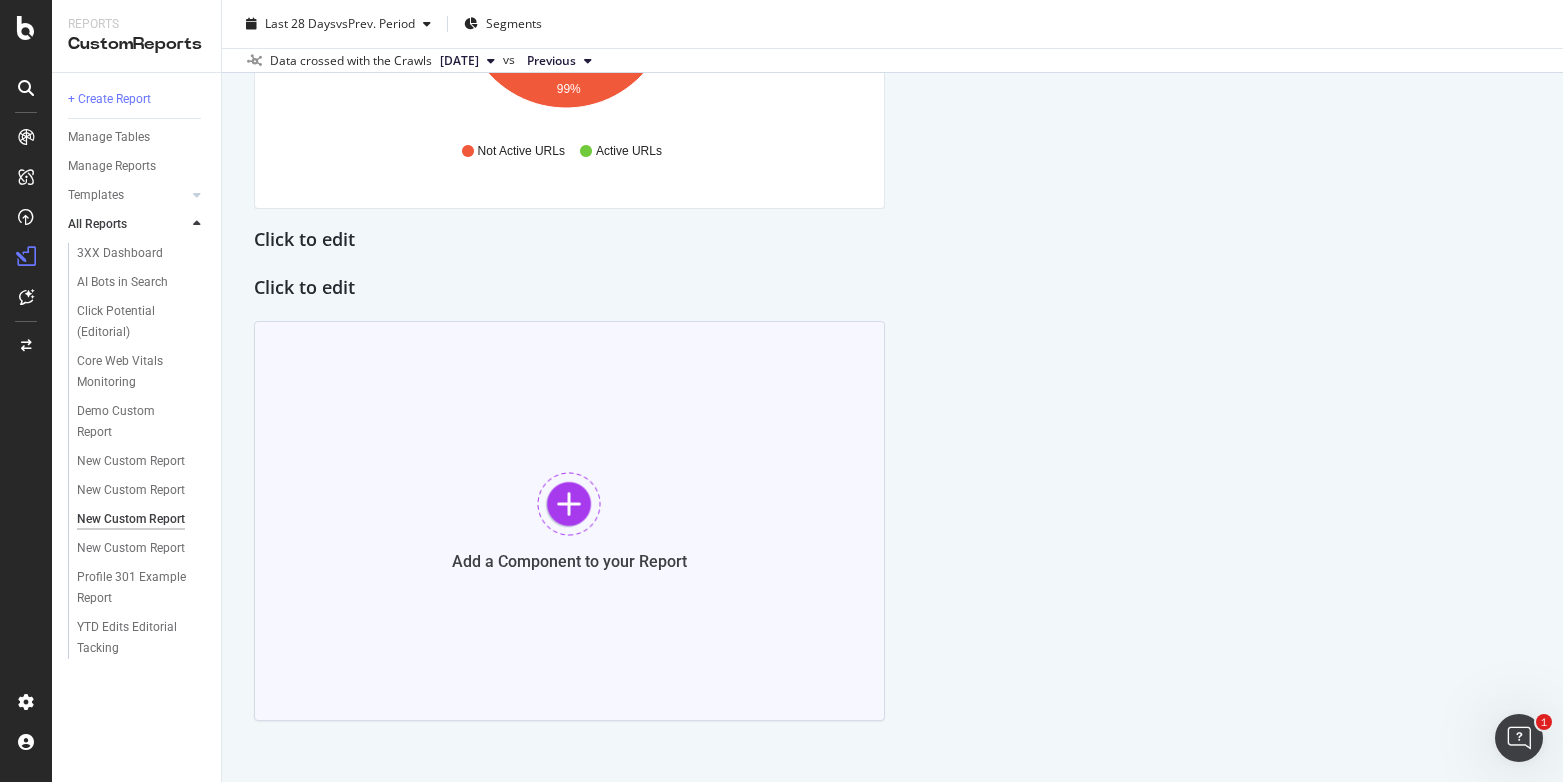 scroll, scrollTop: 482, scrollLeft: 0, axis: vertical 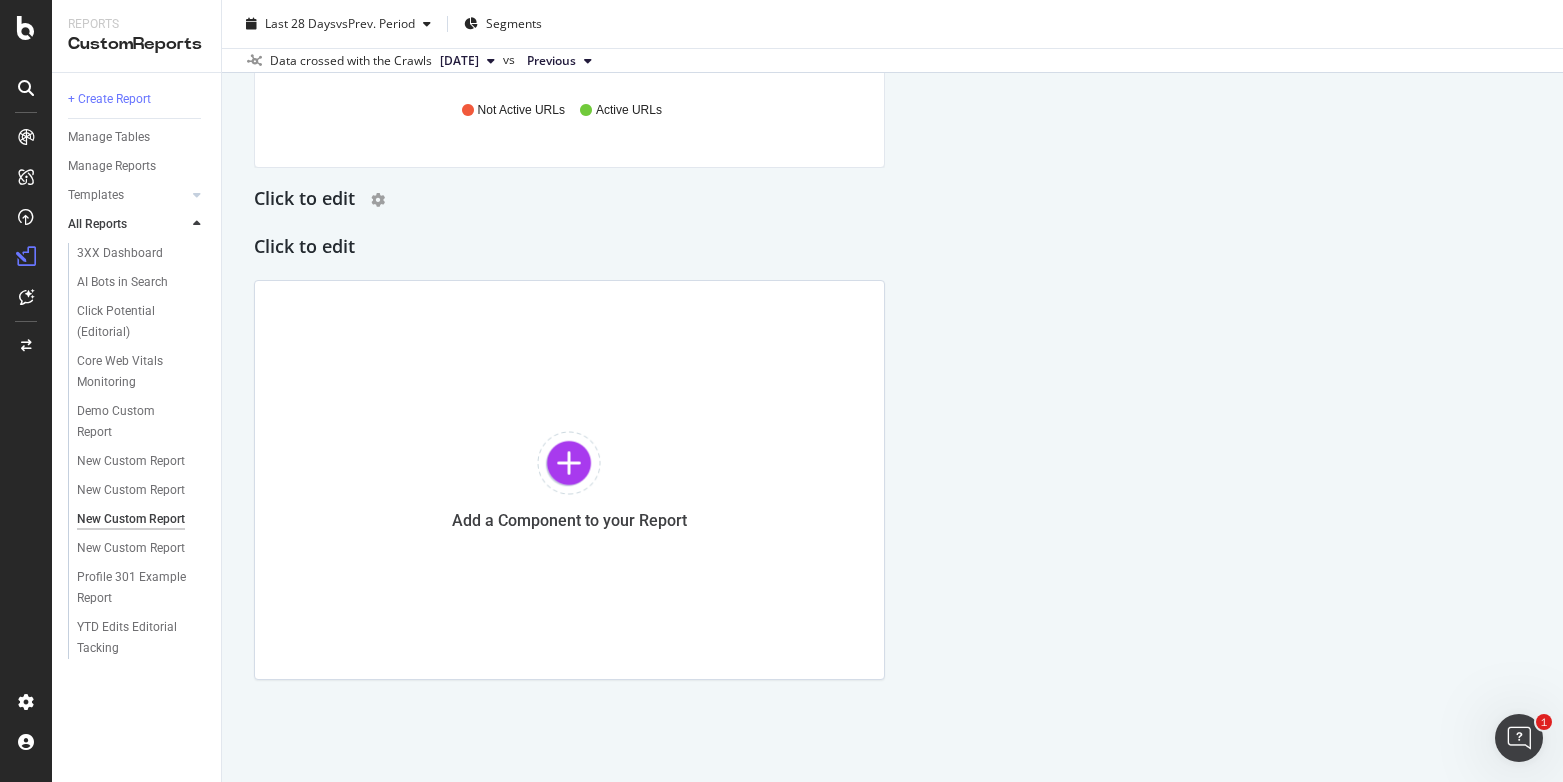 click on "Click to edit" at bounding box center (304, 200) 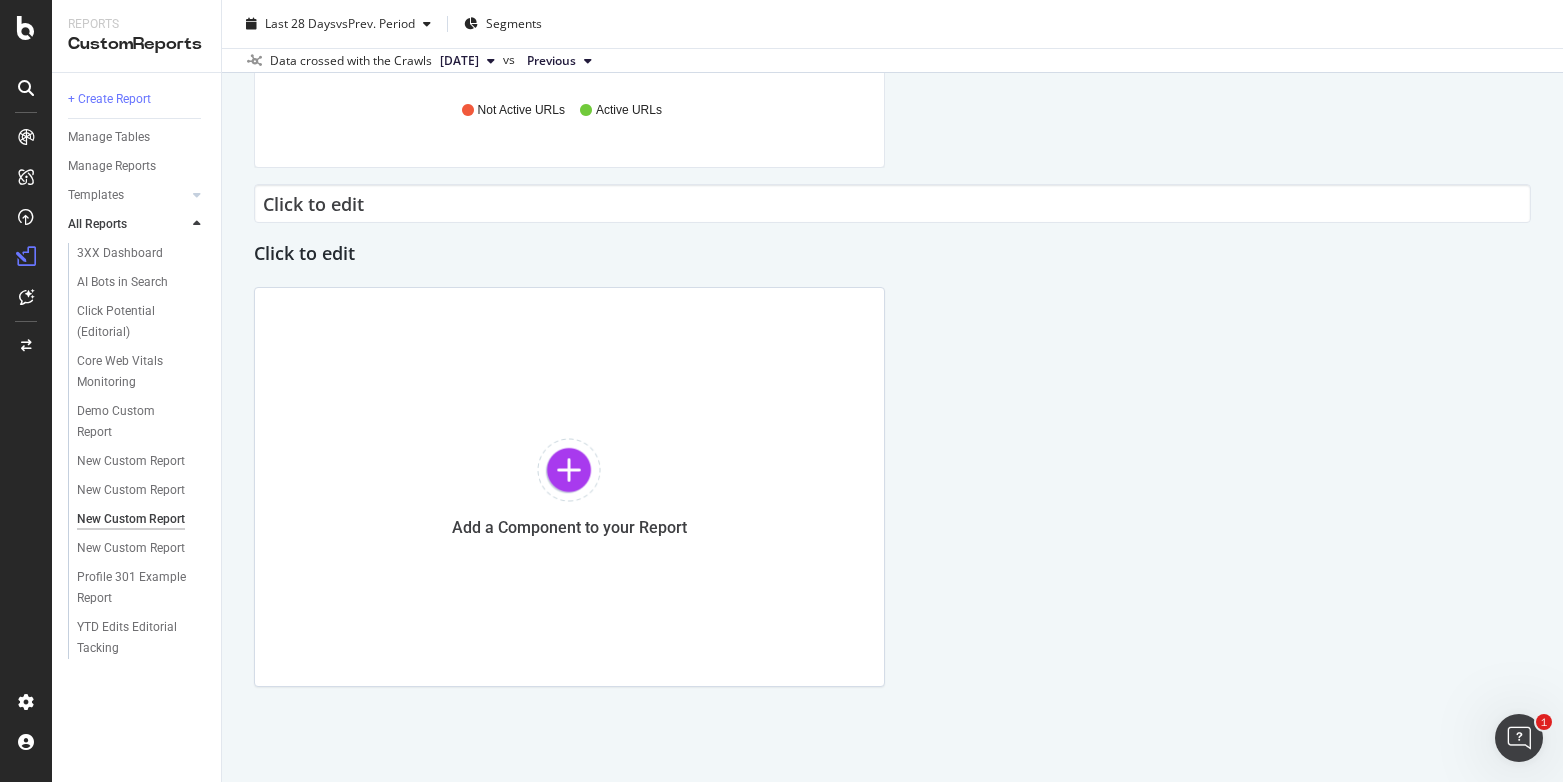 click on "Click to edit" at bounding box center [892, 203] 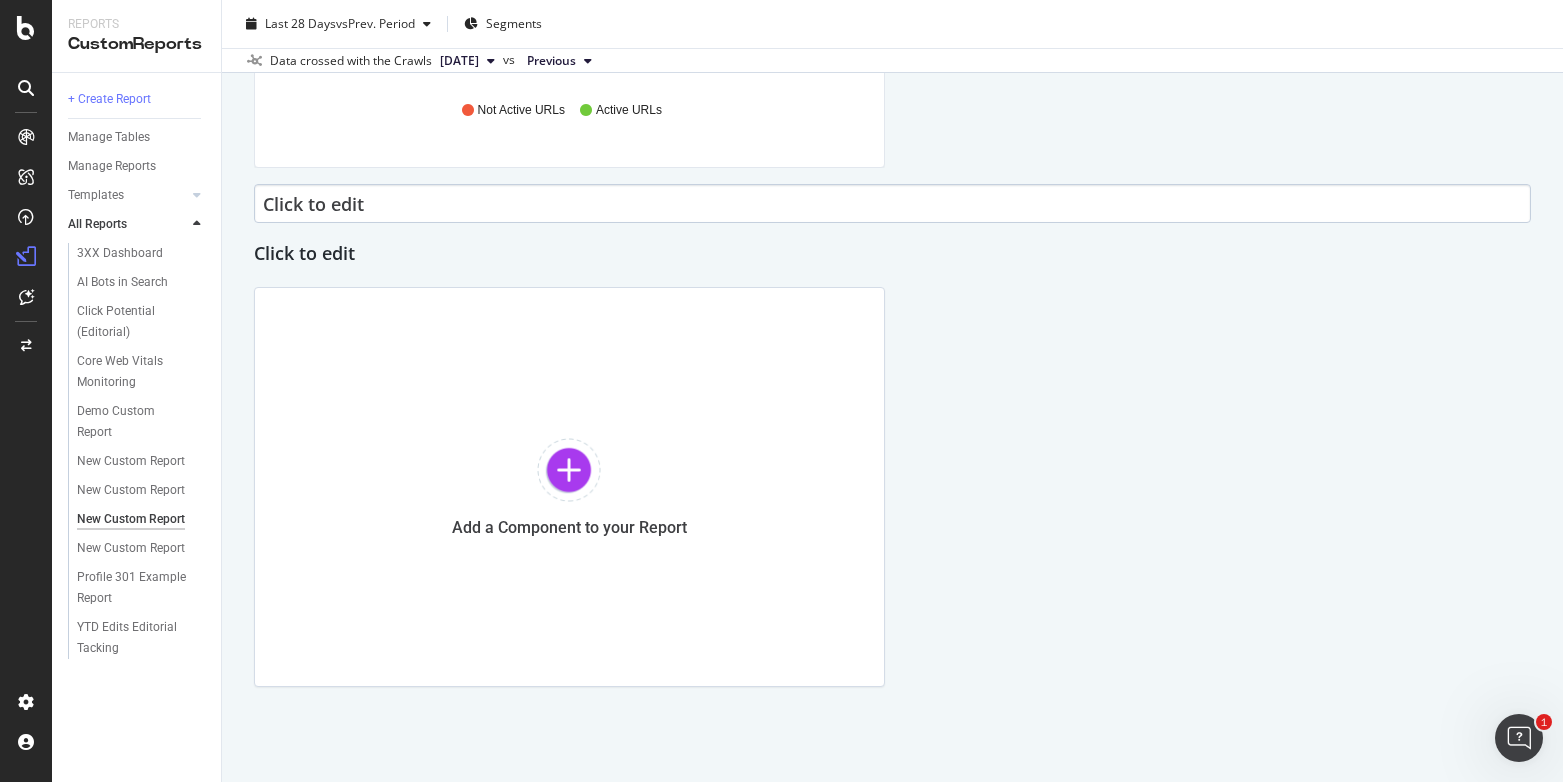 click on "Click to edit" at bounding box center (892, 203) 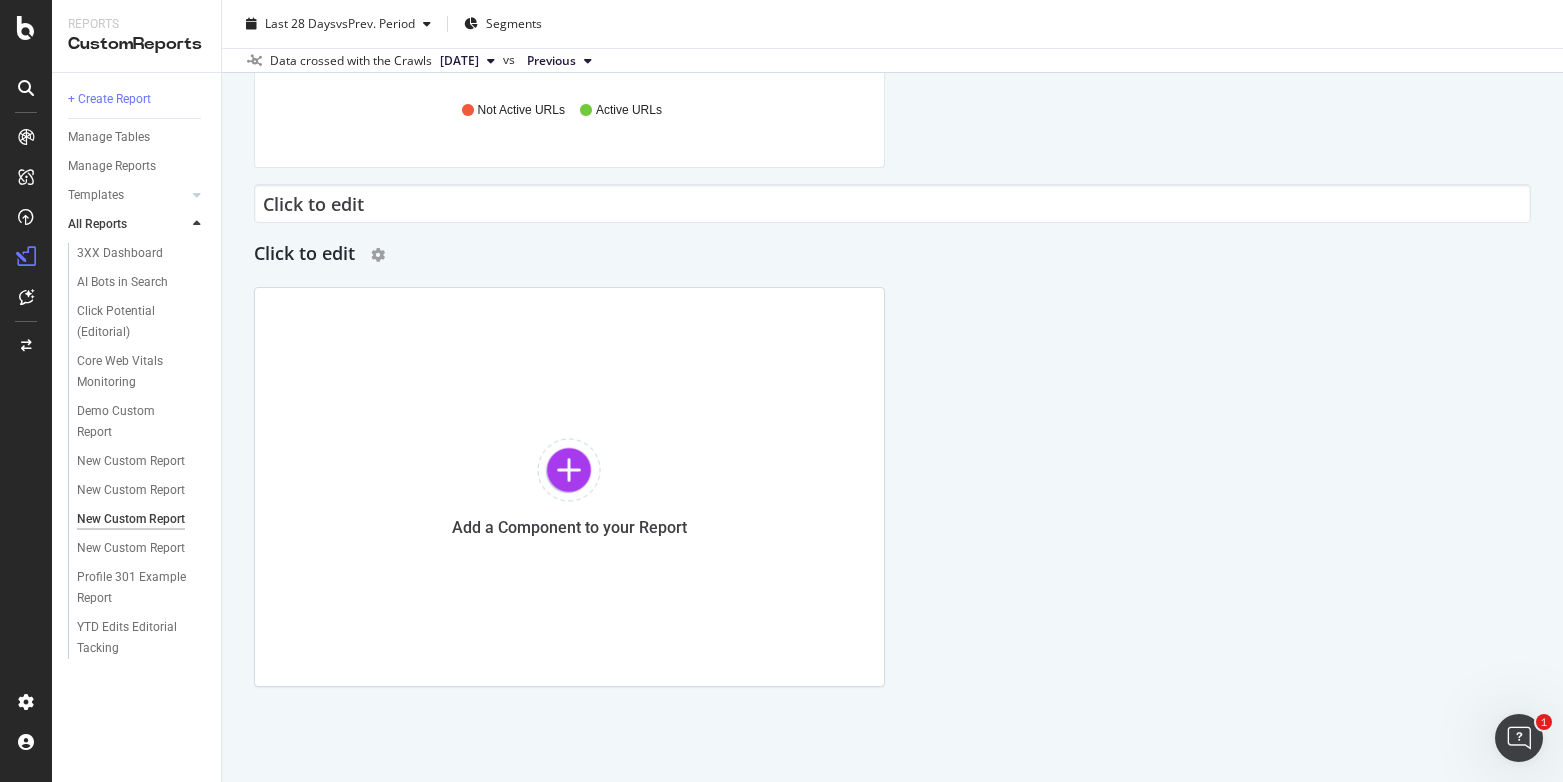 click on "Click to edit" at bounding box center (892, 255) 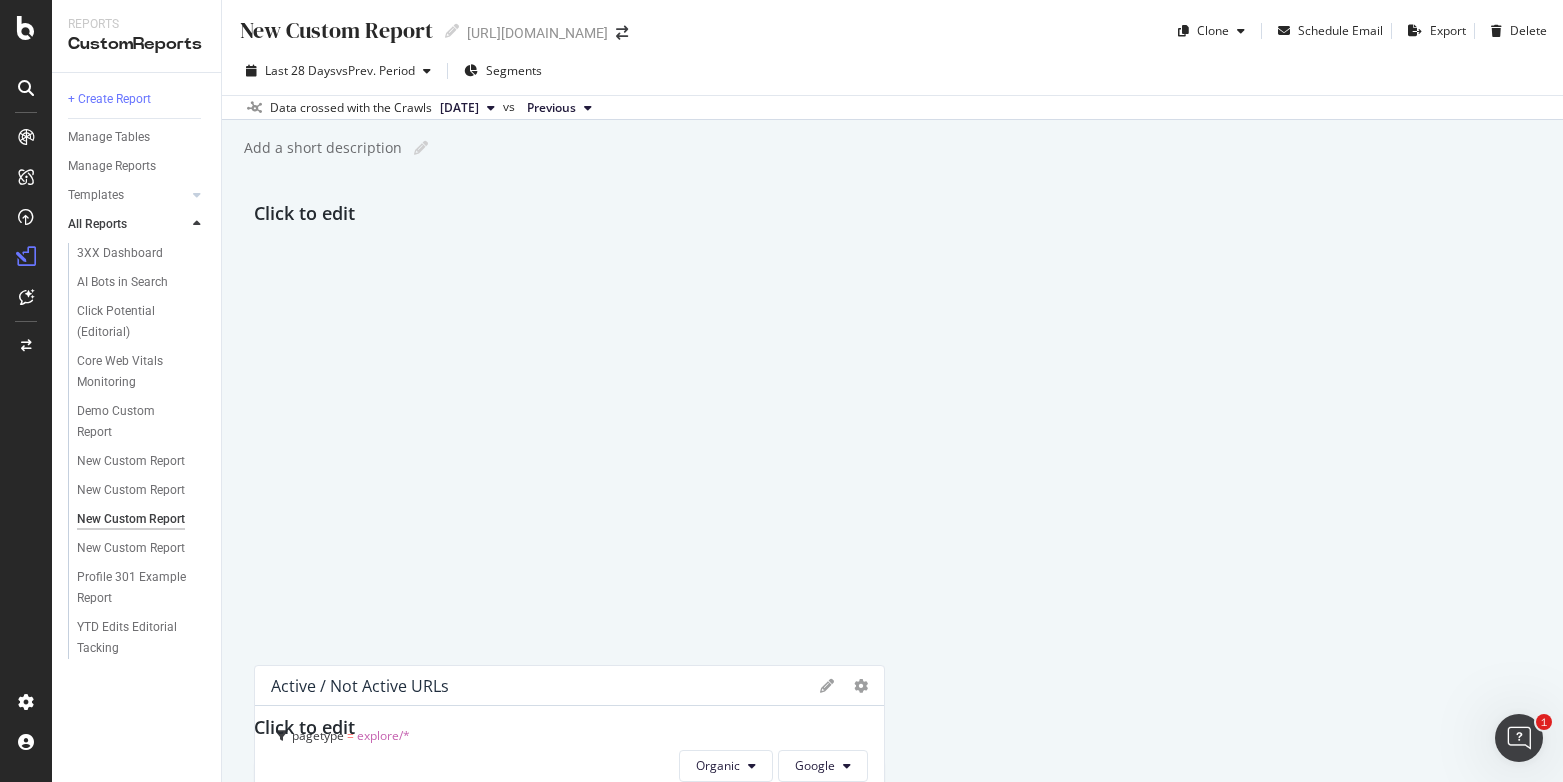 scroll, scrollTop: 0, scrollLeft: 0, axis: both 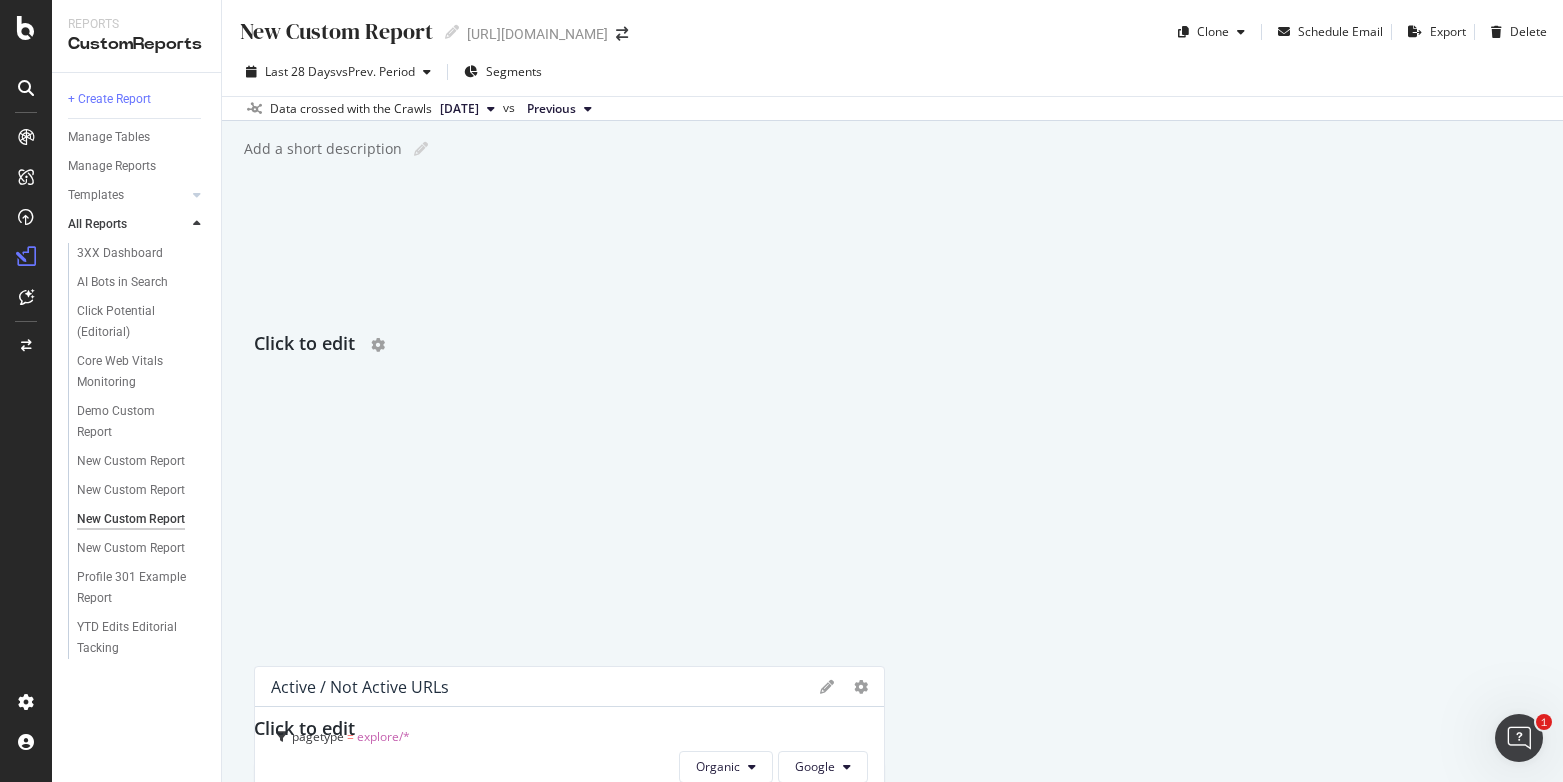 drag, startPoint x: 266, startPoint y: 198, endPoint x: 269, endPoint y: 368, distance: 170.02647 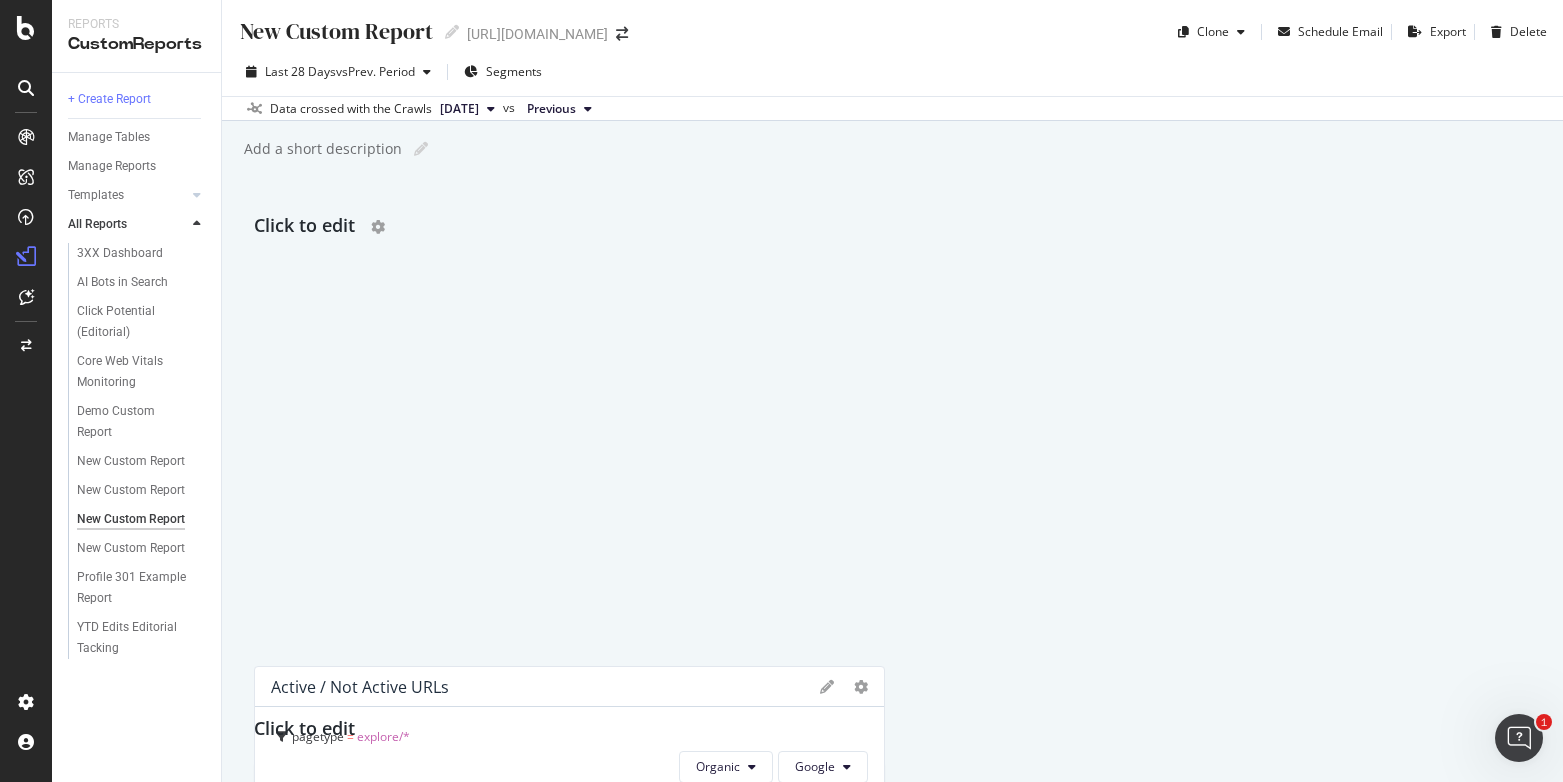 drag, startPoint x: 302, startPoint y: 675, endPoint x: 320, endPoint y: 219, distance: 456.35513 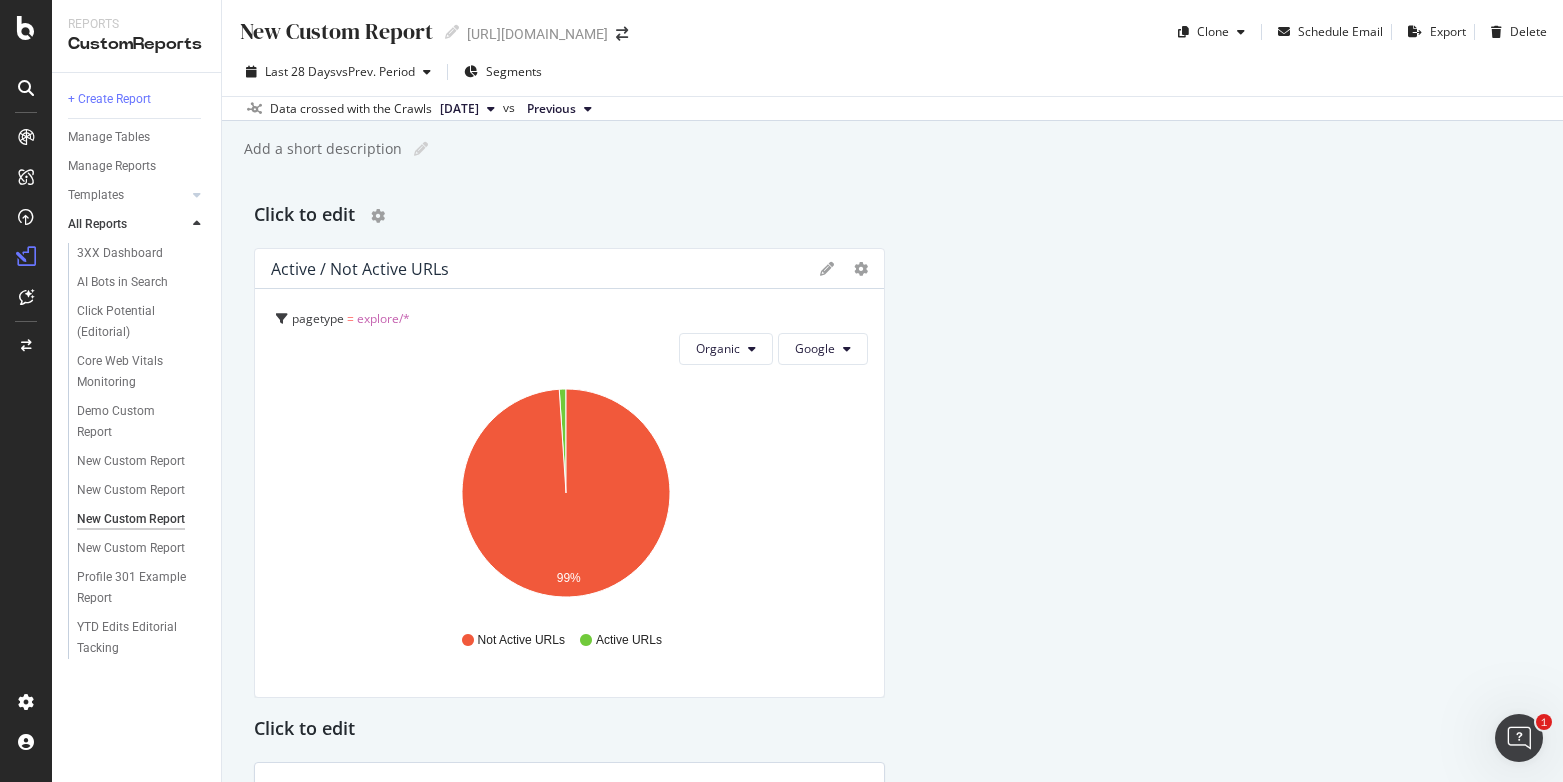 click on "Click to edit" at bounding box center (304, 216) 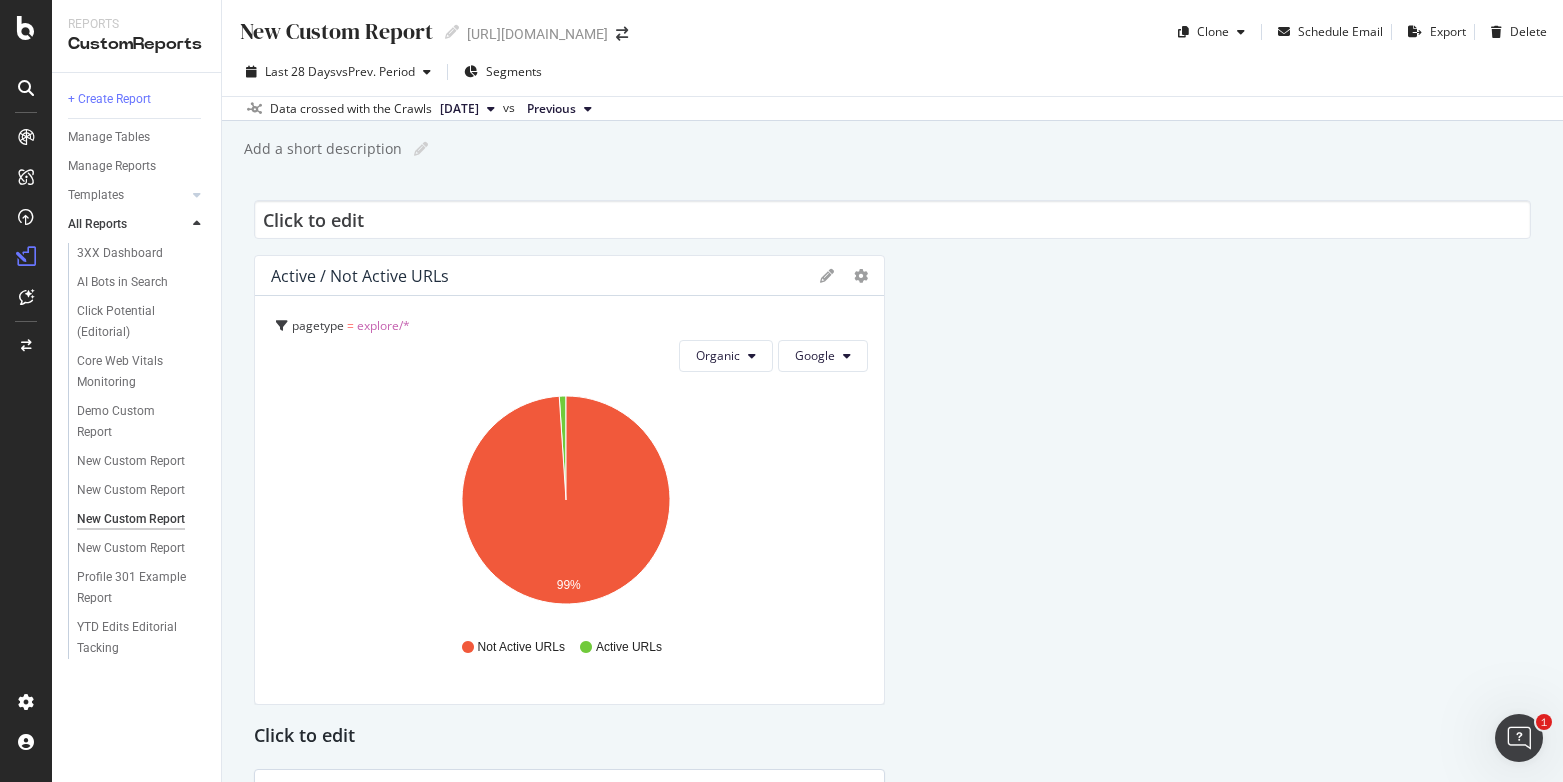 click on "Click to edit" at bounding box center (892, 219) 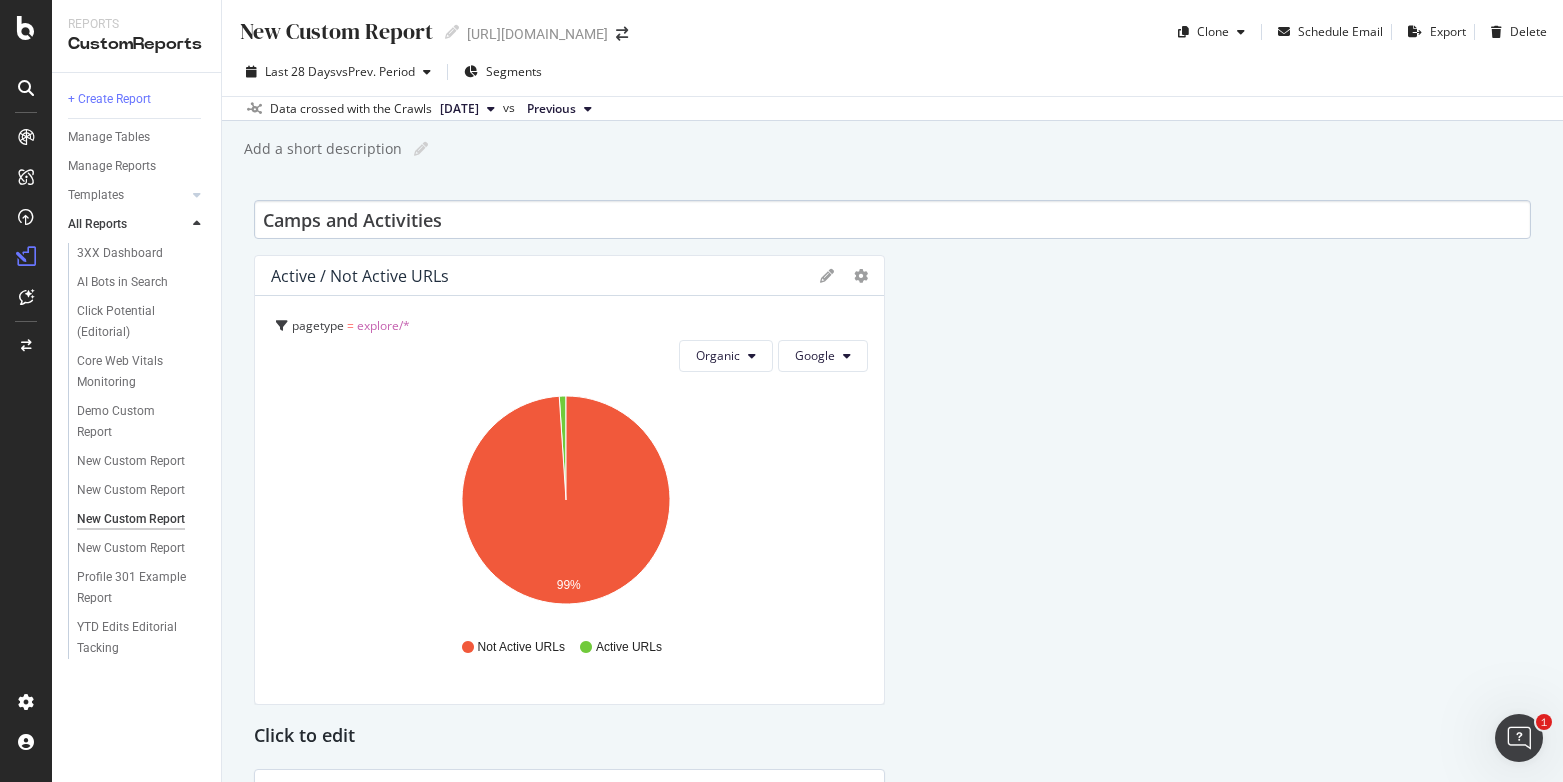 click on "Camps and Activities" at bounding box center (892, 219) 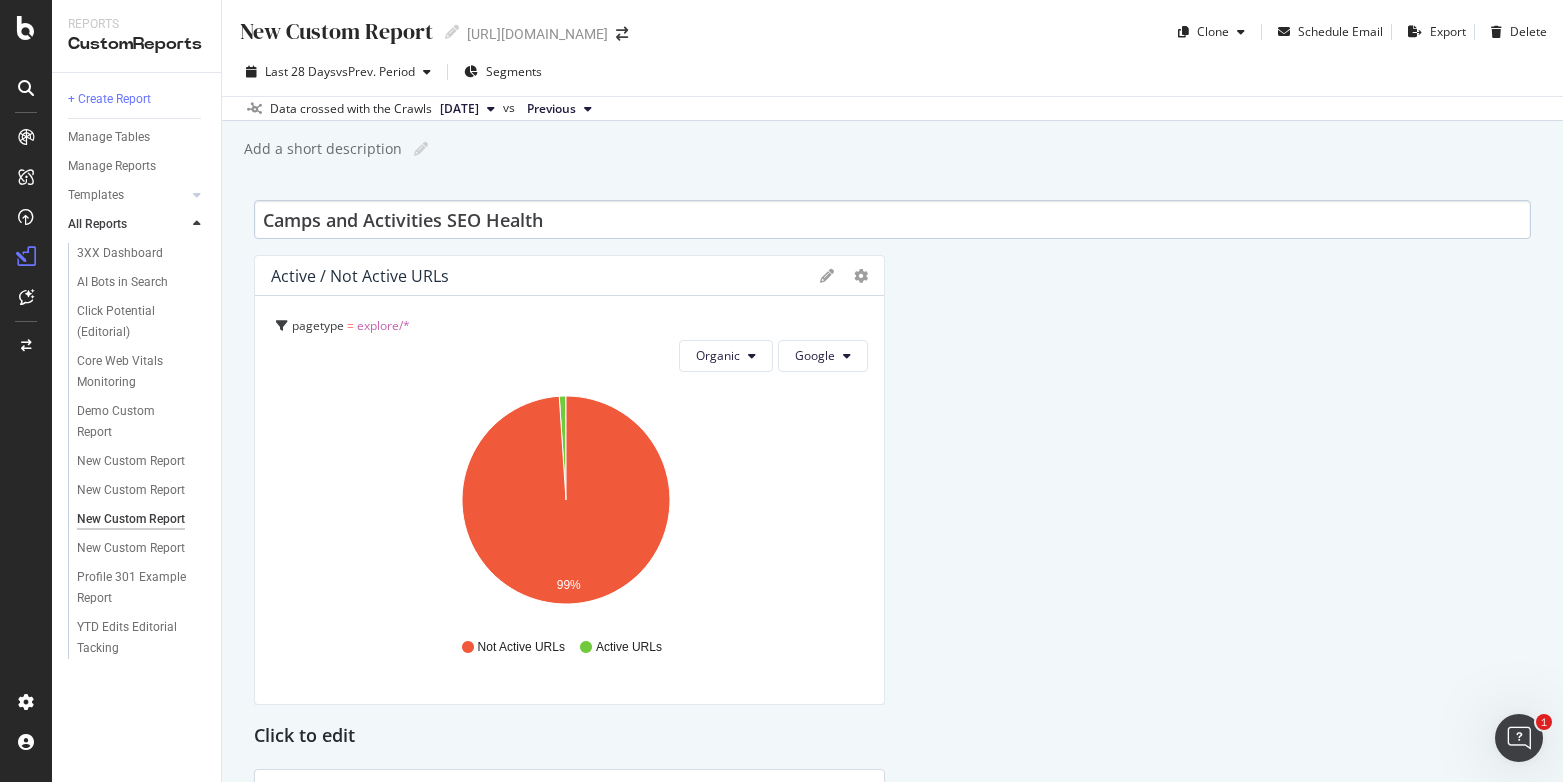 type on "Camps and Activities SEO Health" 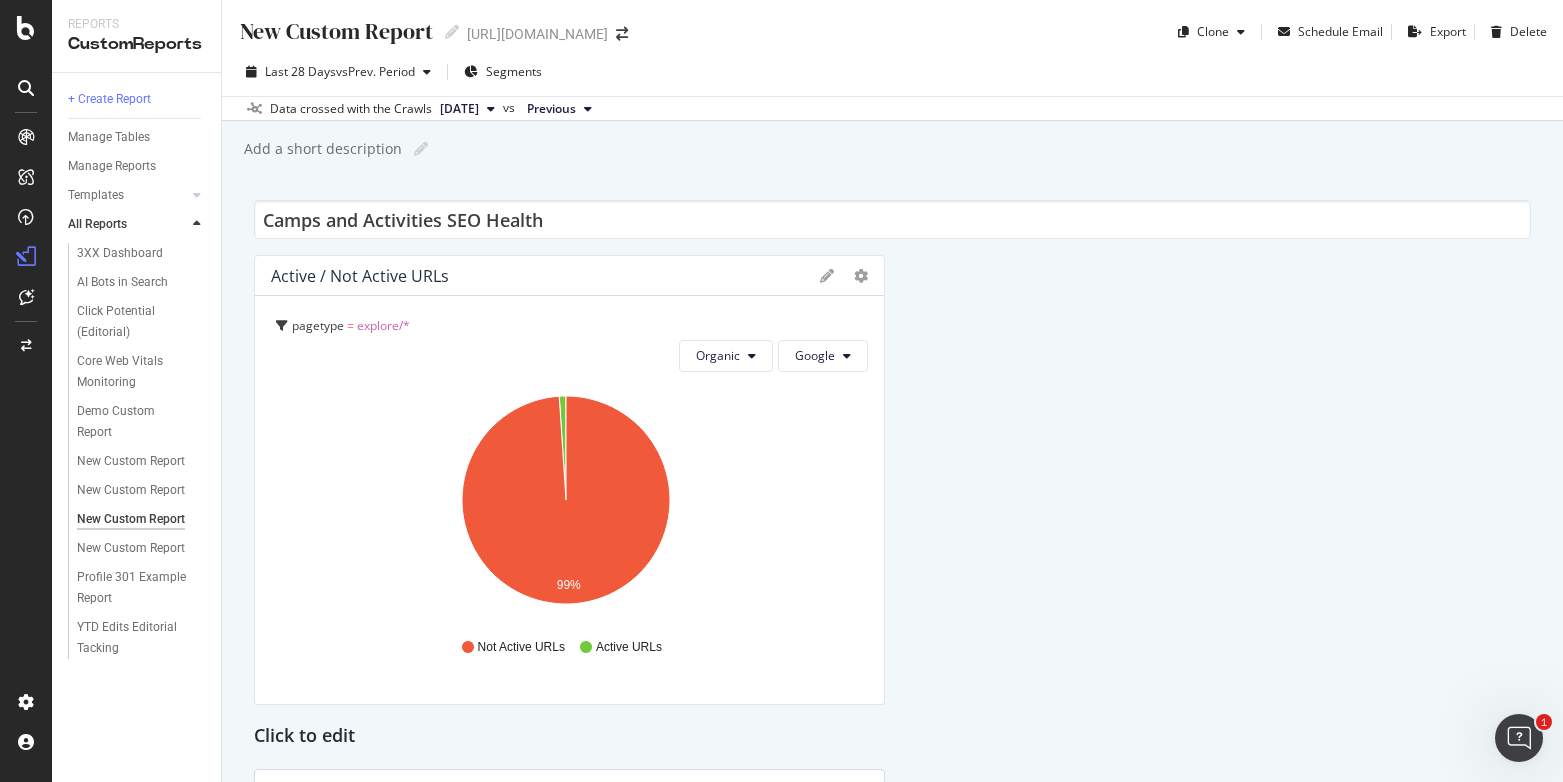 click on "Add a short description Add a short description" at bounding box center (902, 149) 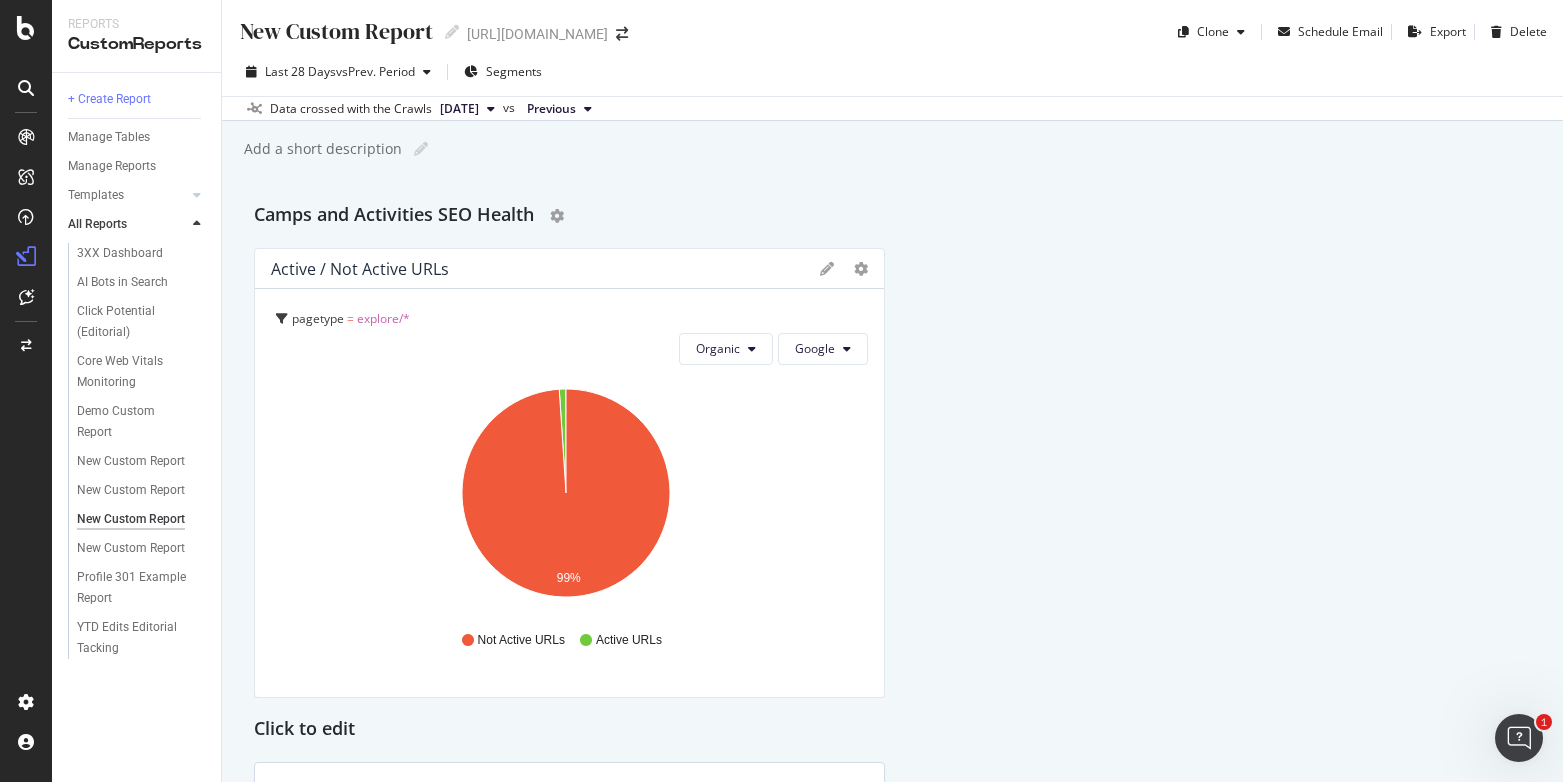 click on "Camps and Activities SEO Health" at bounding box center [394, 216] 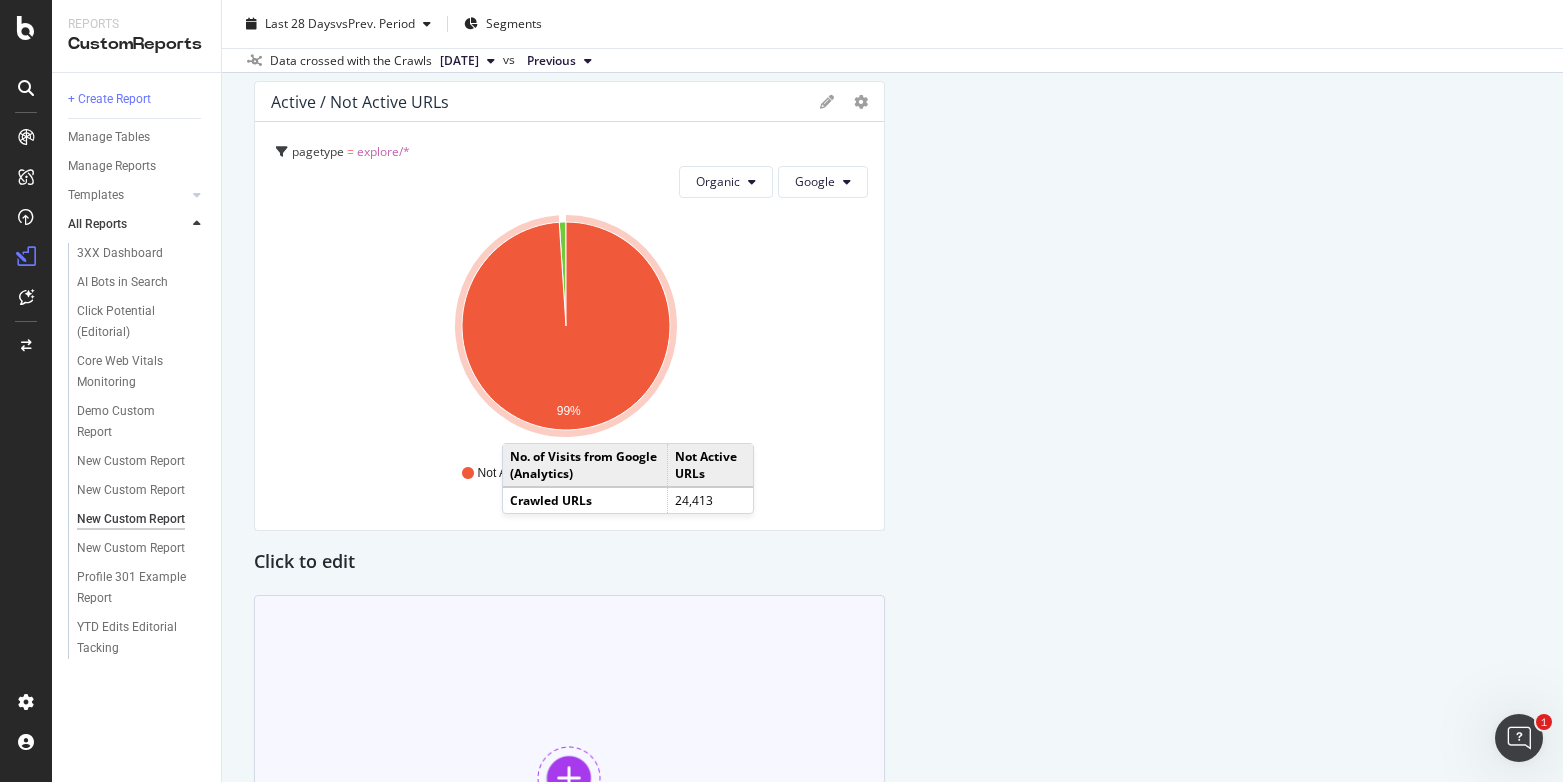 scroll, scrollTop: 176, scrollLeft: 0, axis: vertical 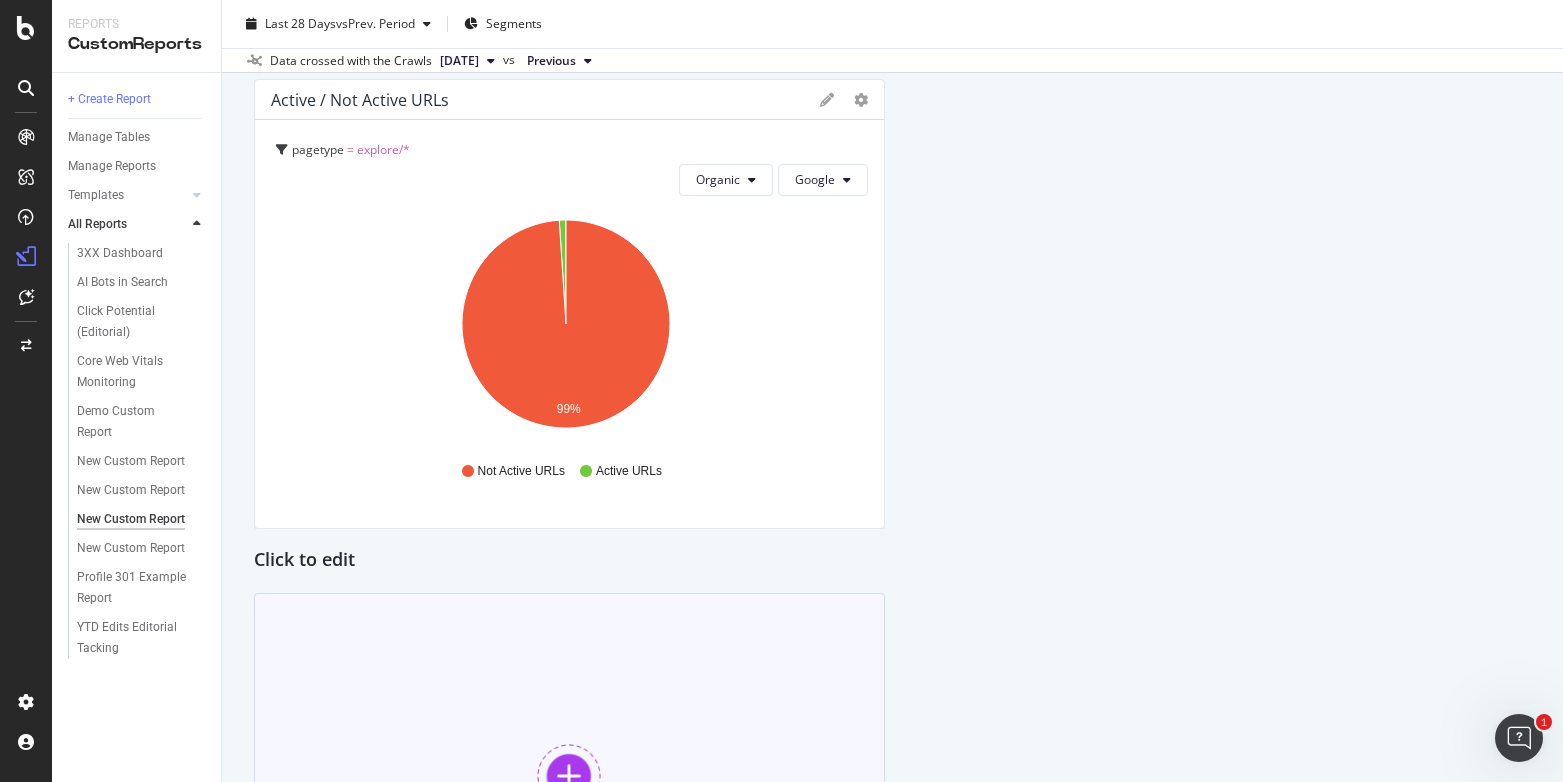 click at bounding box center [569, 776] 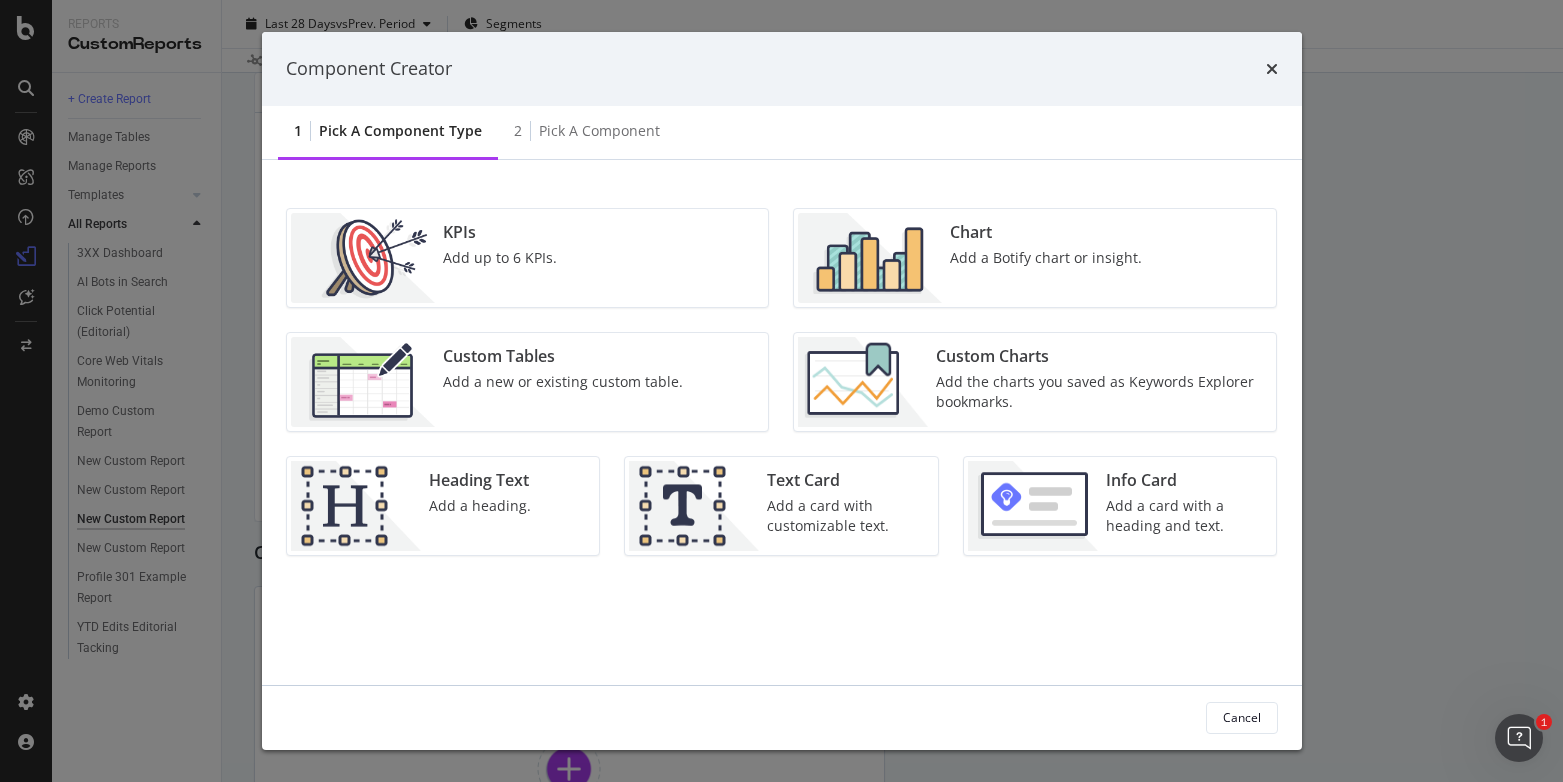 click on "Custom Charts Add the charts you saved as Keywords Explorer bookmarks." at bounding box center (1035, 382) 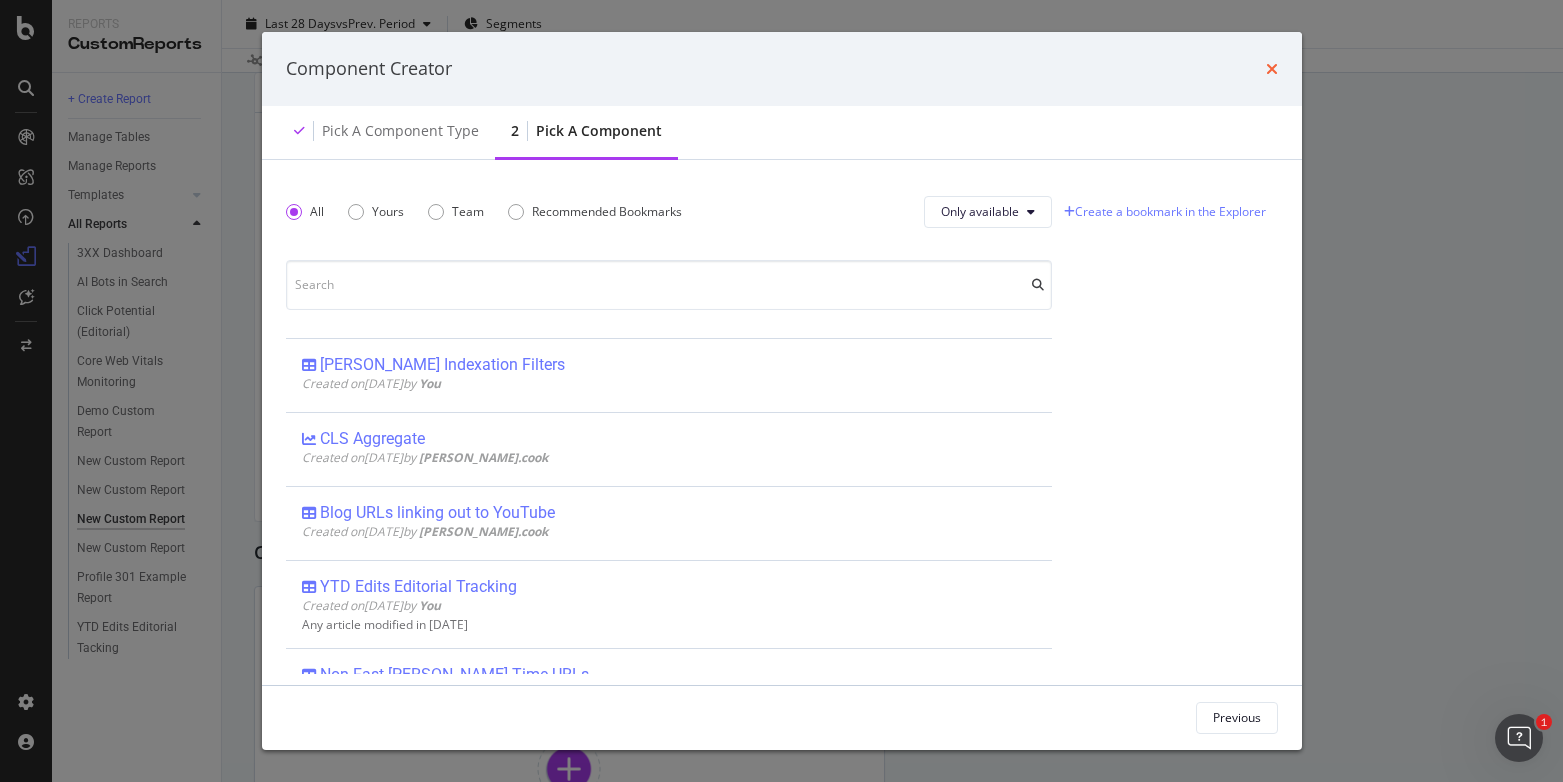 drag, startPoint x: 1286, startPoint y: 64, endPoint x: 1272, endPoint y: 74, distance: 17.20465 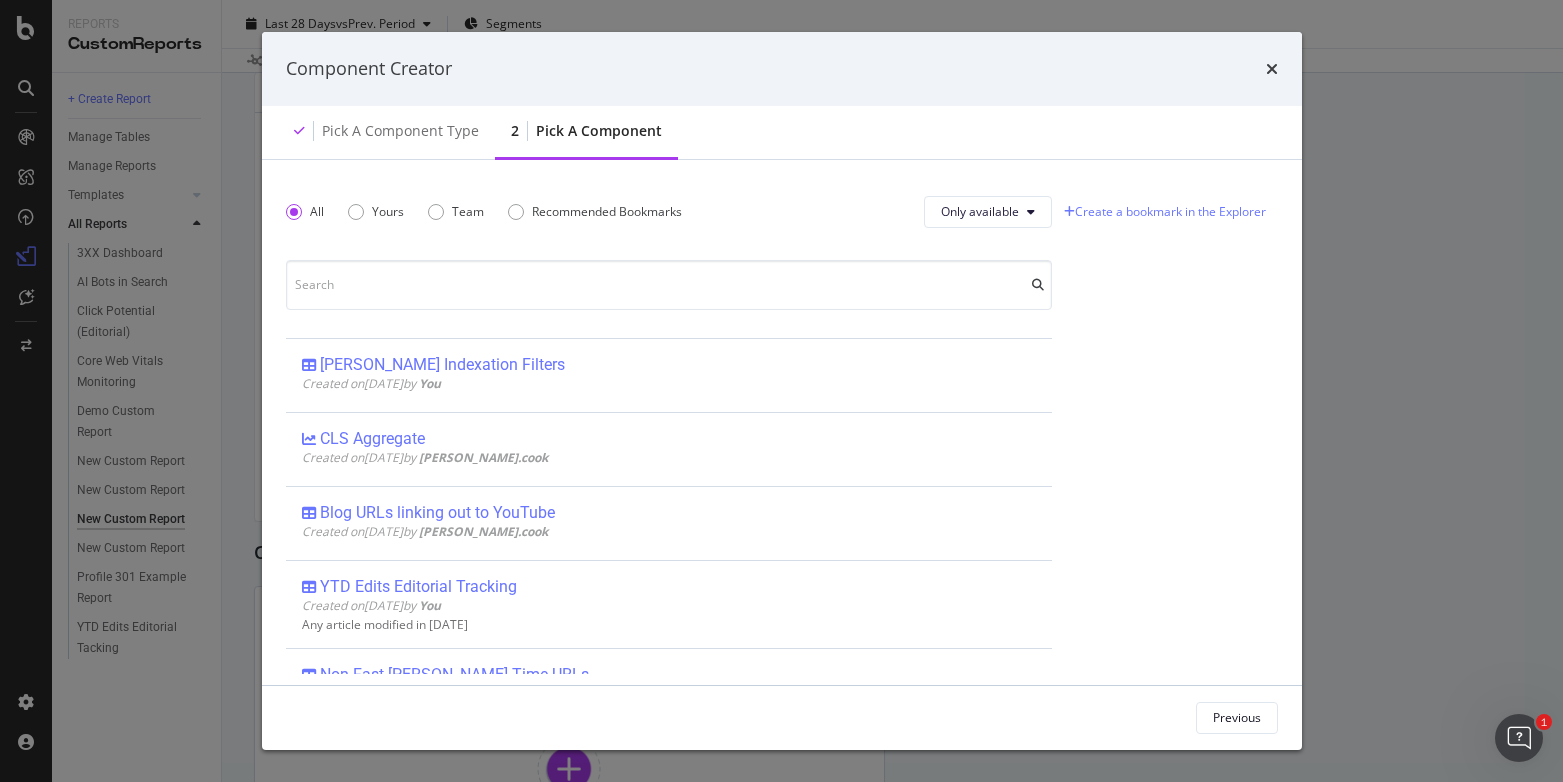 click at bounding box center (1272, 69) 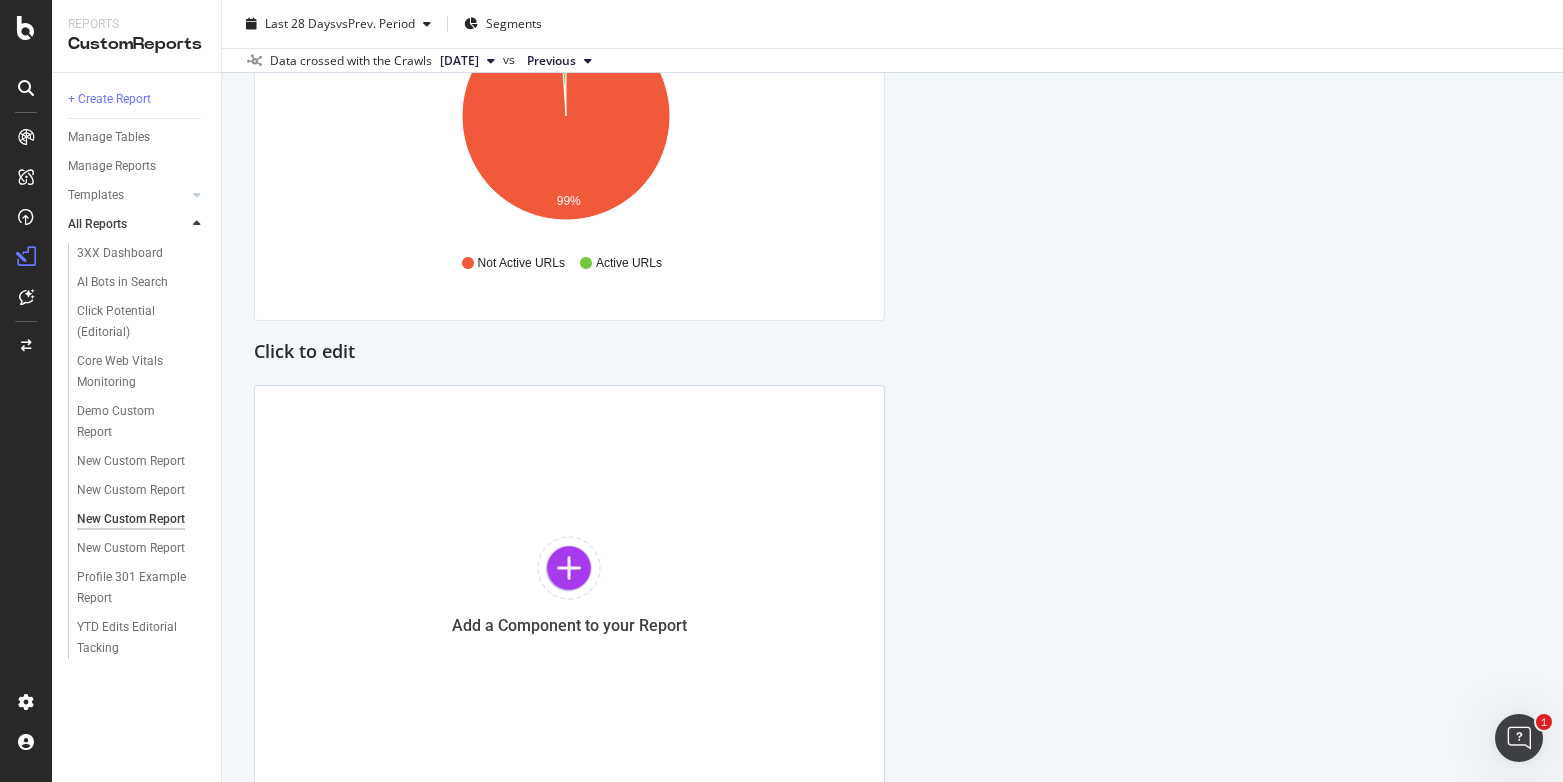 scroll, scrollTop: 482, scrollLeft: 0, axis: vertical 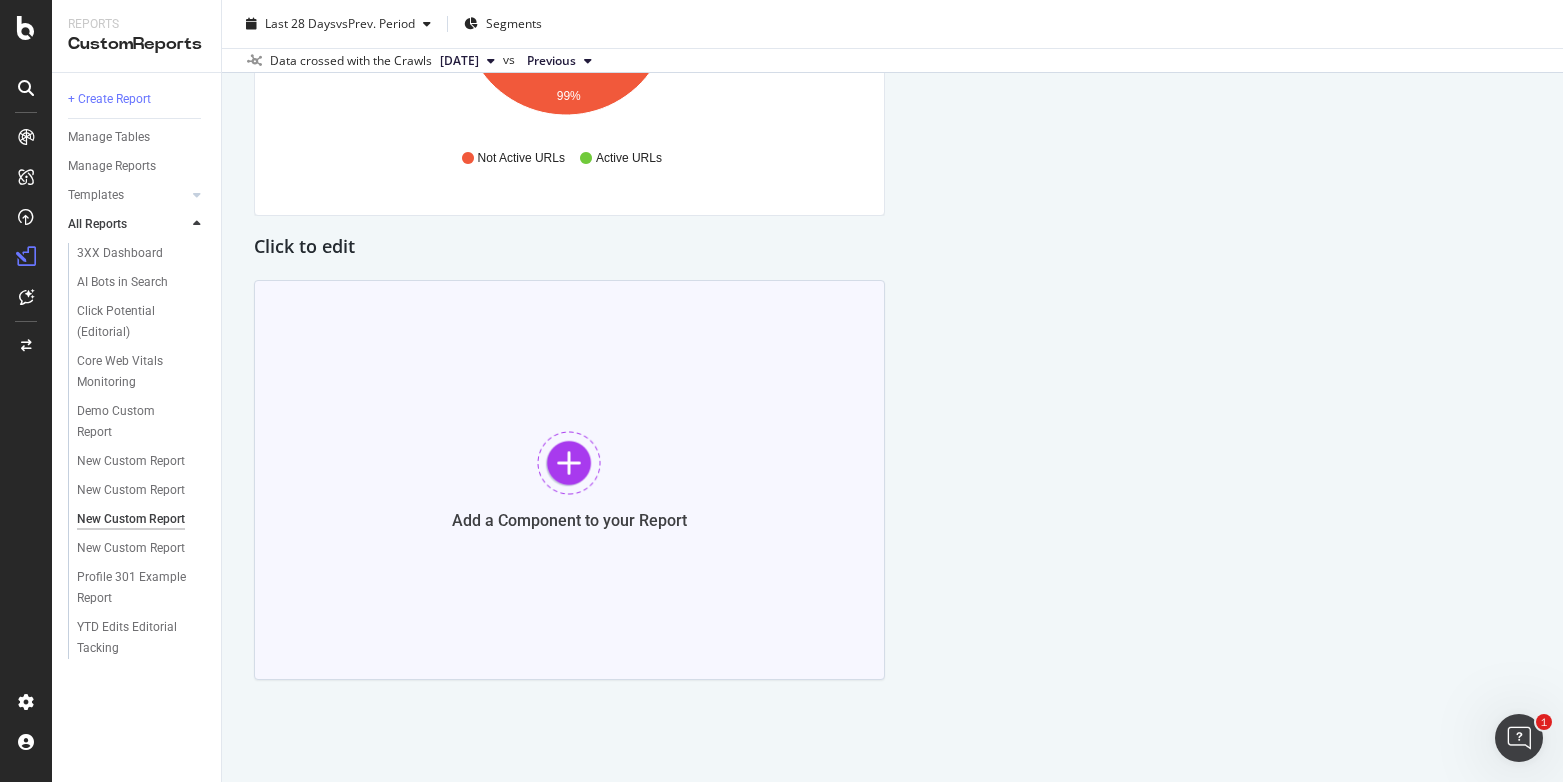click on "Add a Component to your Report" at bounding box center (569, 480) 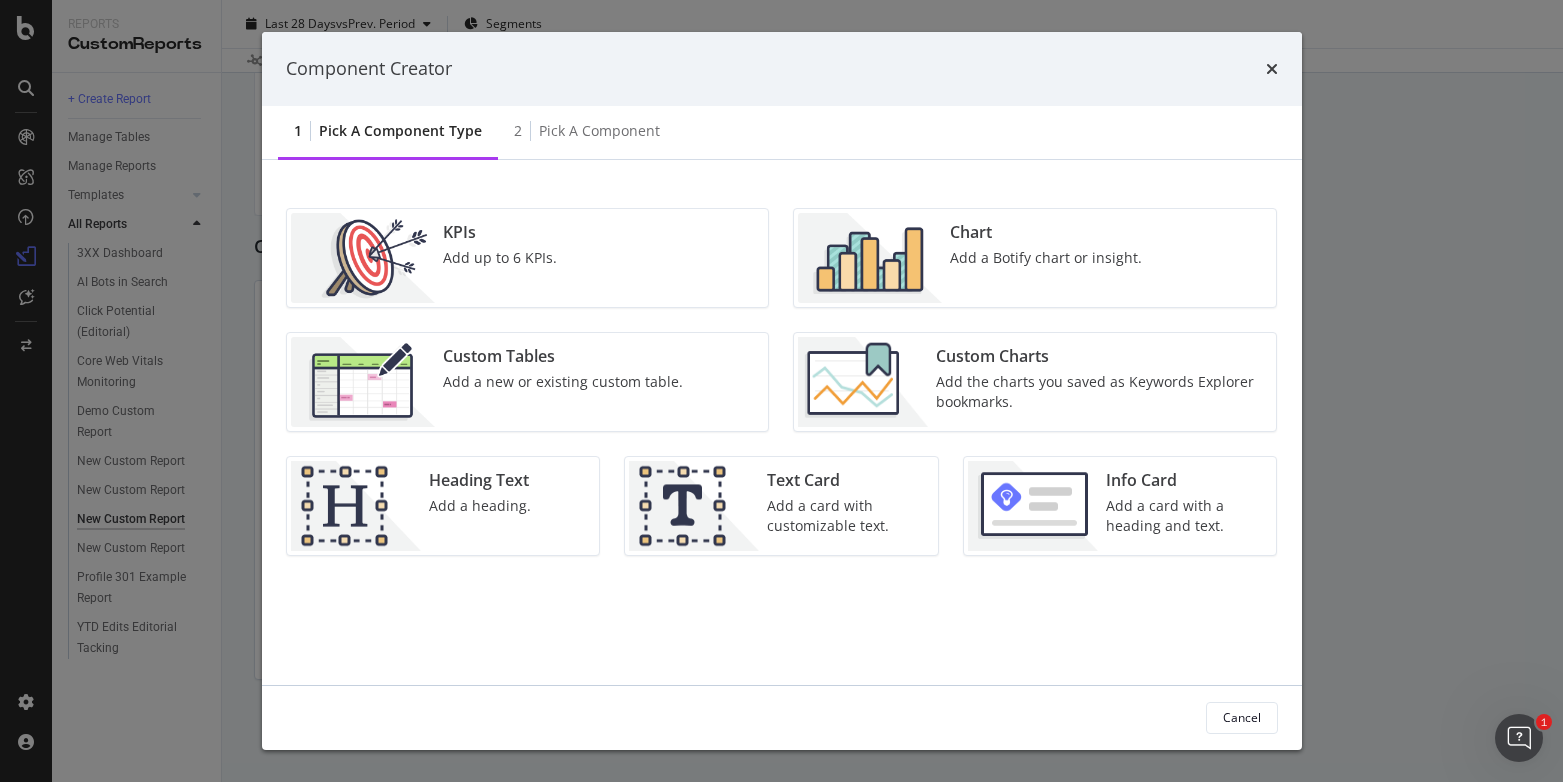 click at bounding box center [694, 506] 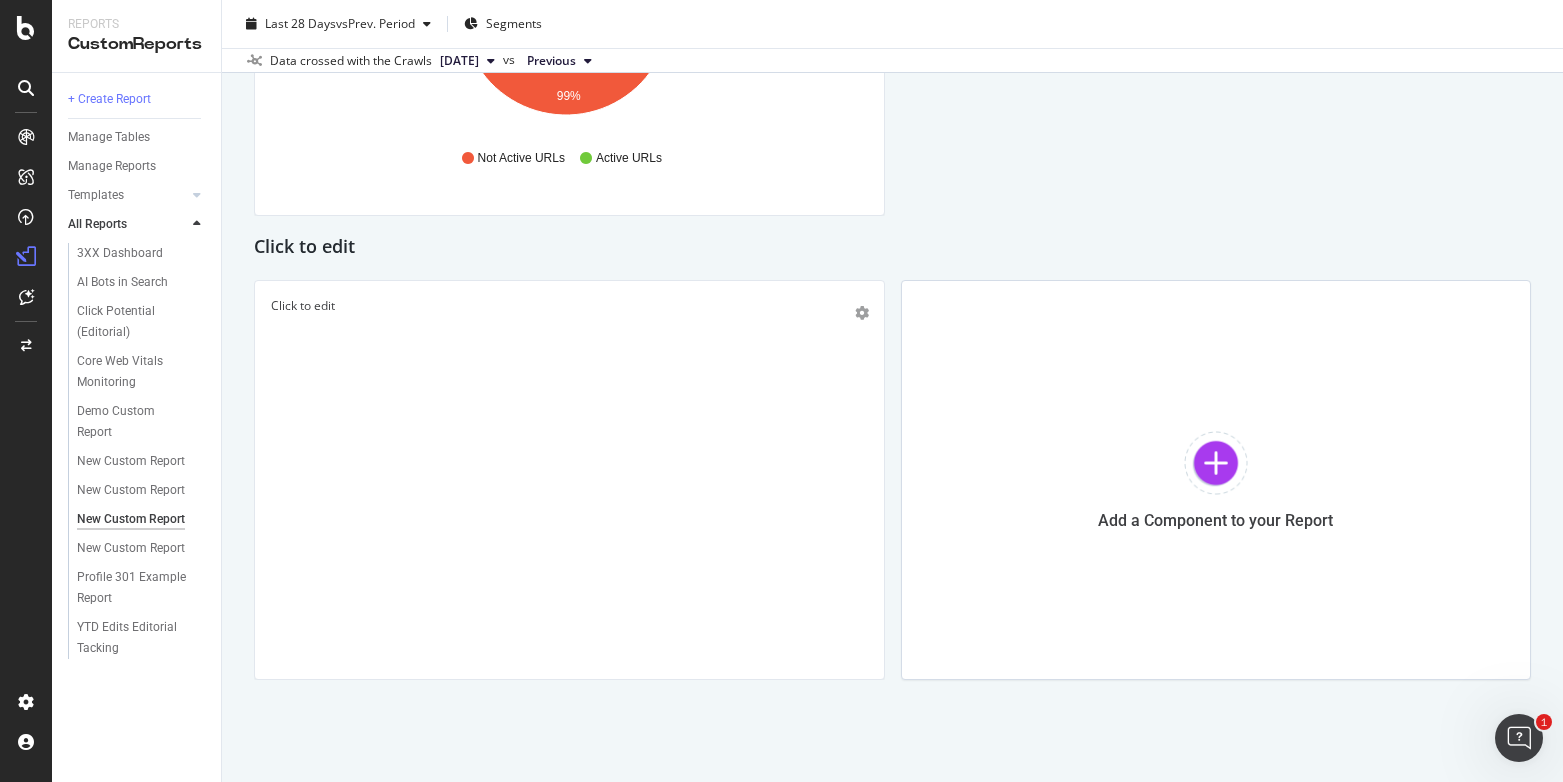 click on "Click to edit" at bounding box center [569, 480] 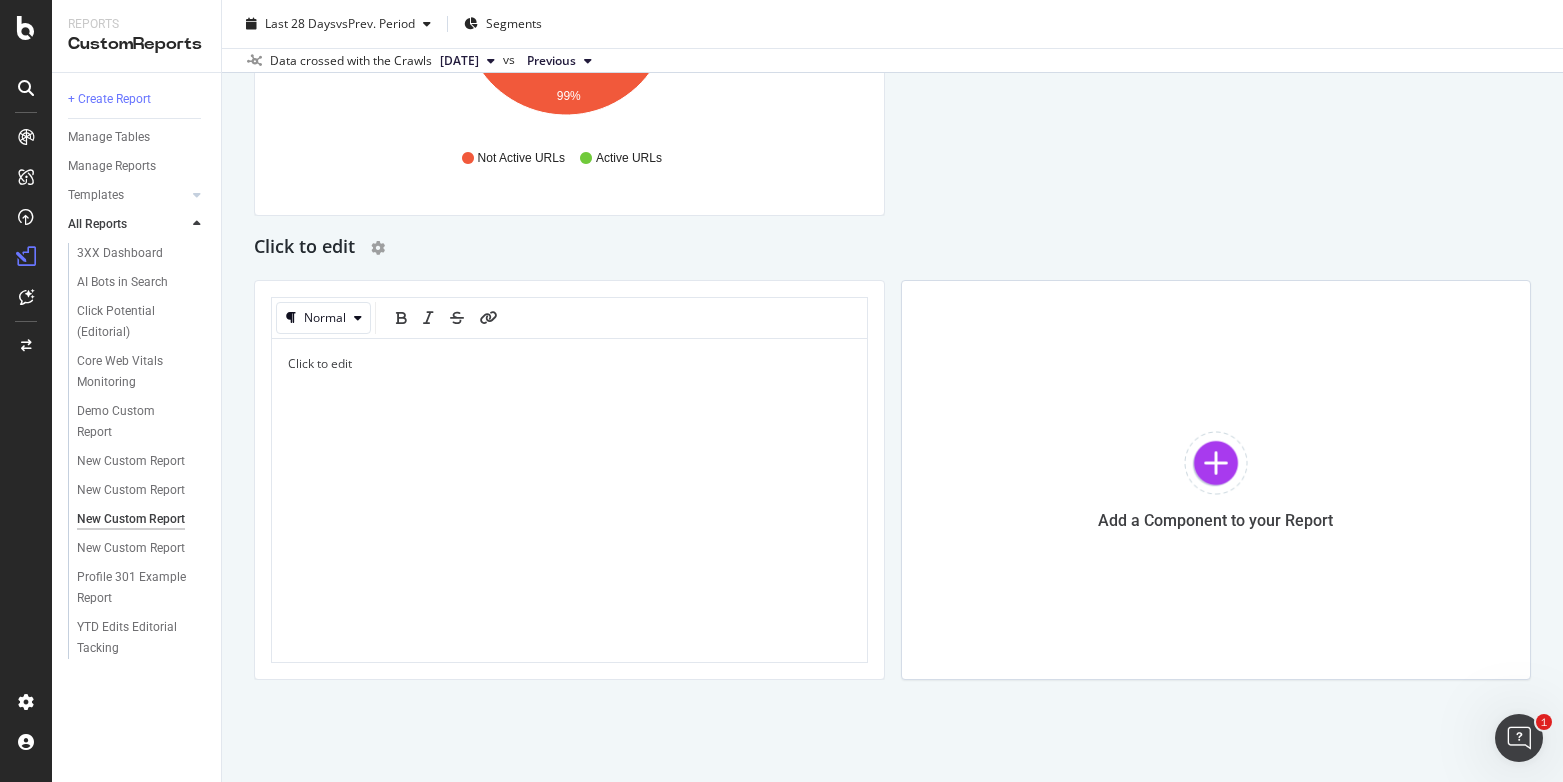 click on "Click to edit" at bounding box center [892, 248] 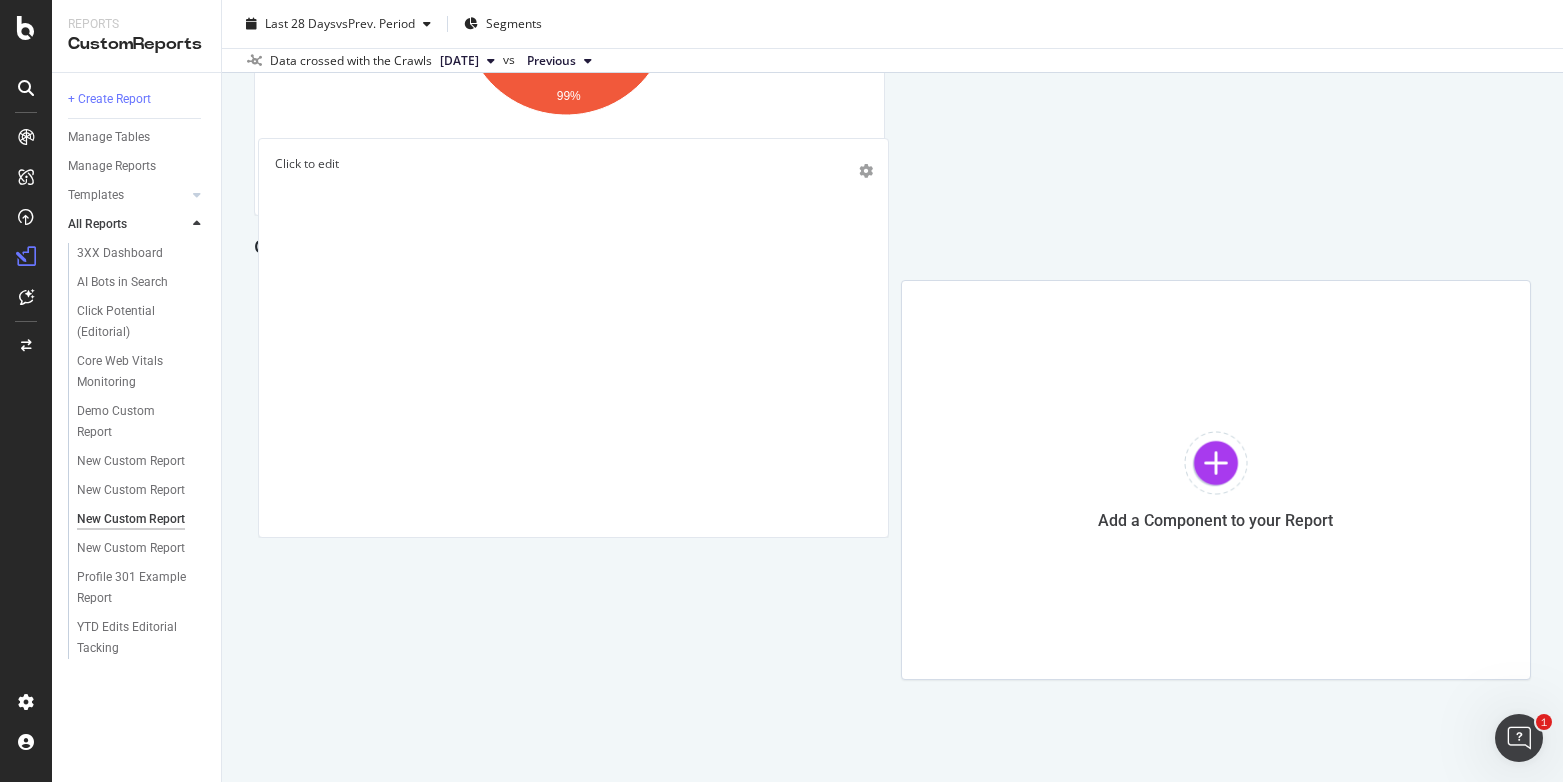 scroll, scrollTop: 0, scrollLeft: 0, axis: both 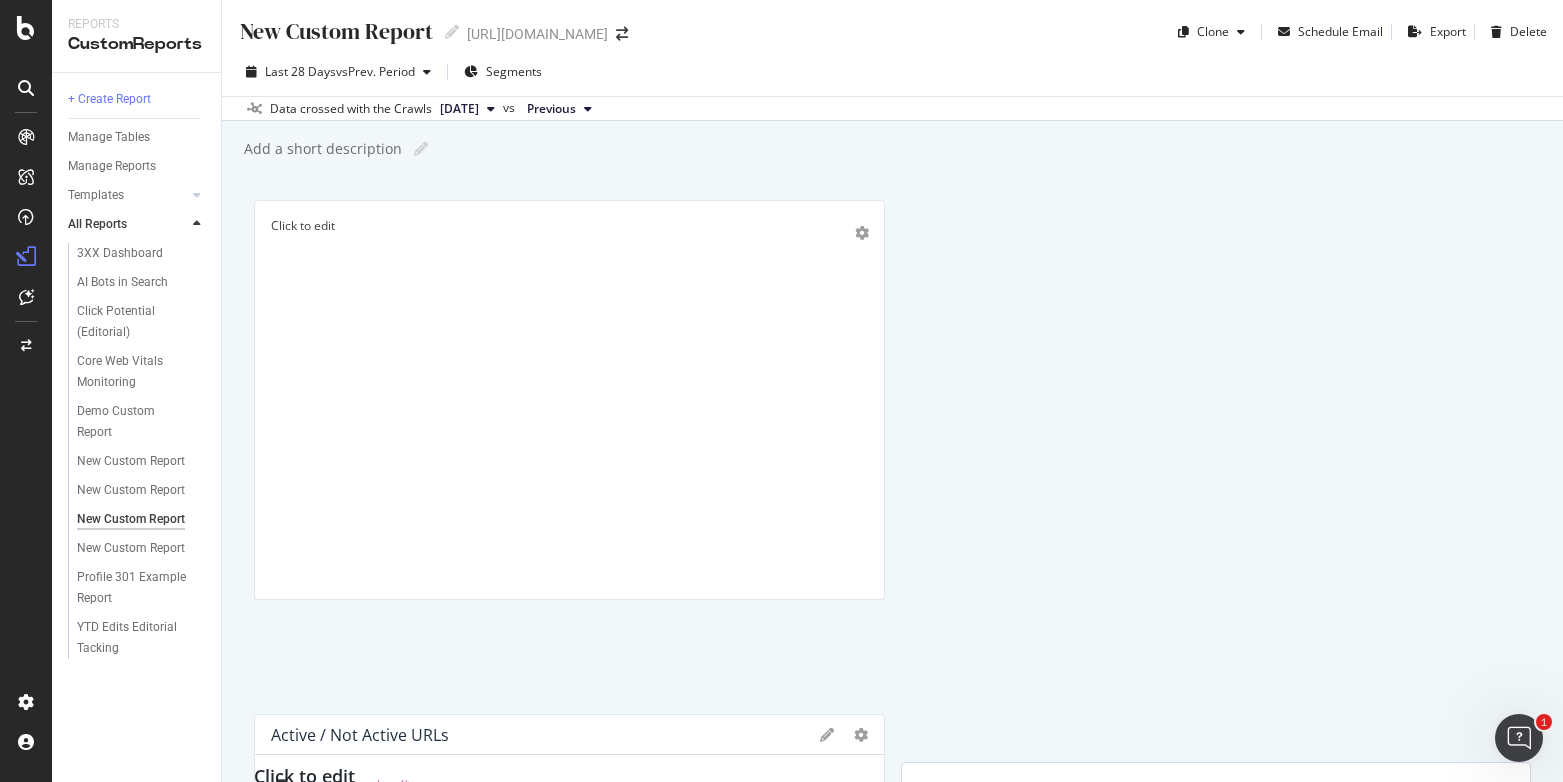 drag, startPoint x: 614, startPoint y: 342, endPoint x: 576, endPoint y: 262, distance: 88.56636 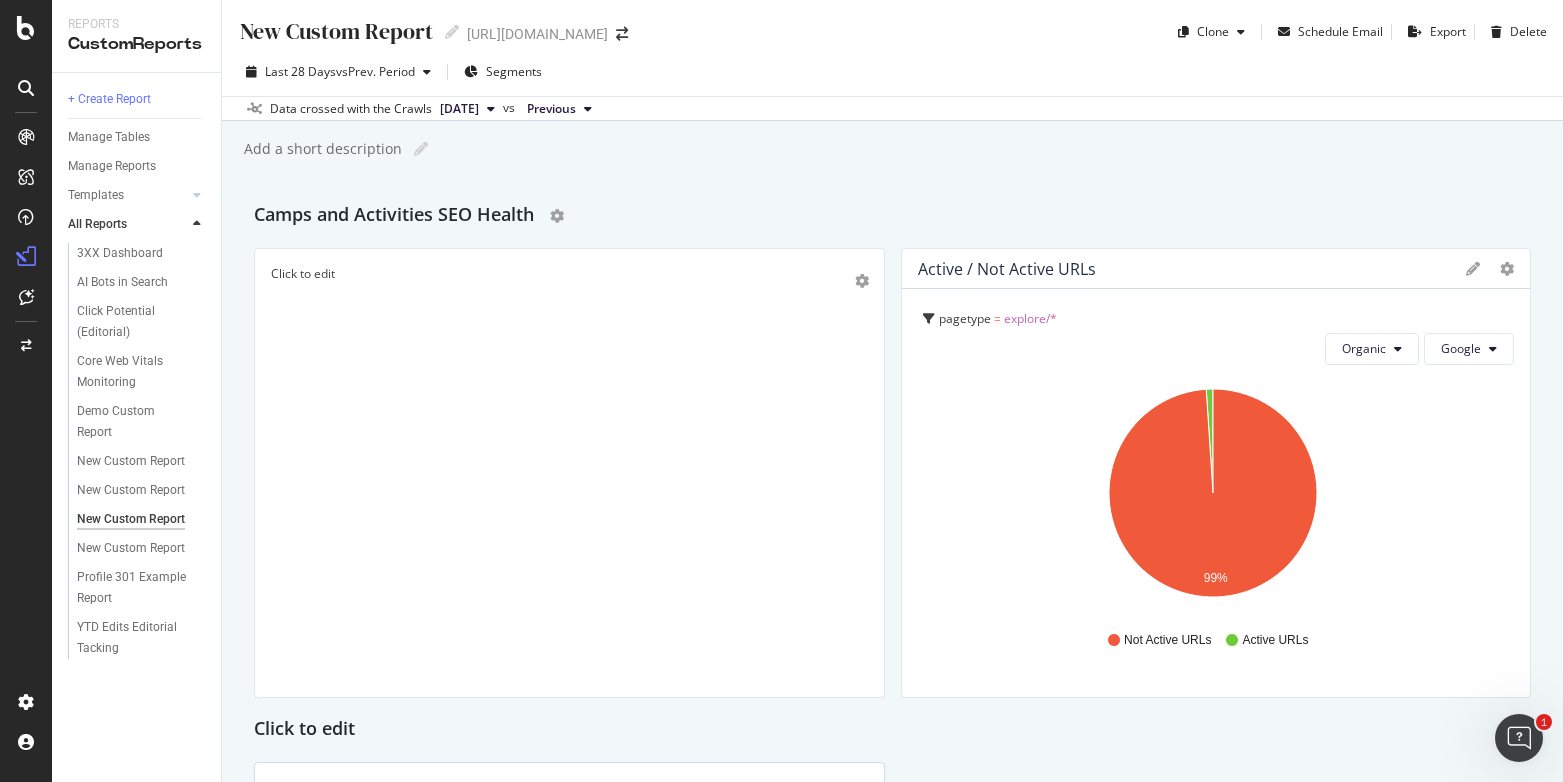 click on "Click to edit" at bounding box center [569, 473] 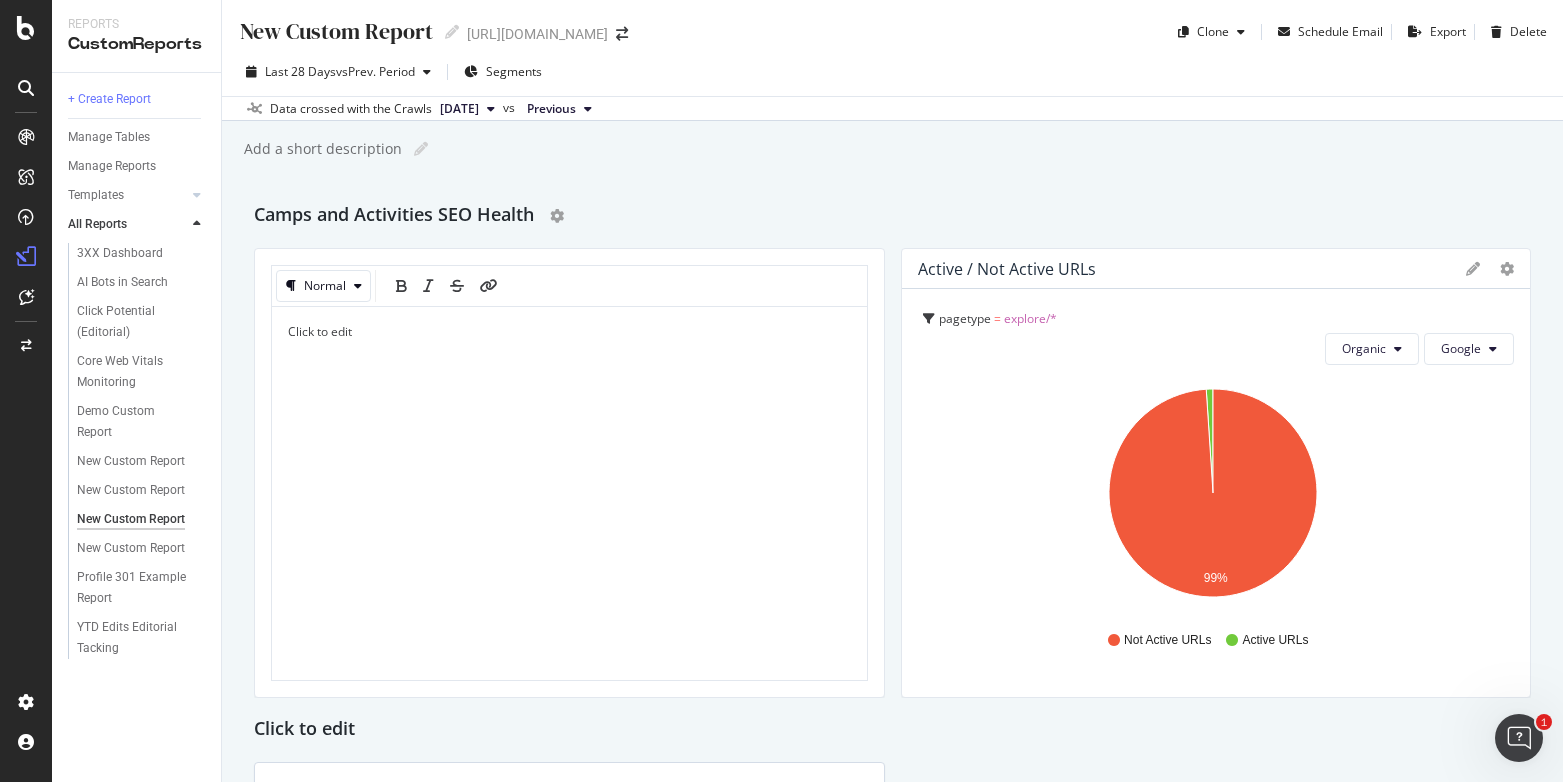 click on "Click to edit" at bounding box center (569, 398) 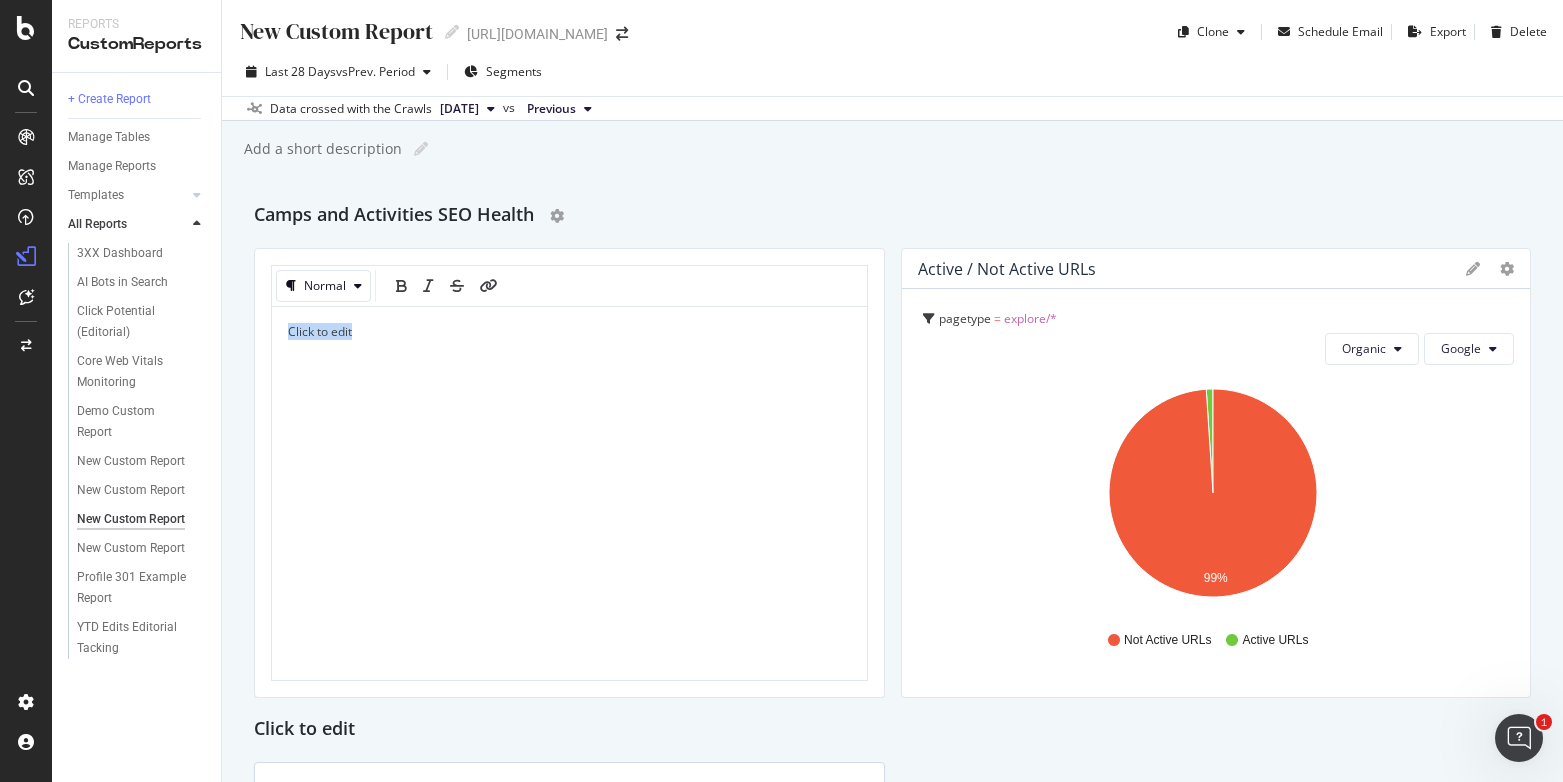 click on "Click to edit" at bounding box center (569, 398) 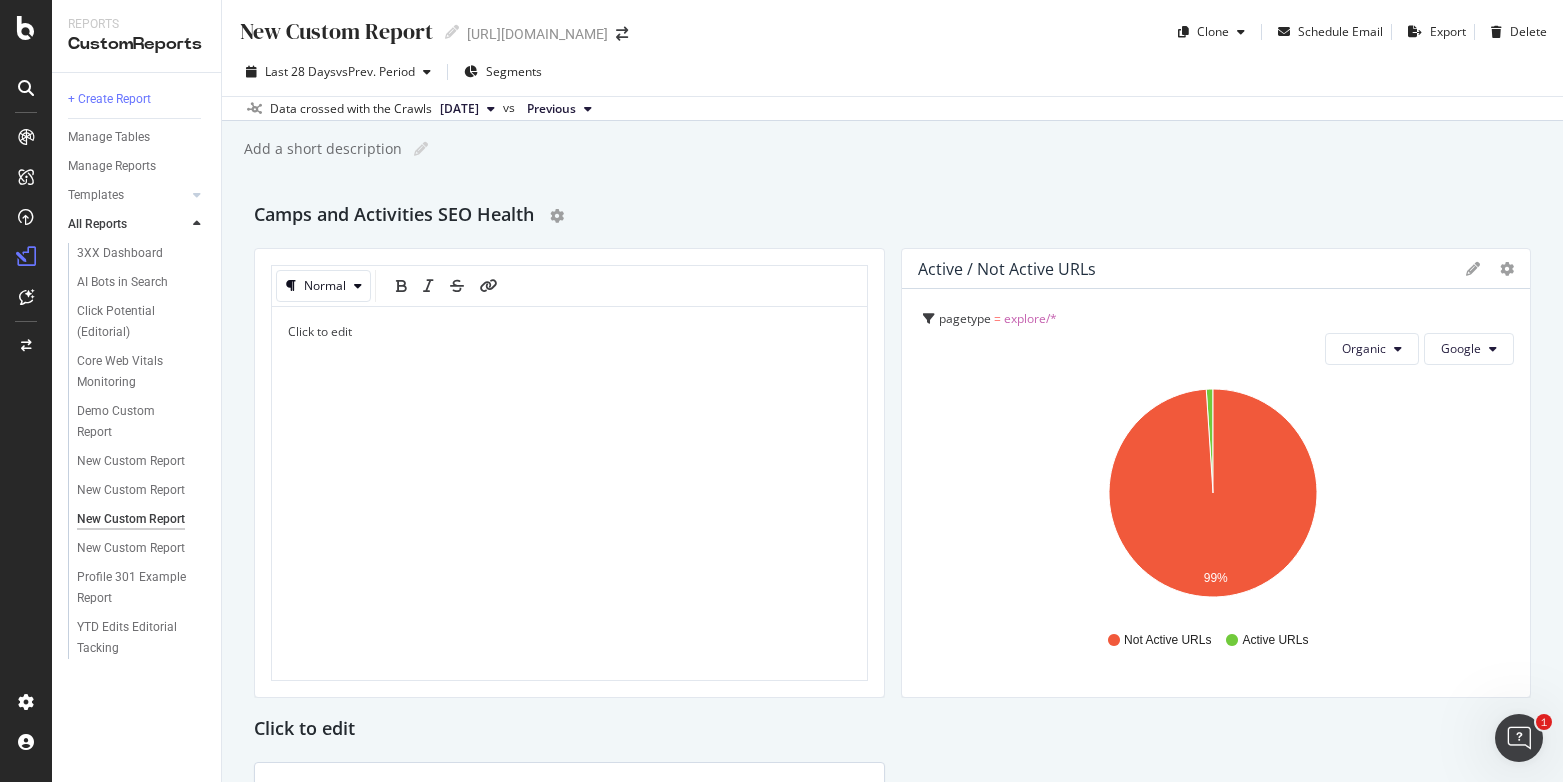 type 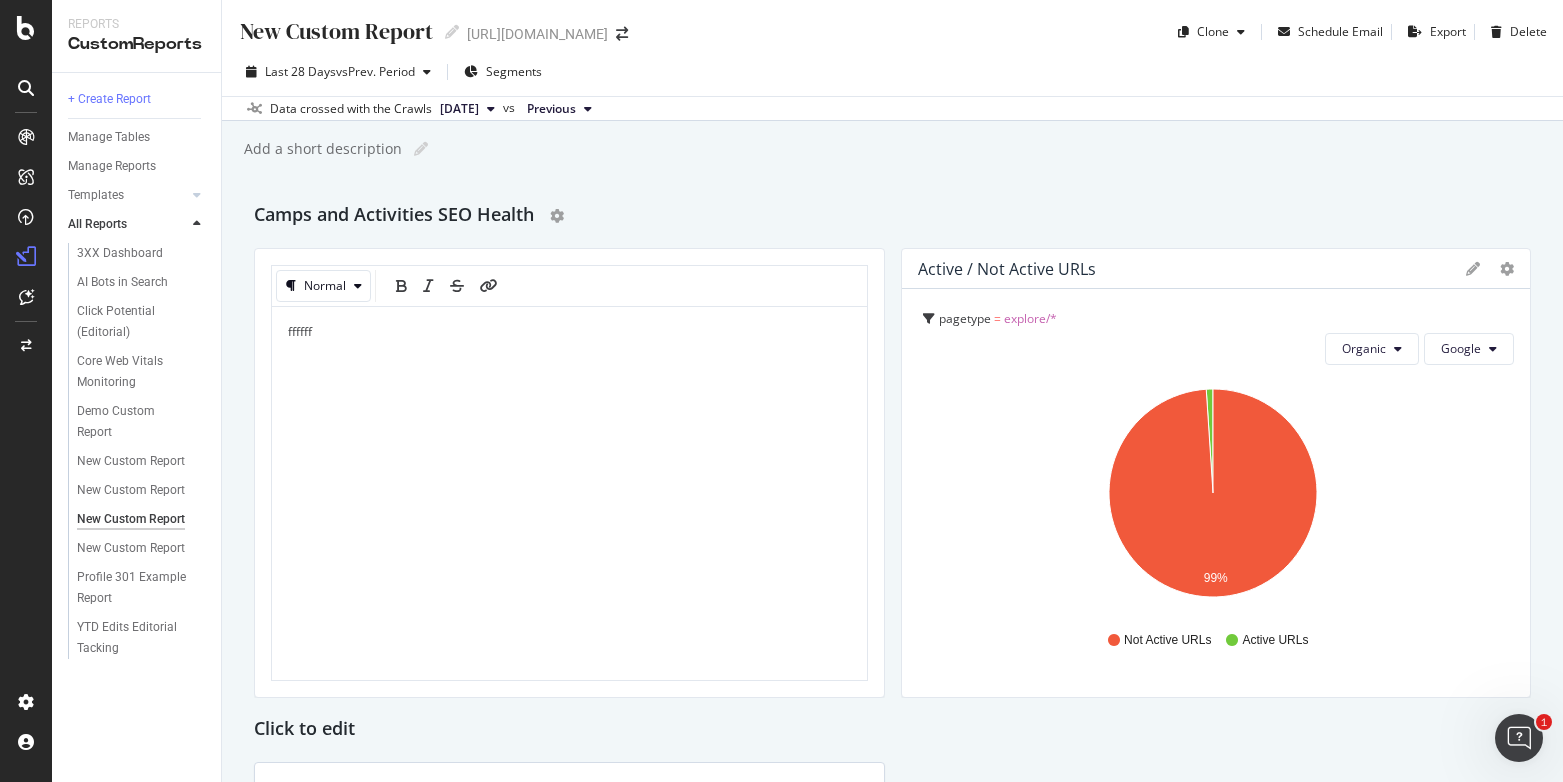 click on "New Custom Report New Custom Report [URL][DOMAIN_NAME] Clone Schedule Email Export Delete Last 28 Days  vs  Prev. Period Segments Data crossed with the Crawls  [DATE] vs Previous Add a short description Add a short description Camps and Activities SEO Health Normal ffffff Active / Not Active URLs Pie Table Edit Filter Export as CSV Delete Add to Custom Report pagetype   =     explore/* Organic Google Hold CMD (⌘) while clicking to filter the report. 99% No. of Visits from Google (Analytics) Crawled URLs Not Active URLs 24,413 Active URLs 256 1% Not Active URLs Active URLs Click to edit Add a Component to your Report
To pick up a draggable item, press the space bar.
While dragging, use the arrow keys to move the item.
Press space again to drop the item in its new position, or press escape to cancel.
Draggable item 00c47ef1-7c54-47fe-b95c-9c8a9120025c was dropped over droppable area 0347eb6c-d8e4-4d32-8963-06d8589ce1a5" at bounding box center (892, 391) 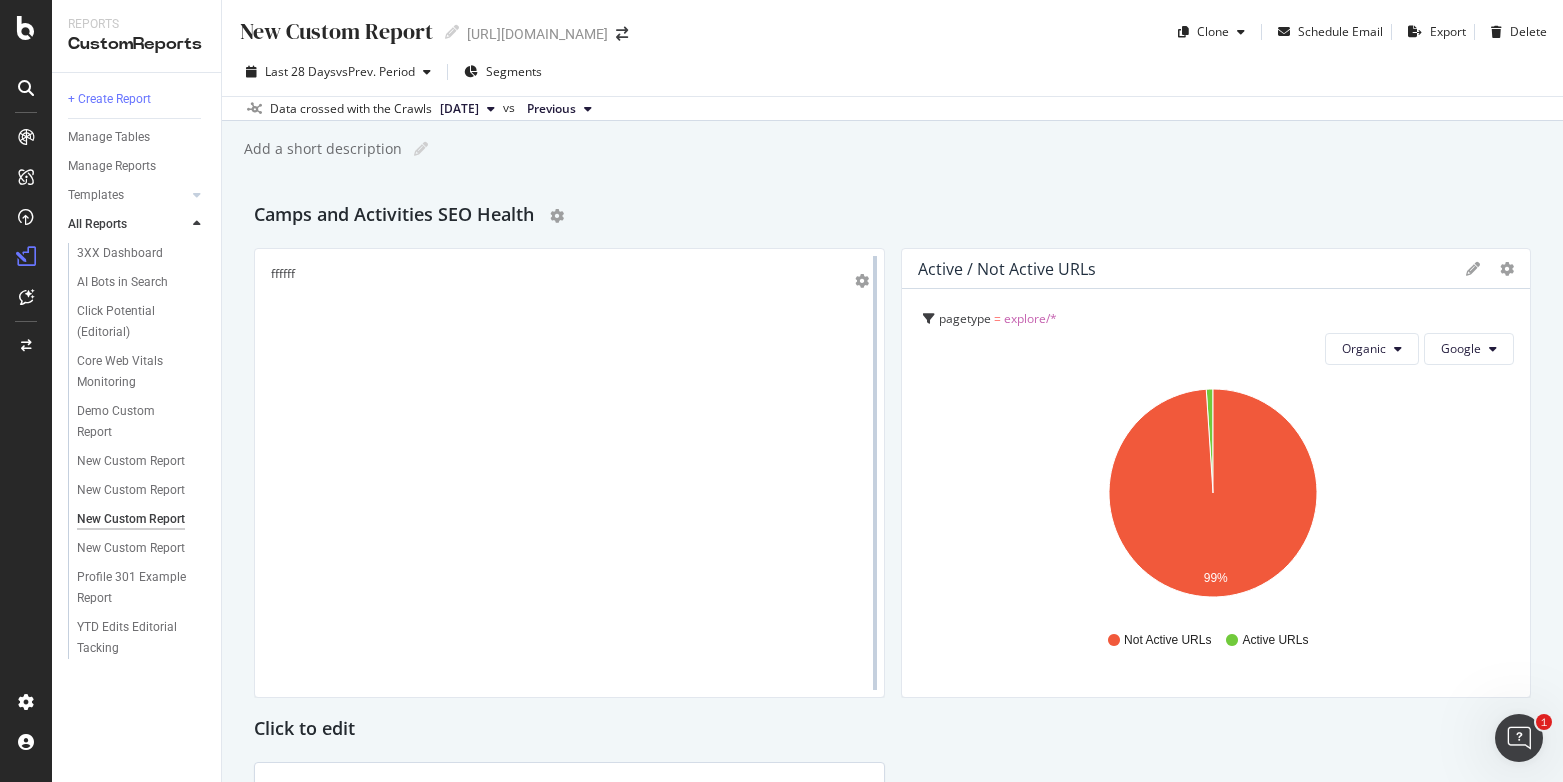 click at bounding box center (875, 473) 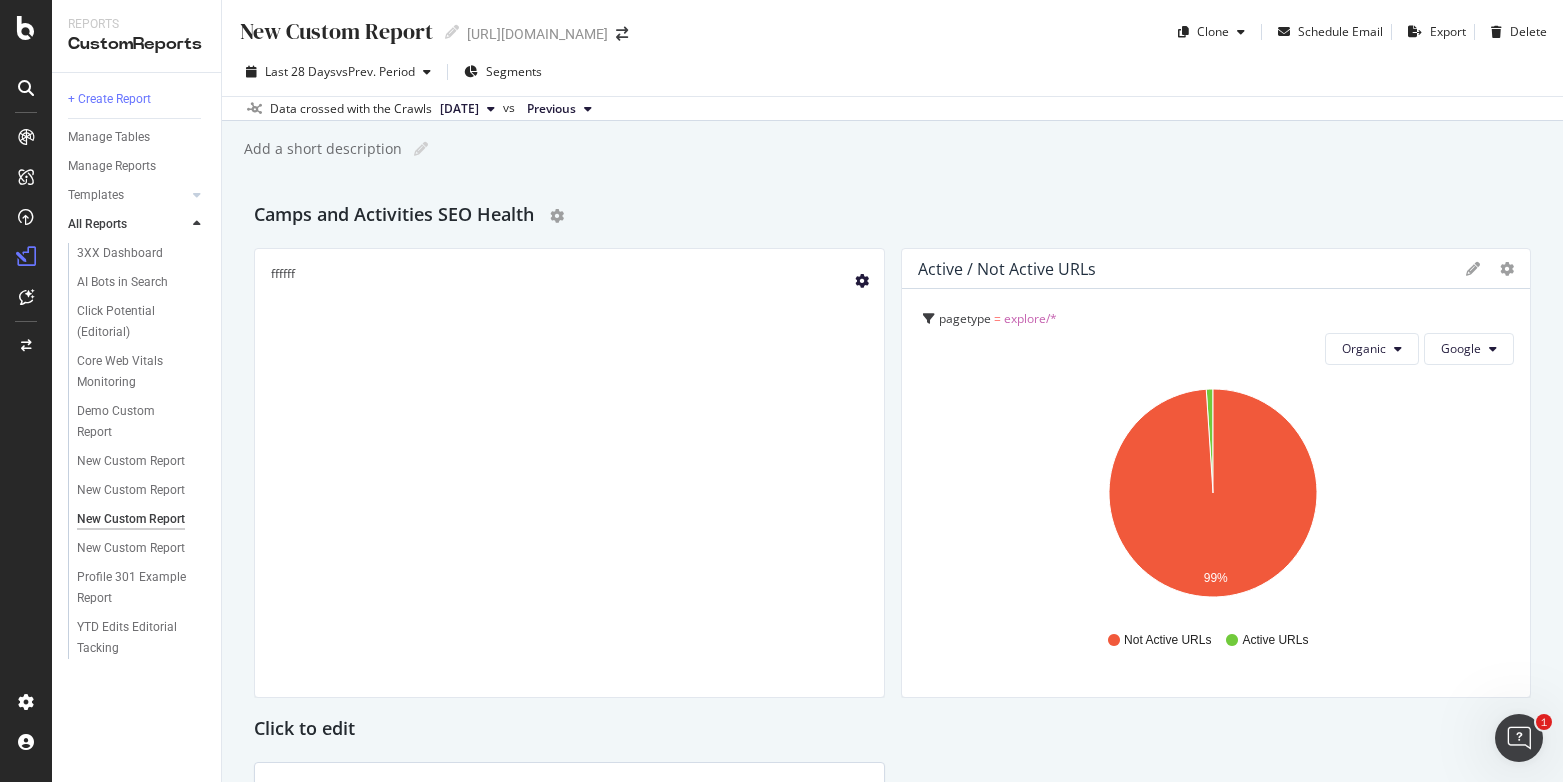 click at bounding box center (862, 281) 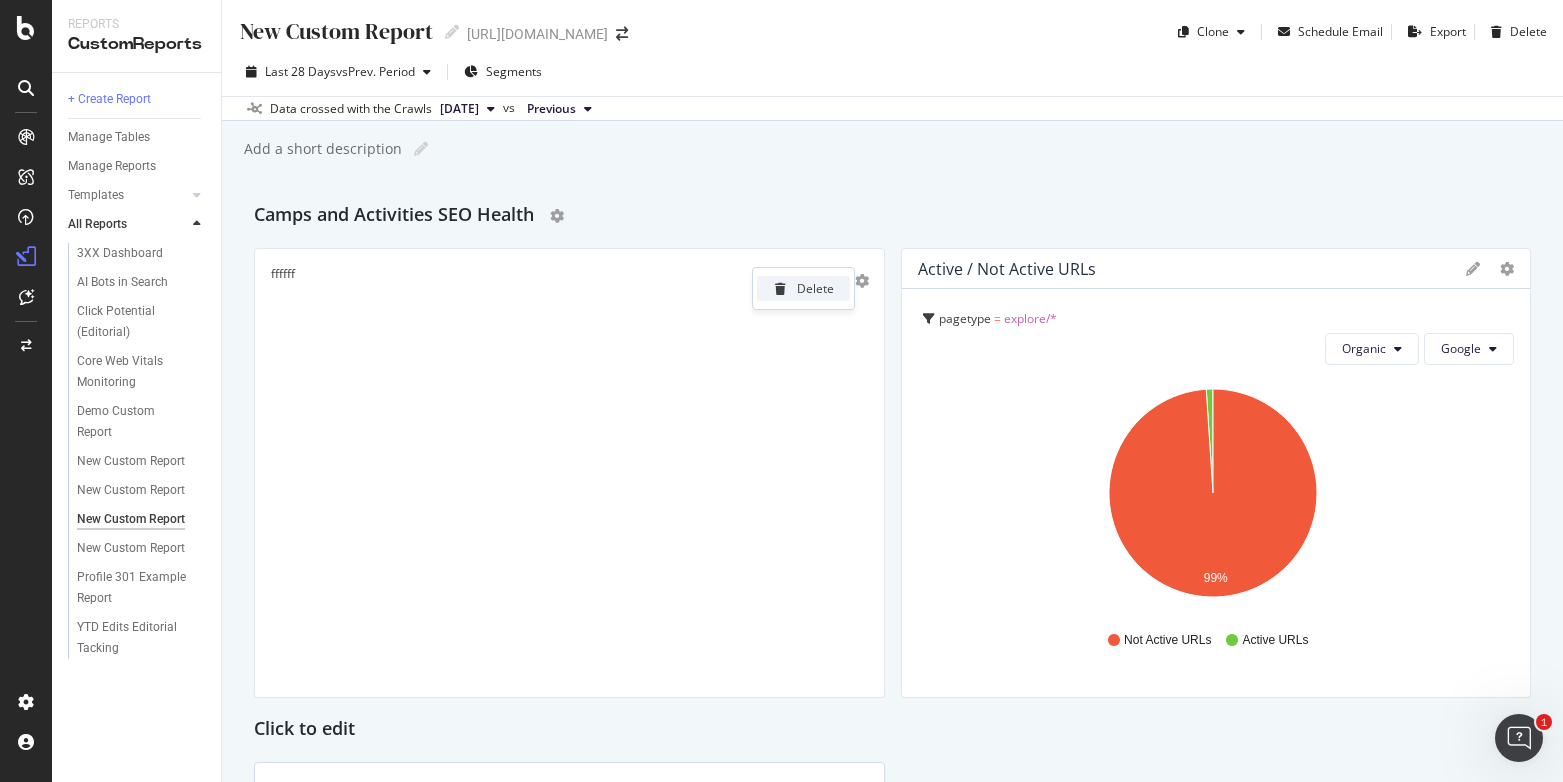 click on "Delete" at bounding box center (815, 288) 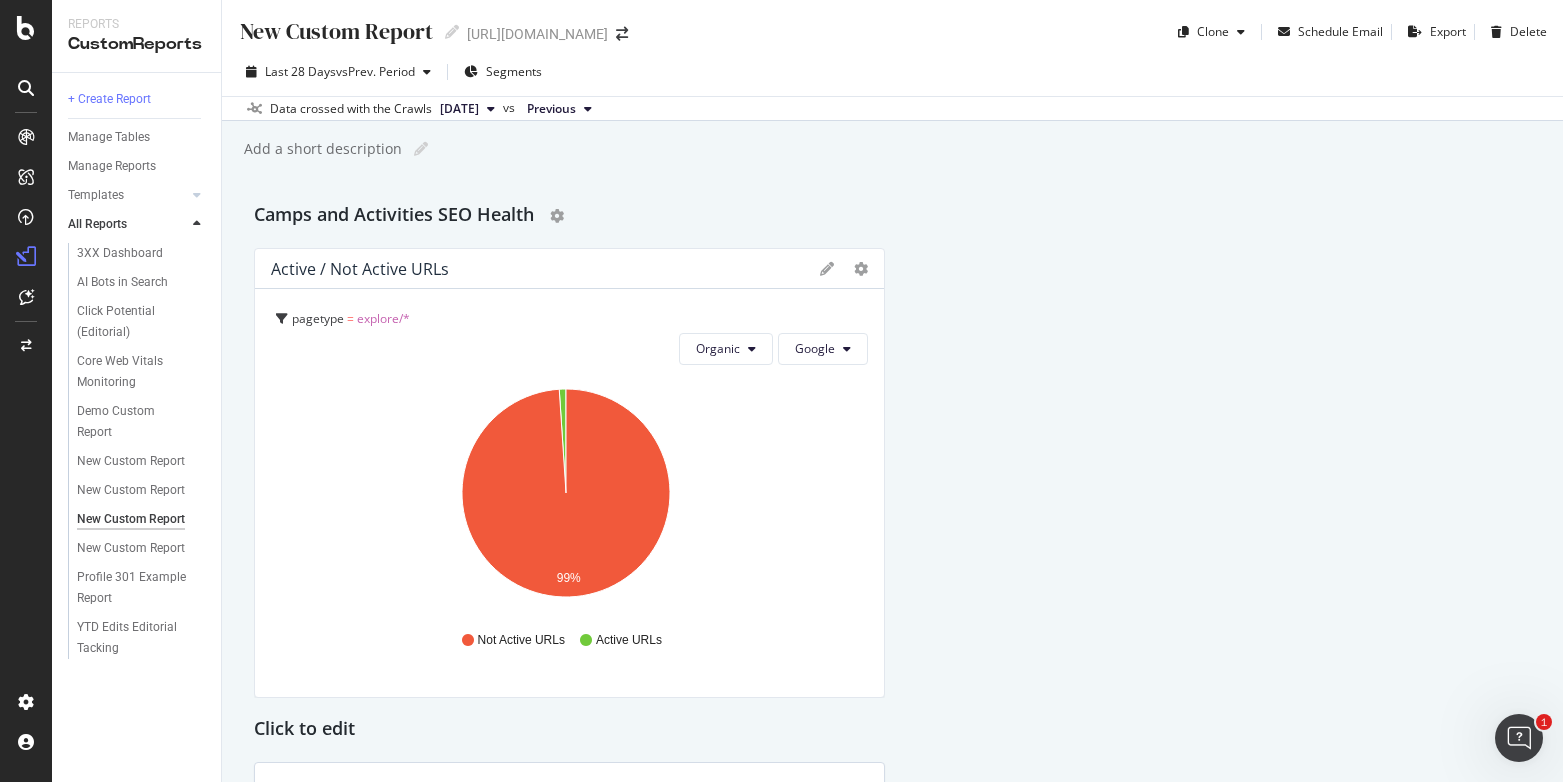 click at bounding box center (557, 216) 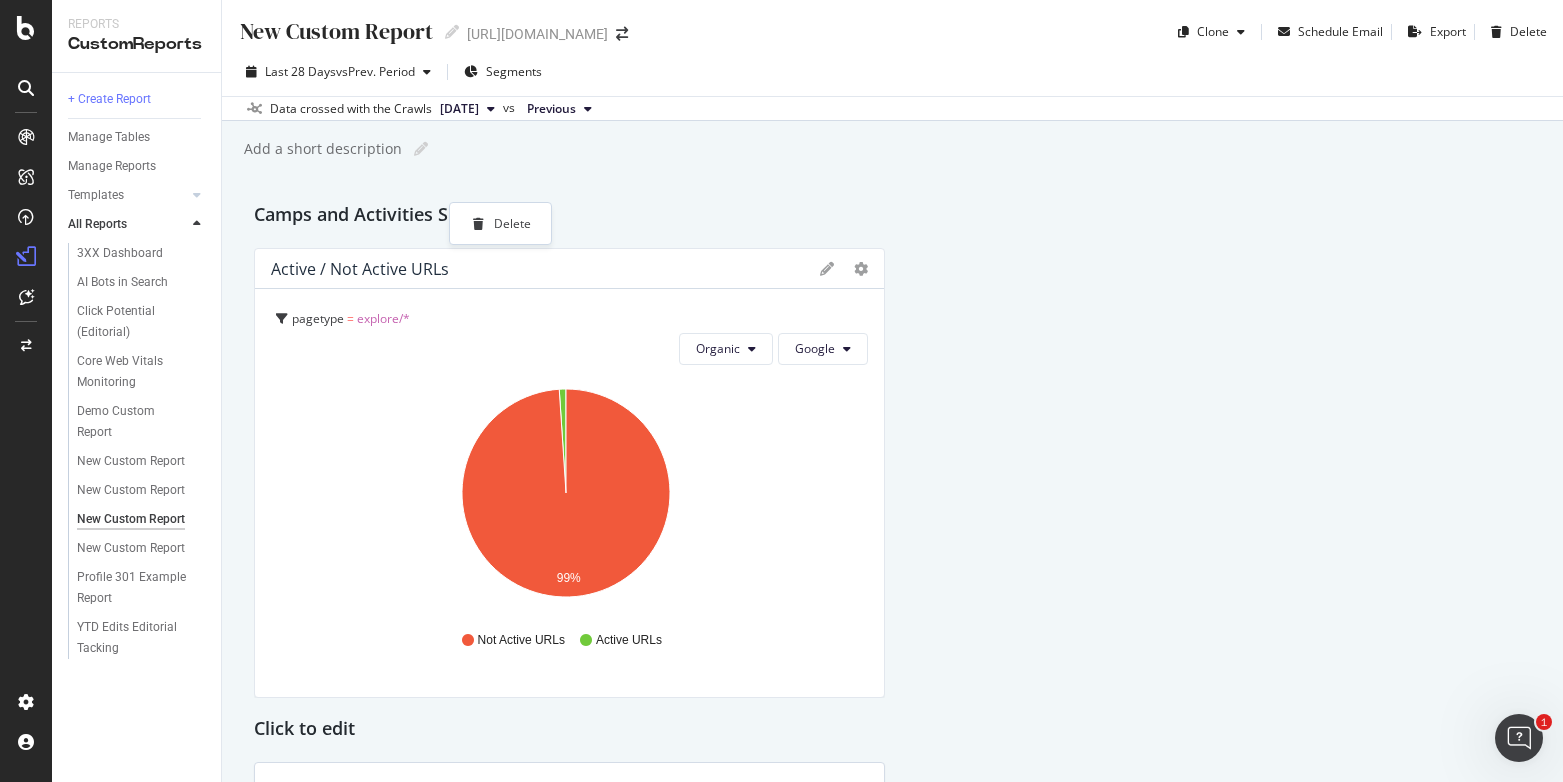 click on "New Custom Report New Custom Report [URL][DOMAIN_NAME] Clone Schedule Email Export Delete Last 28 Days  vs  Prev. Period Segments Data crossed with the Crawls  [DATE] vs Previous Add a short description Add a short description Camps and Activities SEO Health Active / Not Active URLs Pie Table Edit Filter Export as CSV Delete Add to Custom Report pagetype   =     explore/* Organic Google Hold CMD (⌘) while clicking to filter the report. 99% No. of Visits from Google (Analytics) Crawled URLs Not Active URLs 24,413 Active URLs 256 1% Not Active URLs Active URLs Click to edit Add a Component to your Report
To pick up a draggable item, press the space bar.
While dragging, use the arrow keys to move the item.
Press space again to drop the item in its new position, or press escape to cancel.
Draggable item 00c47ef1-7c54-47fe-b95c-9c8a9120025c was dropped over droppable area 0347eb6c-d8e4-4d32-8963-06d8589ce1a5" at bounding box center (892, 391) 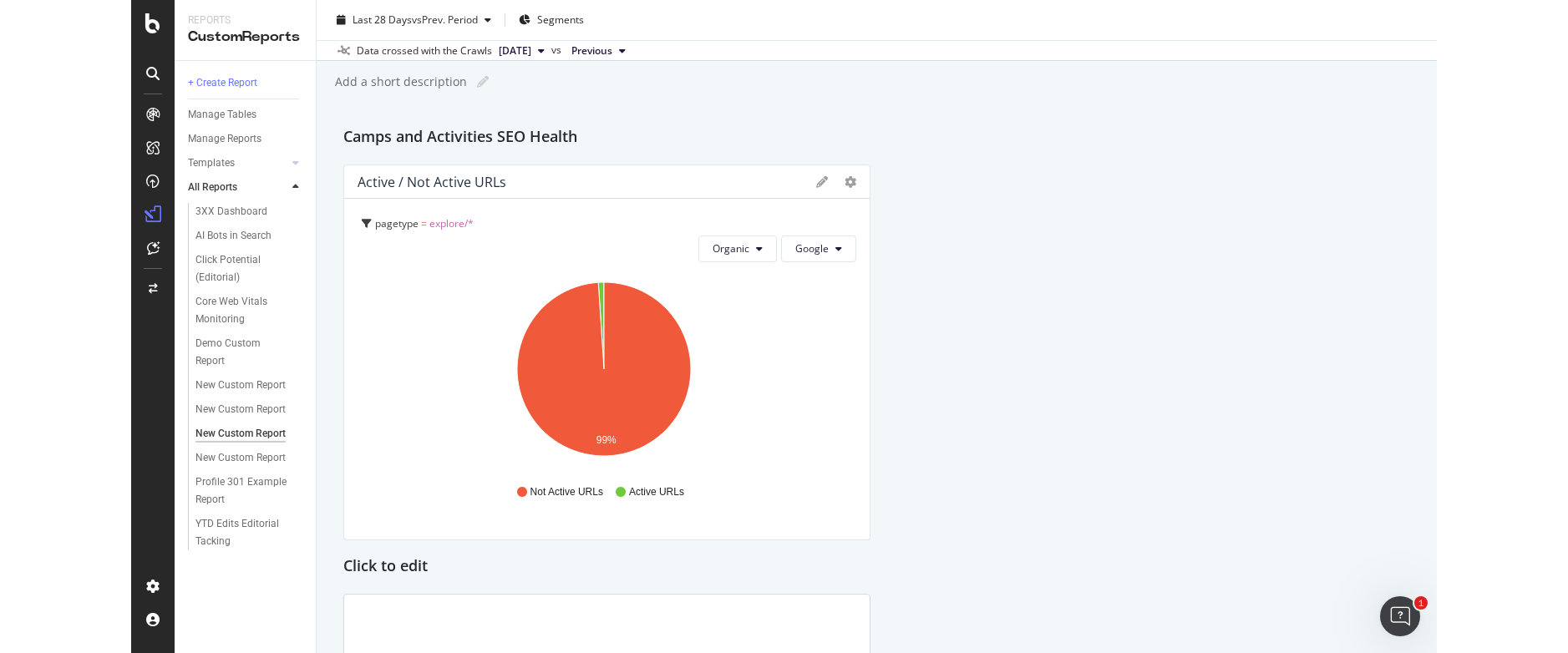 scroll, scrollTop: 121, scrollLeft: 0, axis: vertical 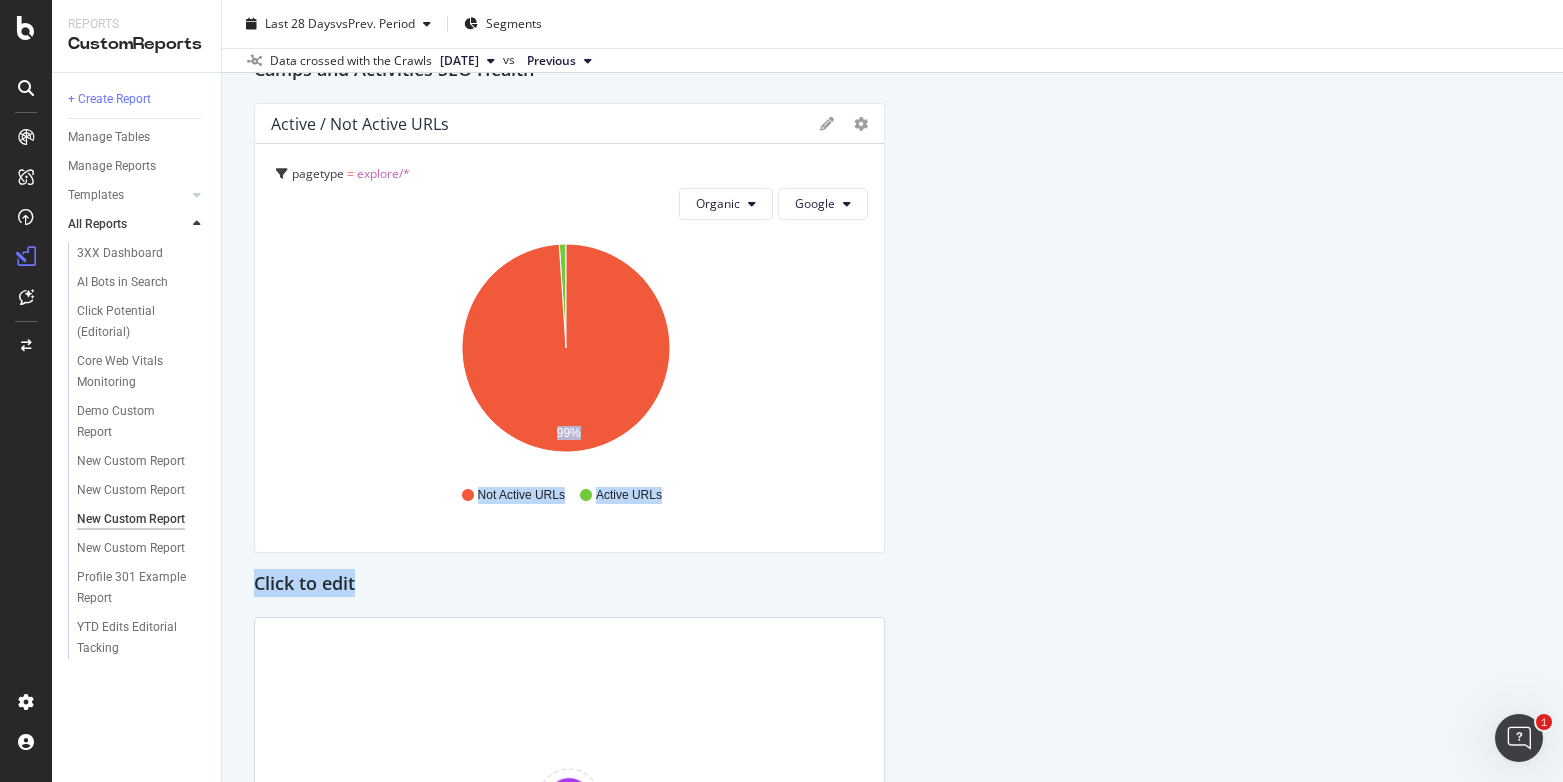 drag, startPoint x: 649, startPoint y: 673, endPoint x: 1053, endPoint y: 355, distance: 514.1401 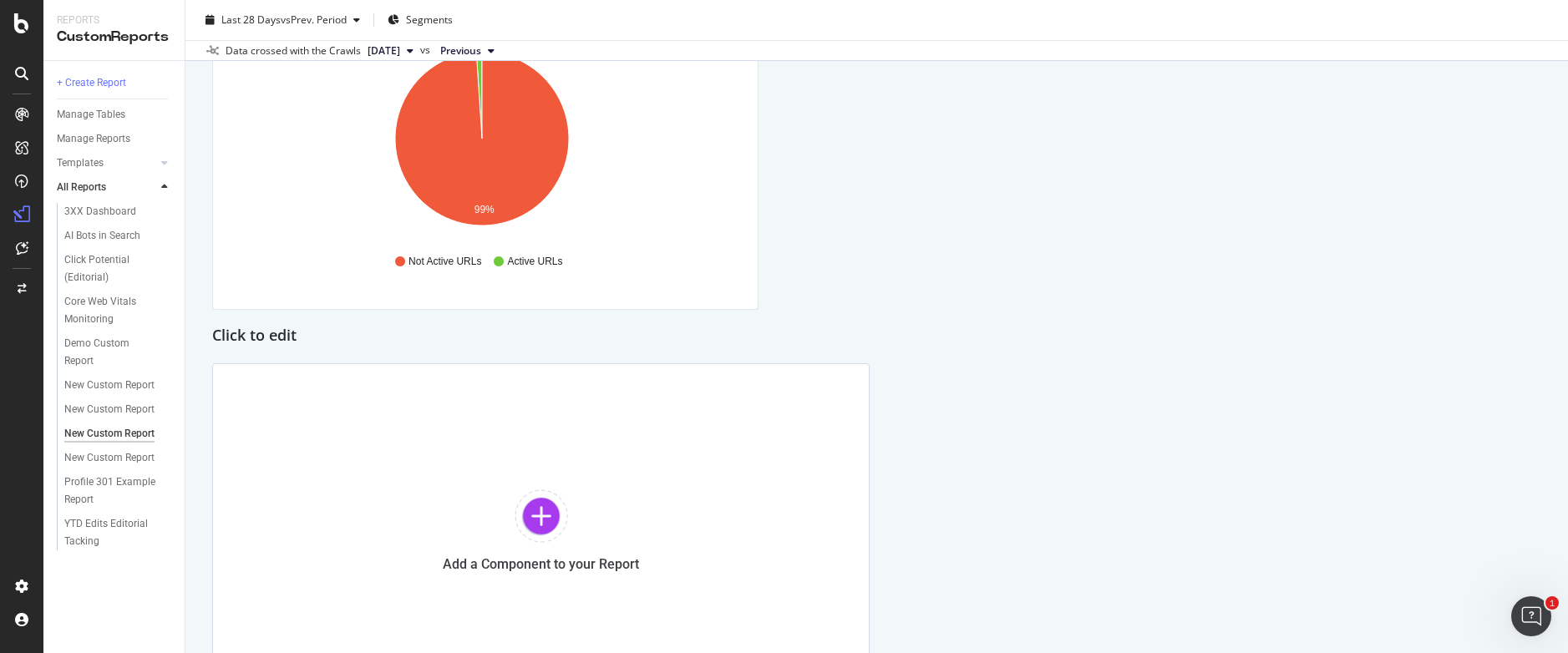 scroll, scrollTop: 402, scrollLeft: 0, axis: vertical 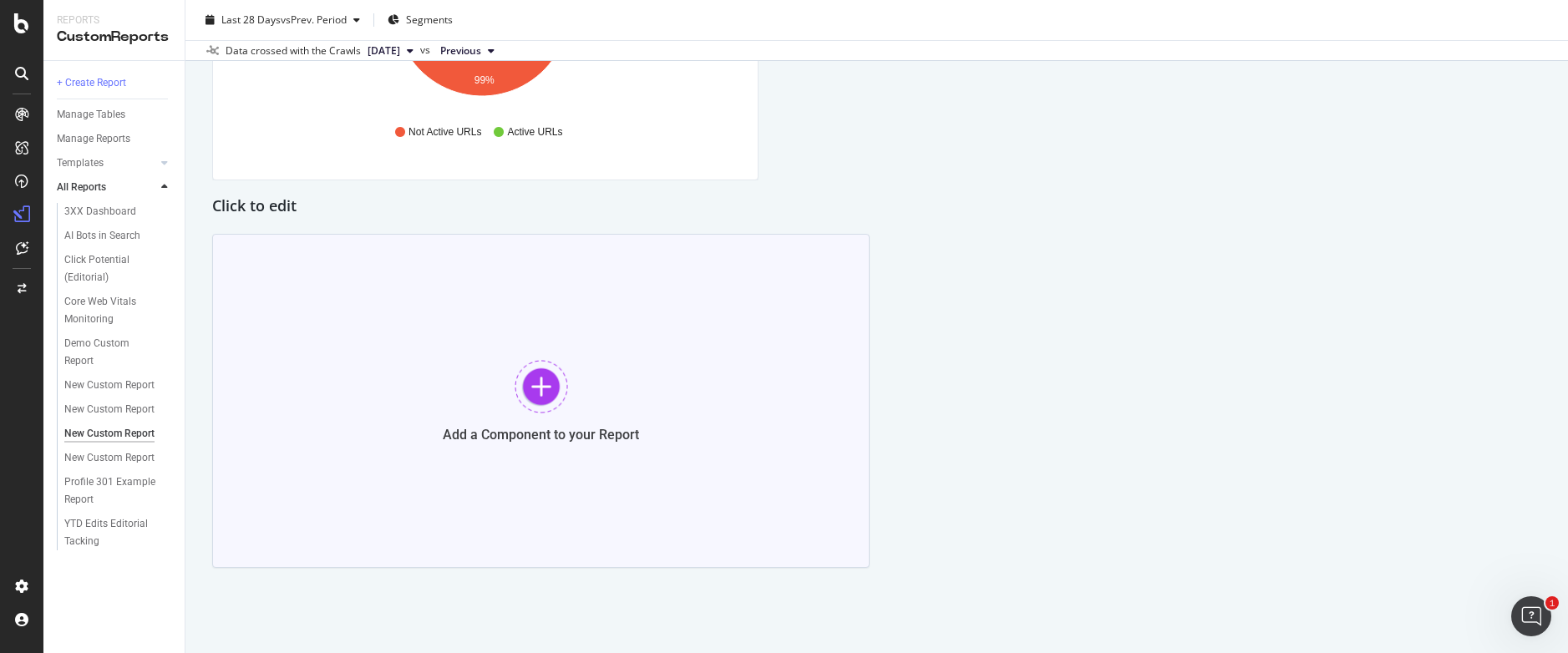 click at bounding box center [541, 387] 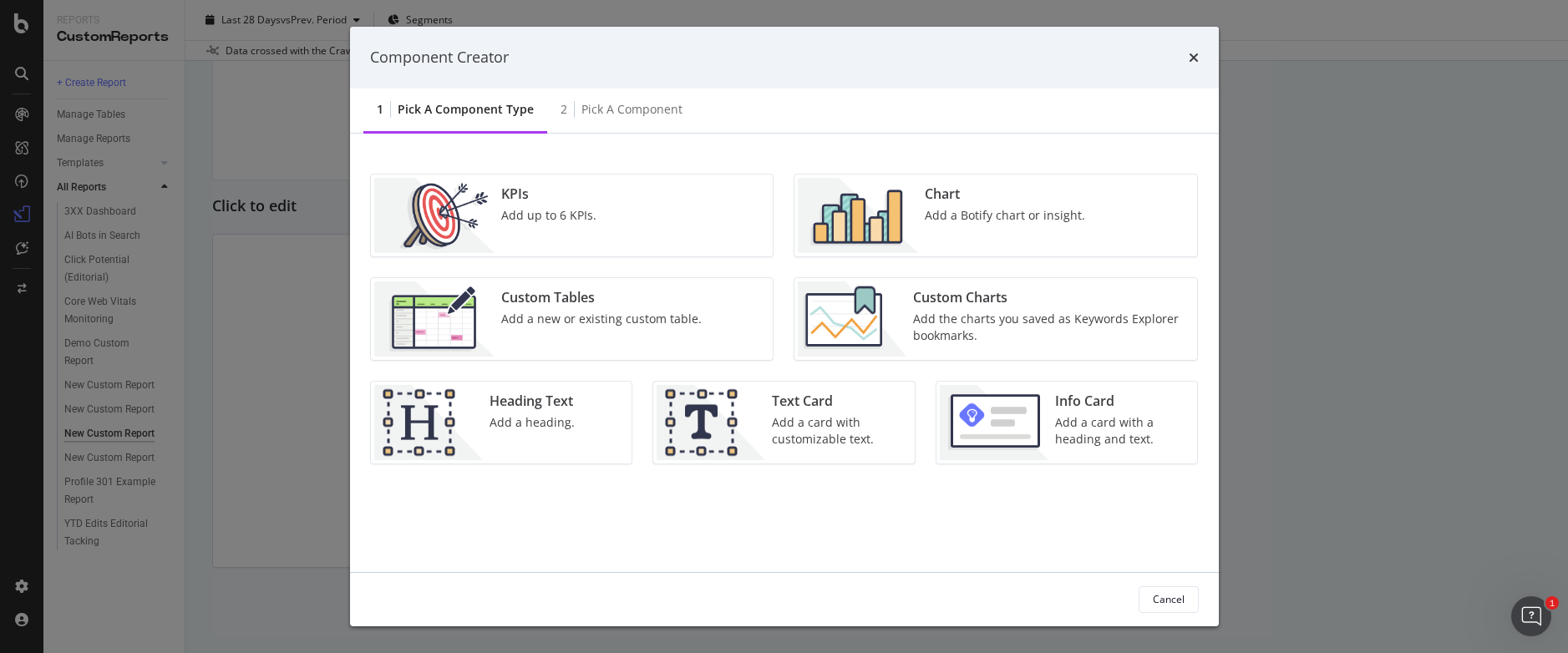 click on "Custom Charts" at bounding box center [1050, 297] 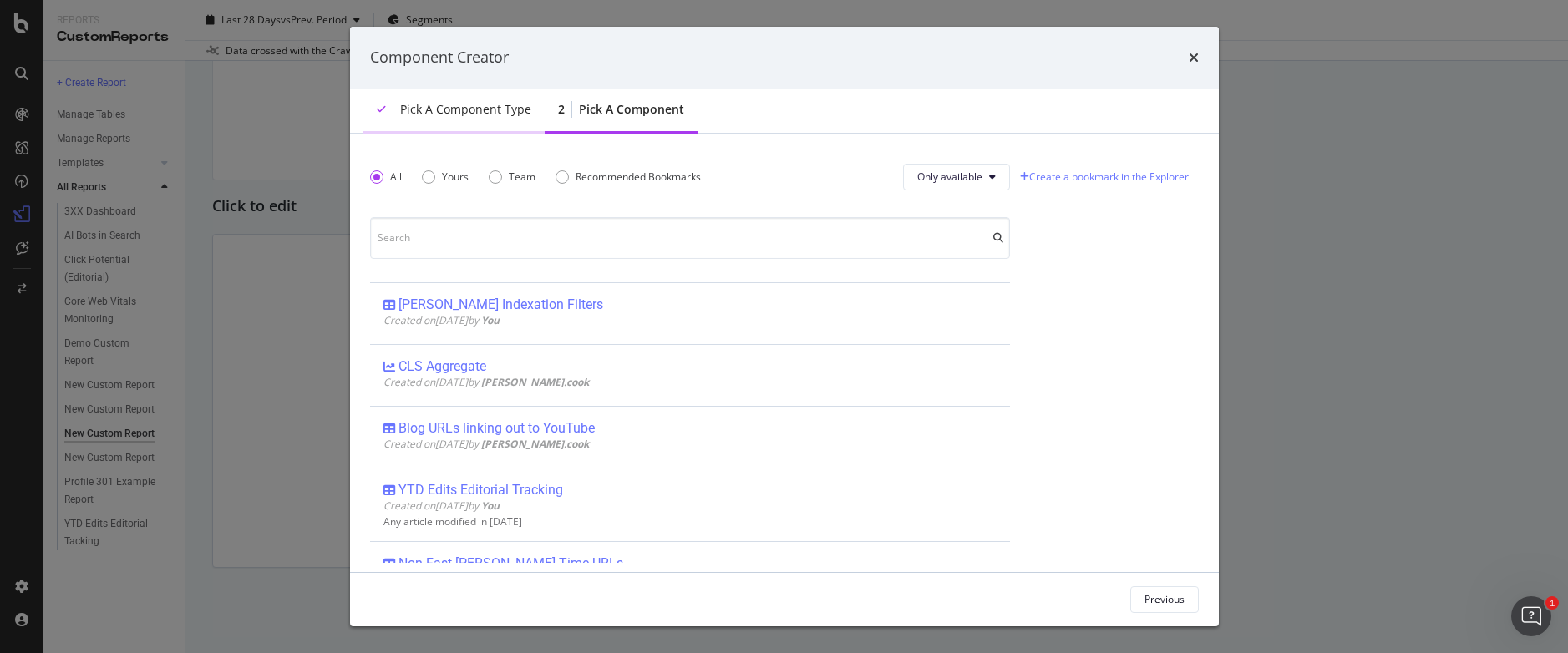click on "Pick a Component type" at bounding box center [465, 109] 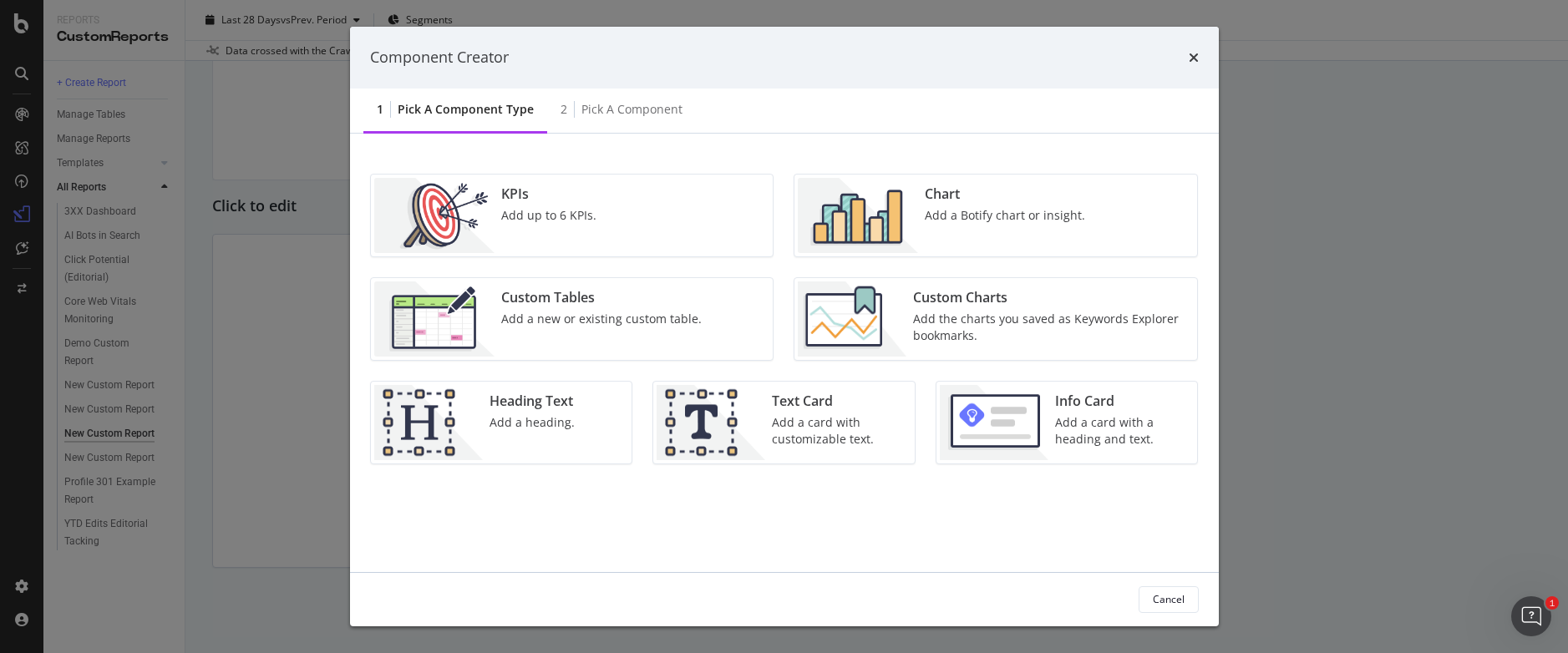 click at bounding box center [858, 215] 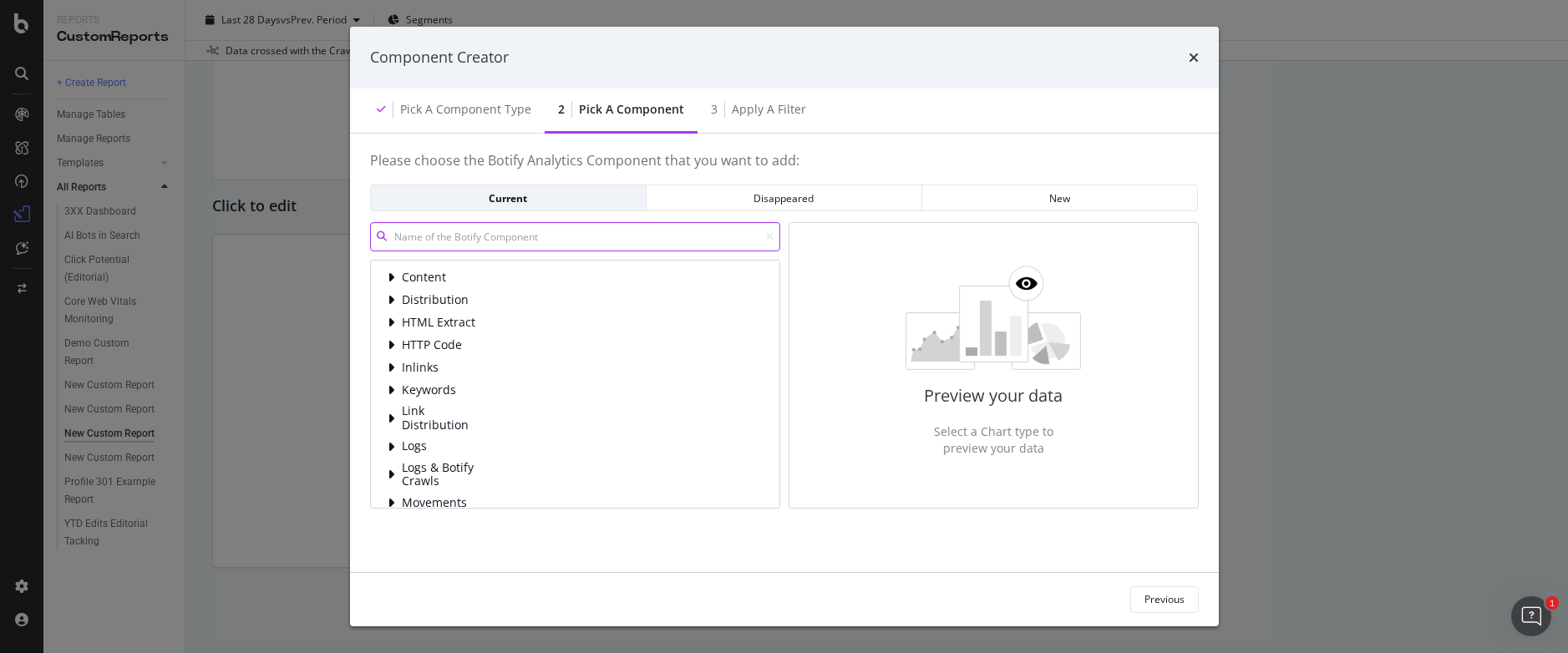click at bounding box center [575, 236] 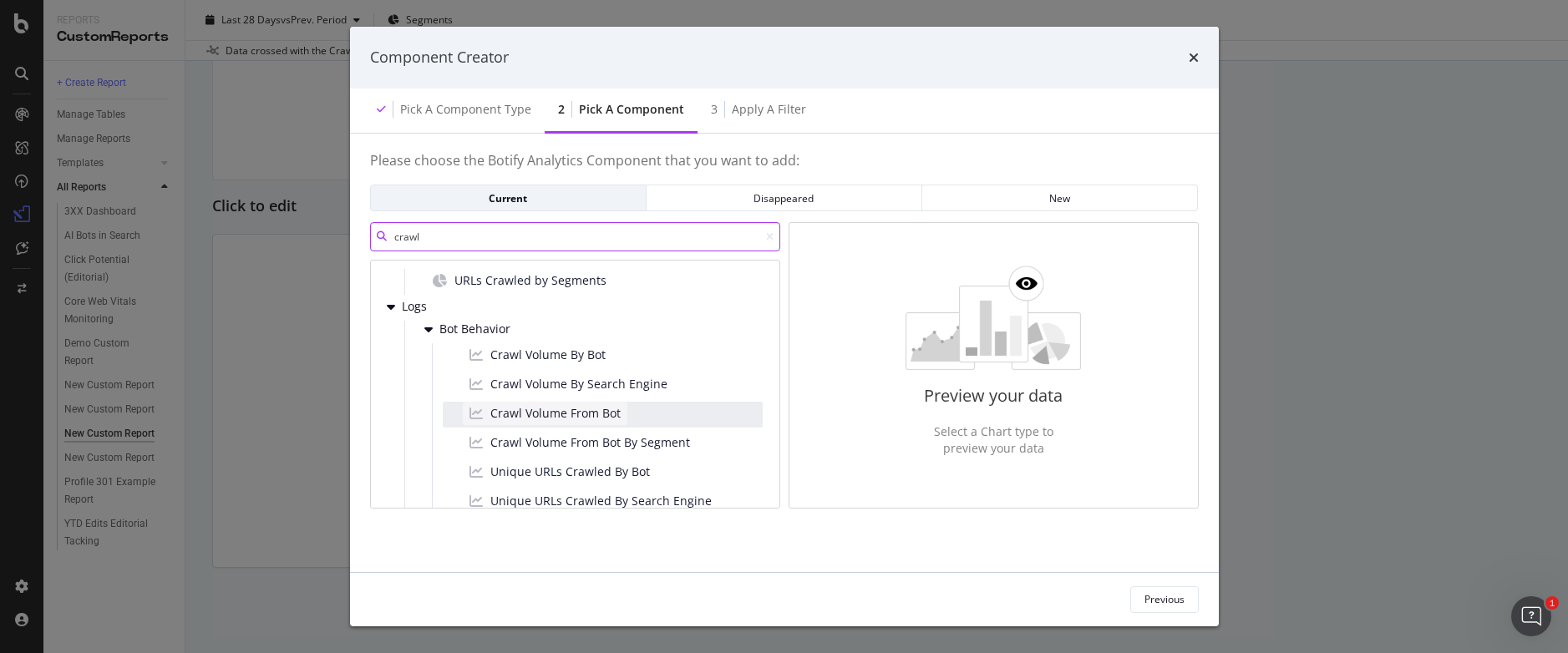 scroll, scrollTop: 84, scrollLeft: 0, axis: vertical 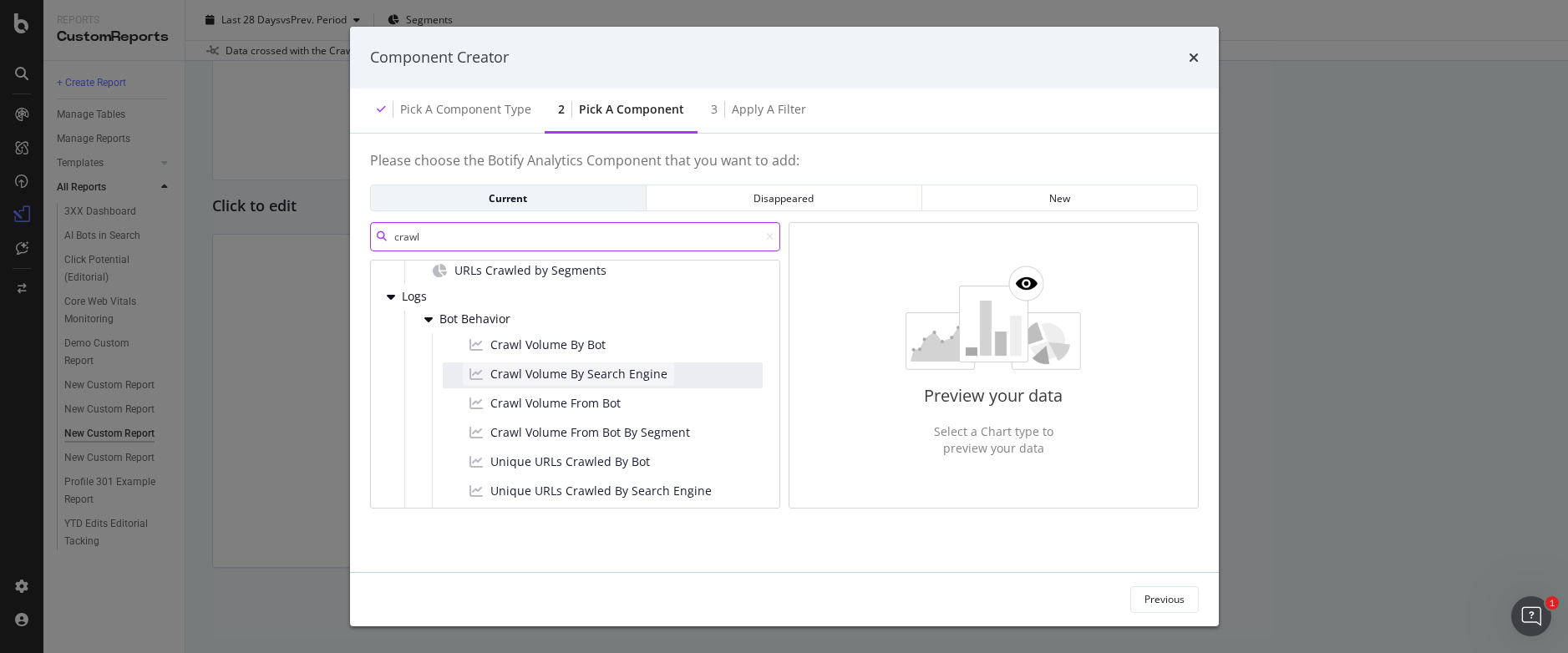 type on "crawl" 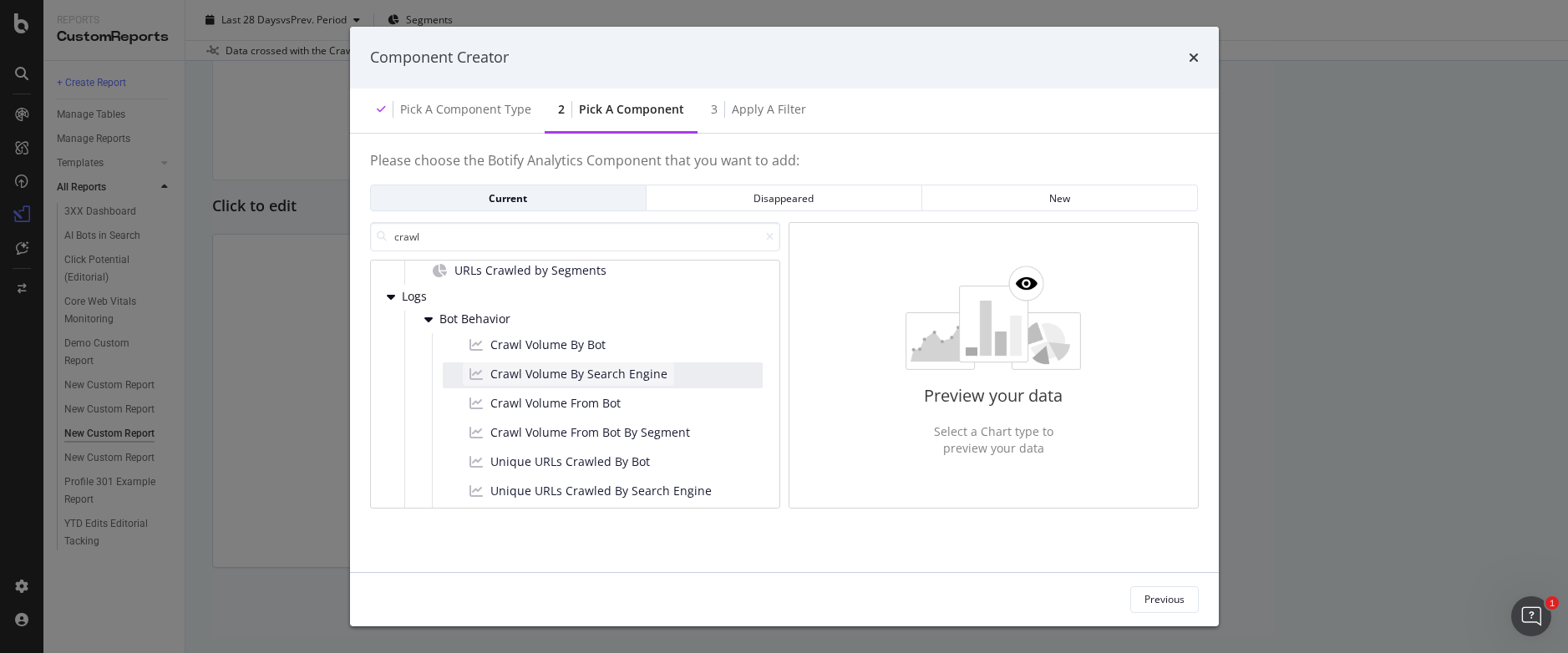 click on "Crawl Volume By Search Engine" at bounding box center (579, 374) 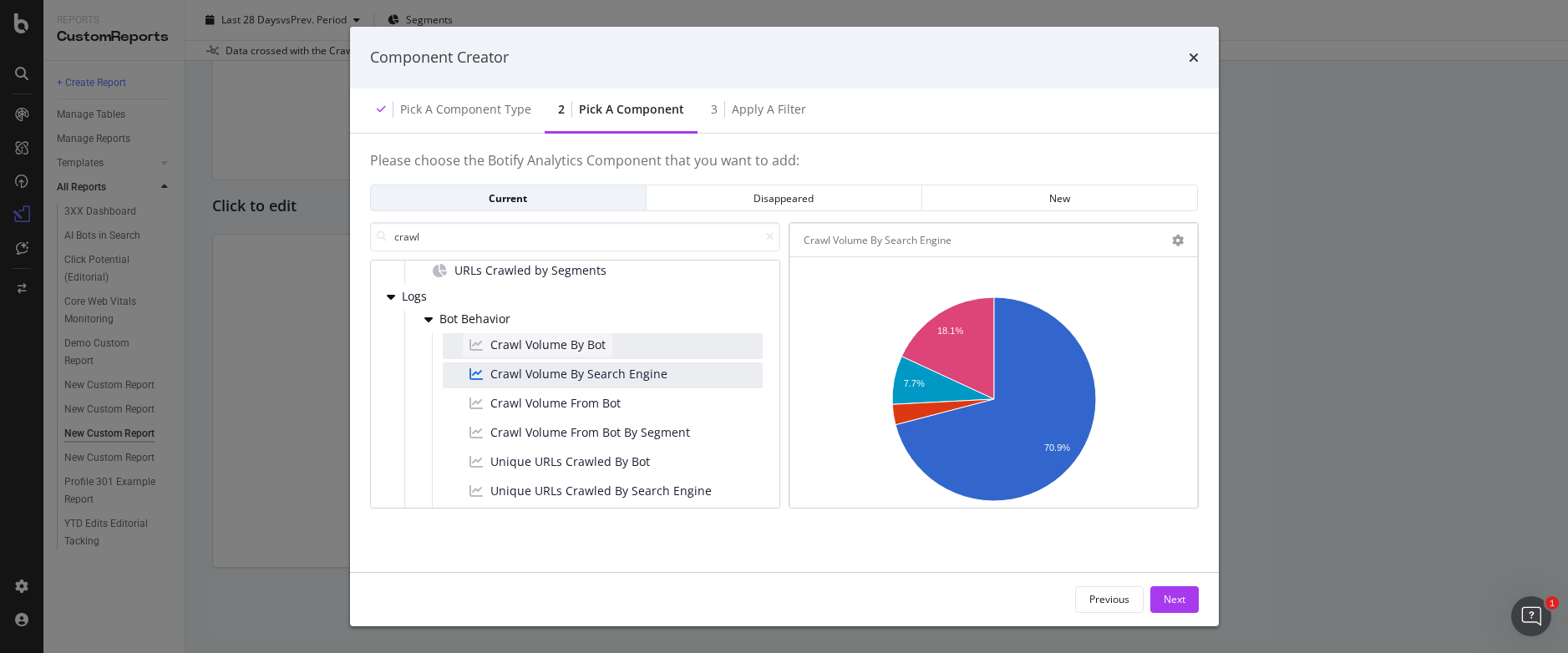 click on "Crawl Volume By Bot" at bounding box center [548, 345] 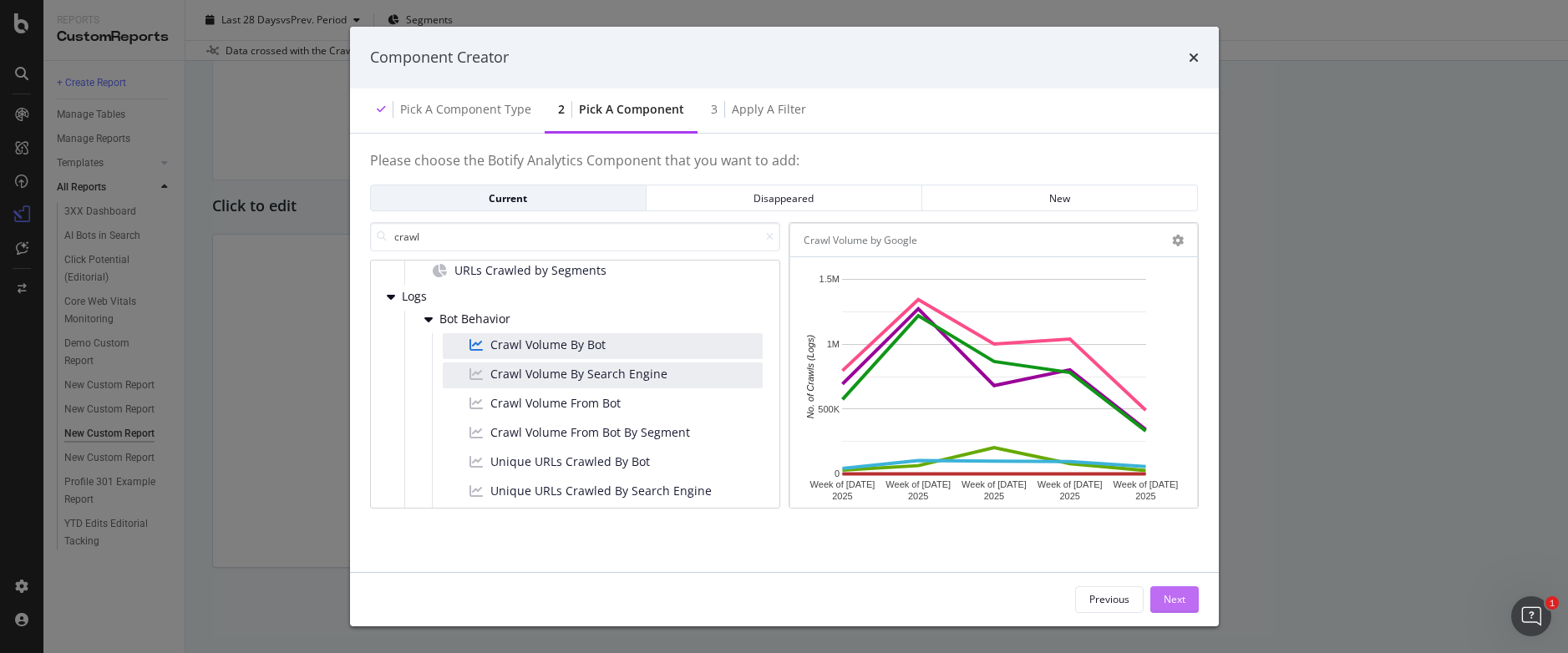 click on "Next" at bounding box center (1175, 599) 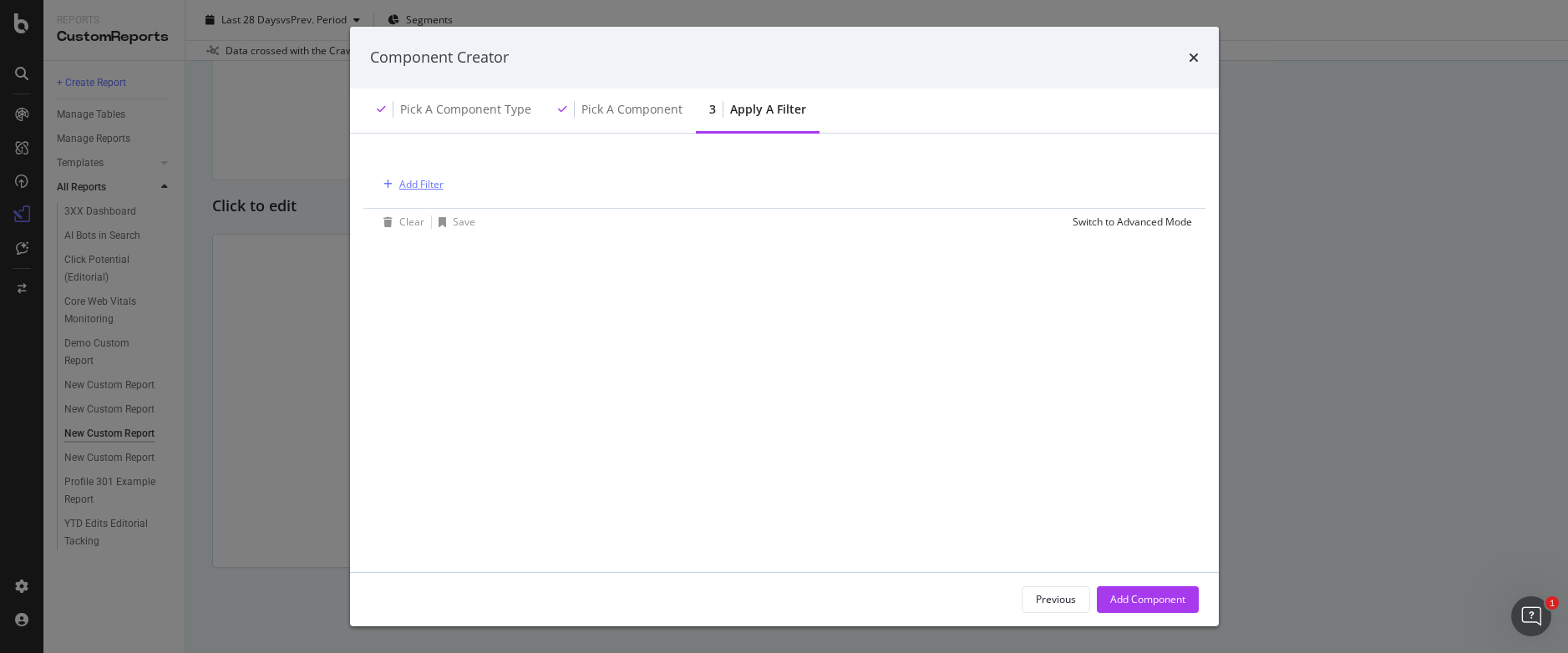 click on "Add Filter" at bounding box center [421, 184] 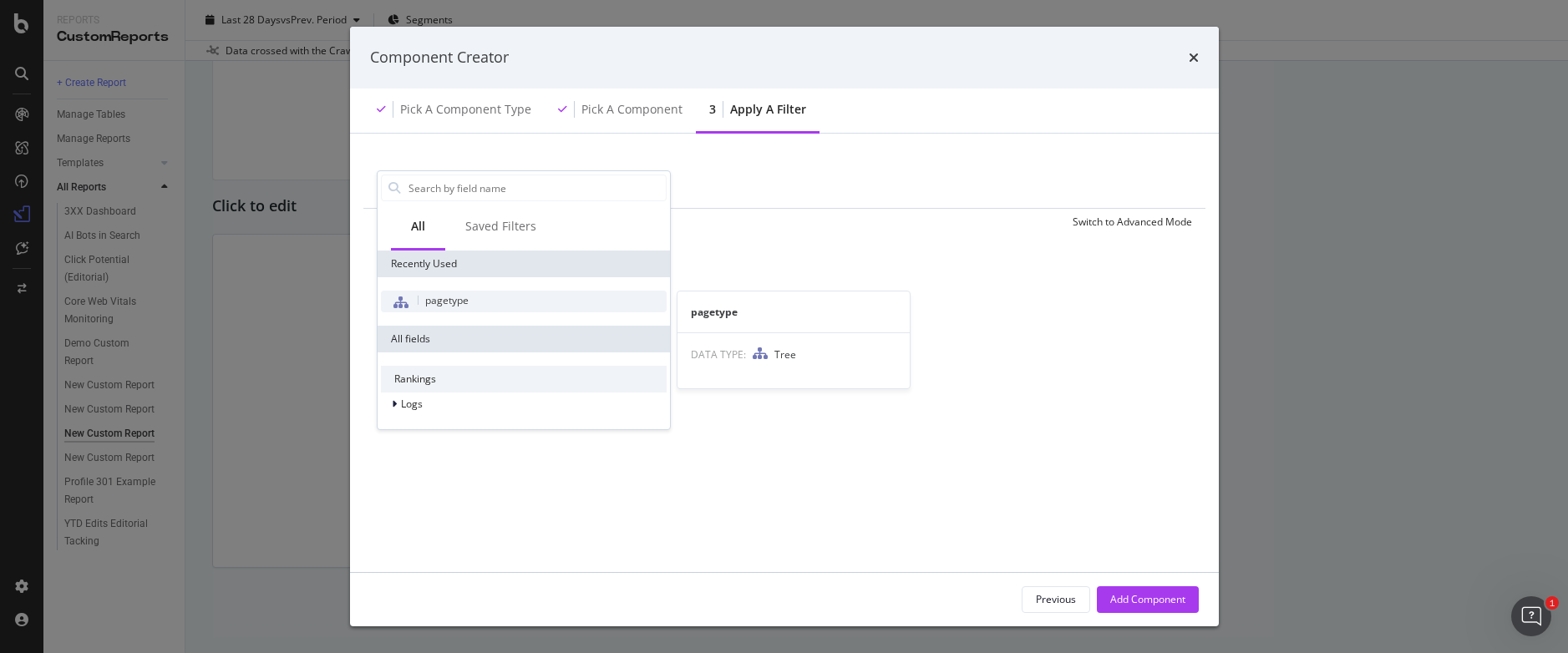 click on "pagetype" at bounding box center [447, 300] 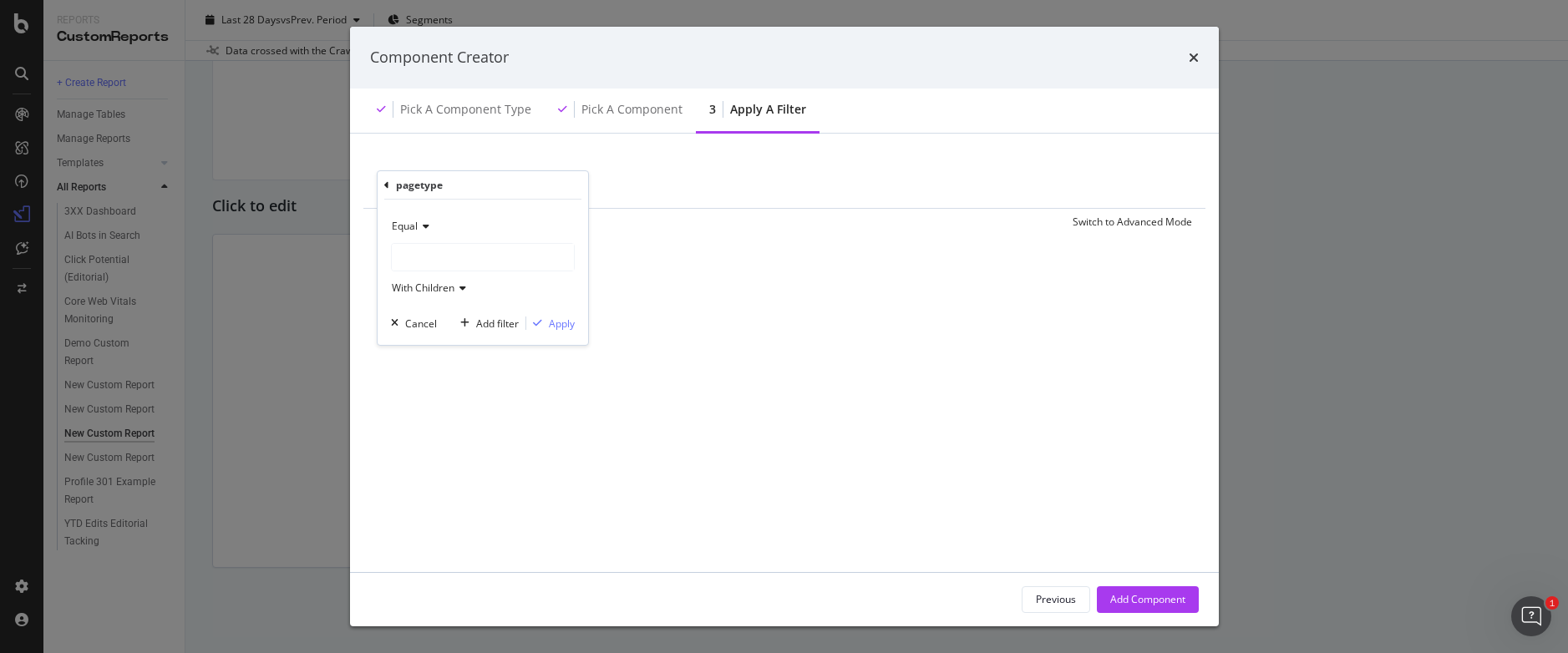 click at bounding box center (483, 257) 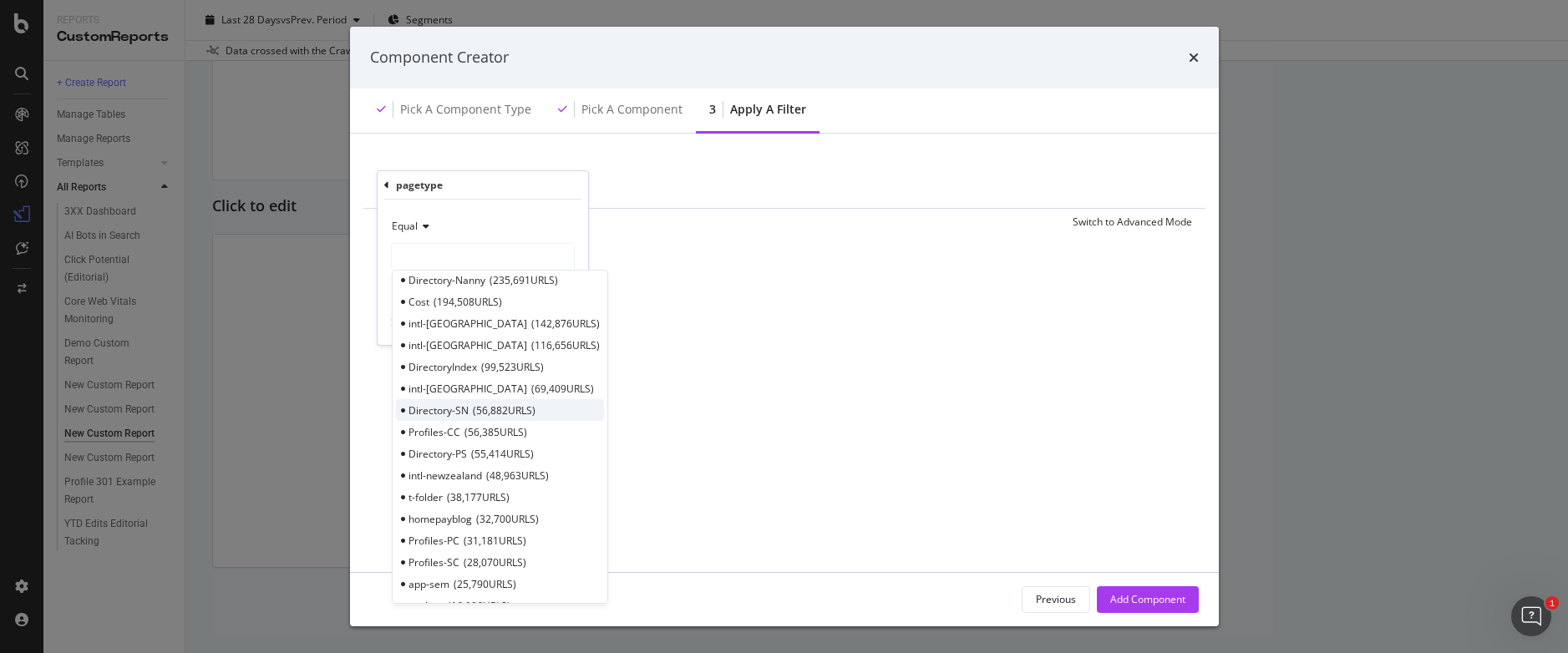 scroll, scrollTop: 382, scrollLeft: 0, axis: vertical 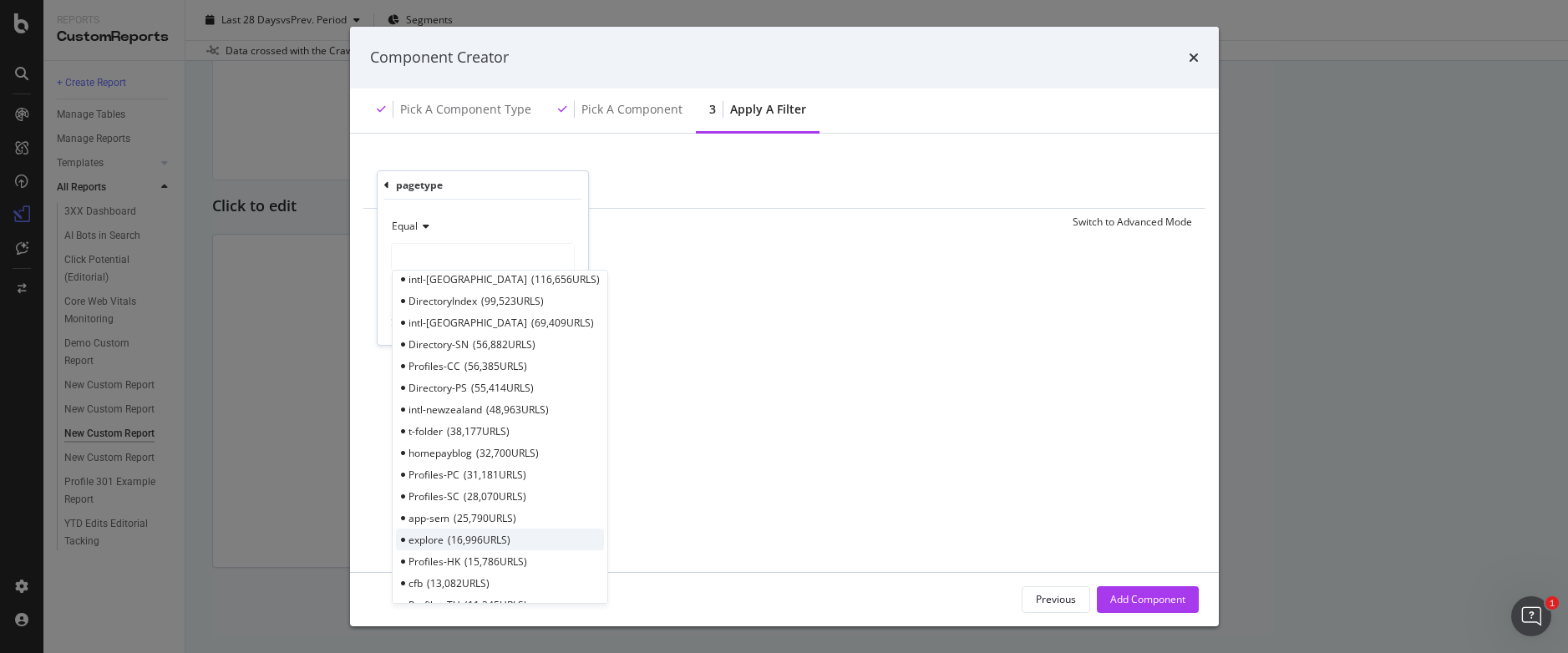 click on "16,996  URLS" at bounding box center (479, 539) 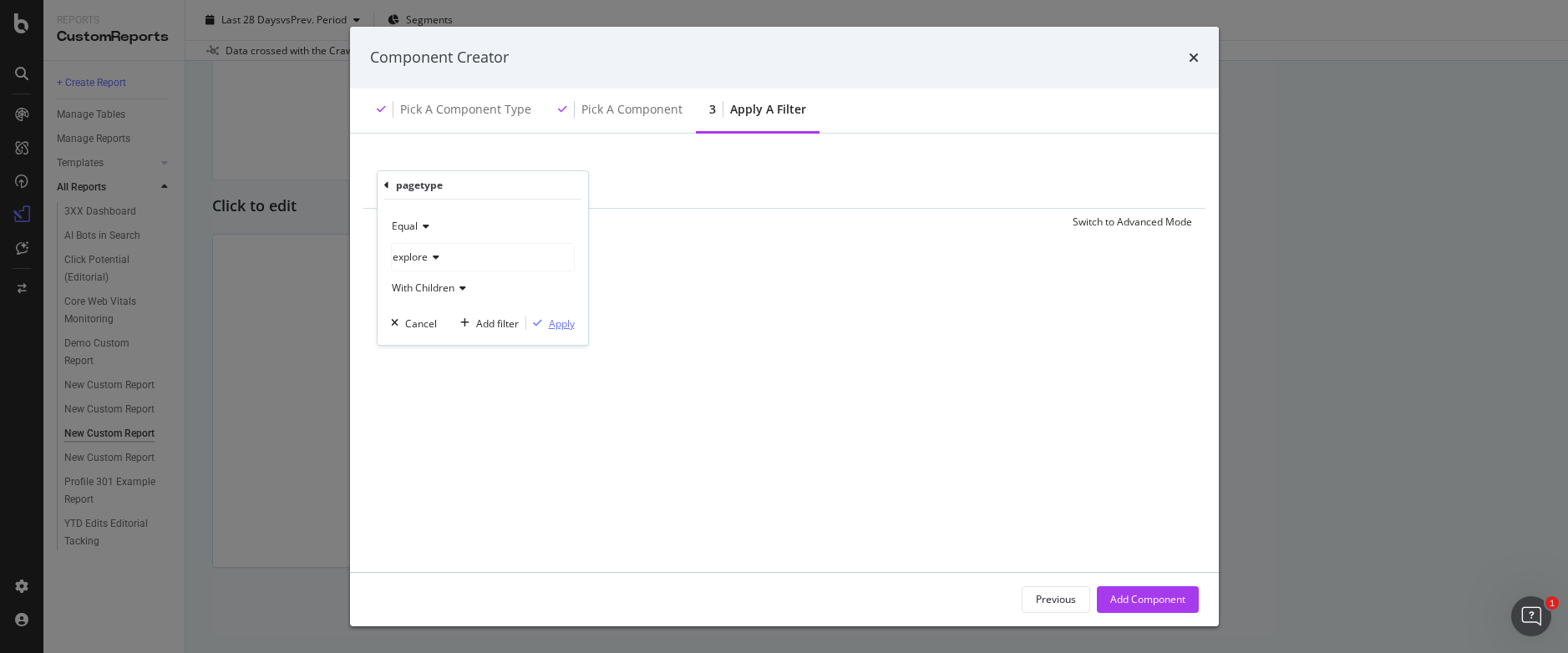 click on "Apply" at bounding box center (561, 323) 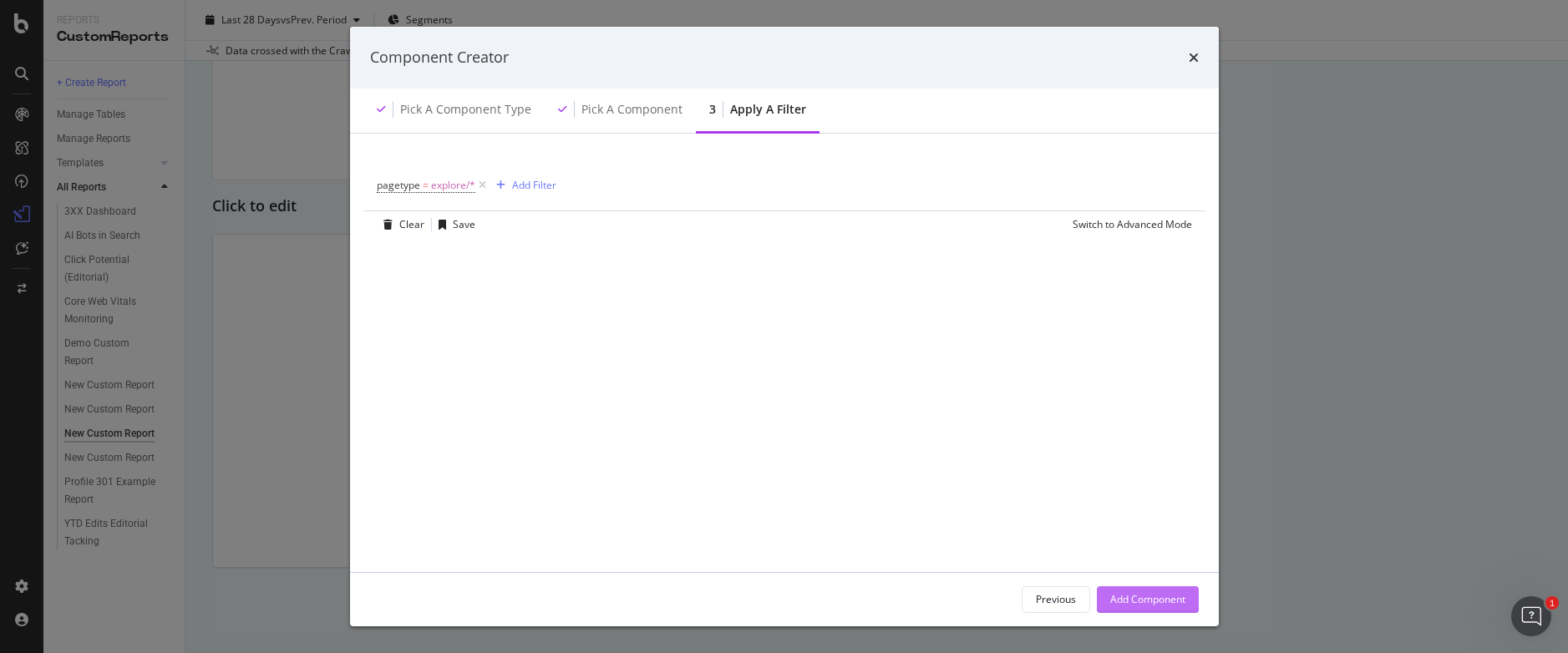 click on "Add Component" at bounding box center (1148, 599) 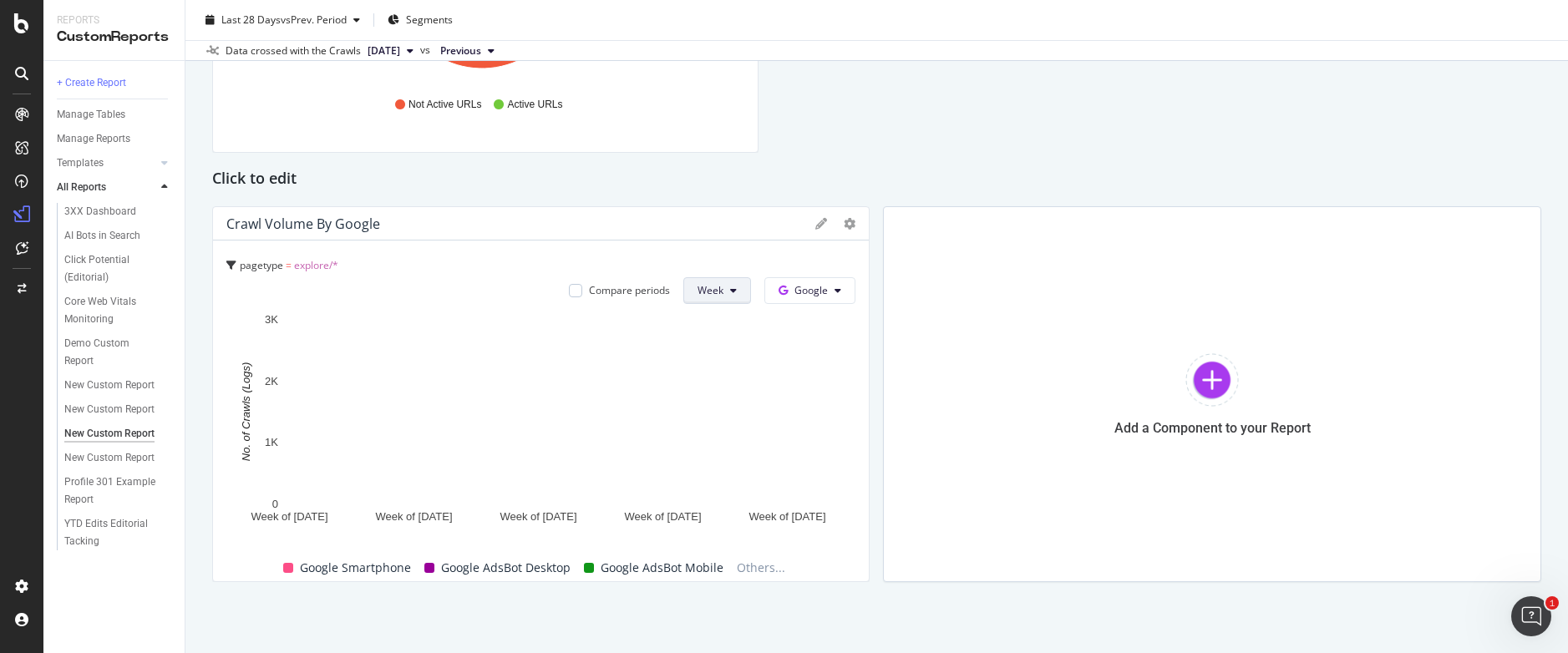 scroll, scrollTop: 444, scrollLeft: 0, axis: vertical 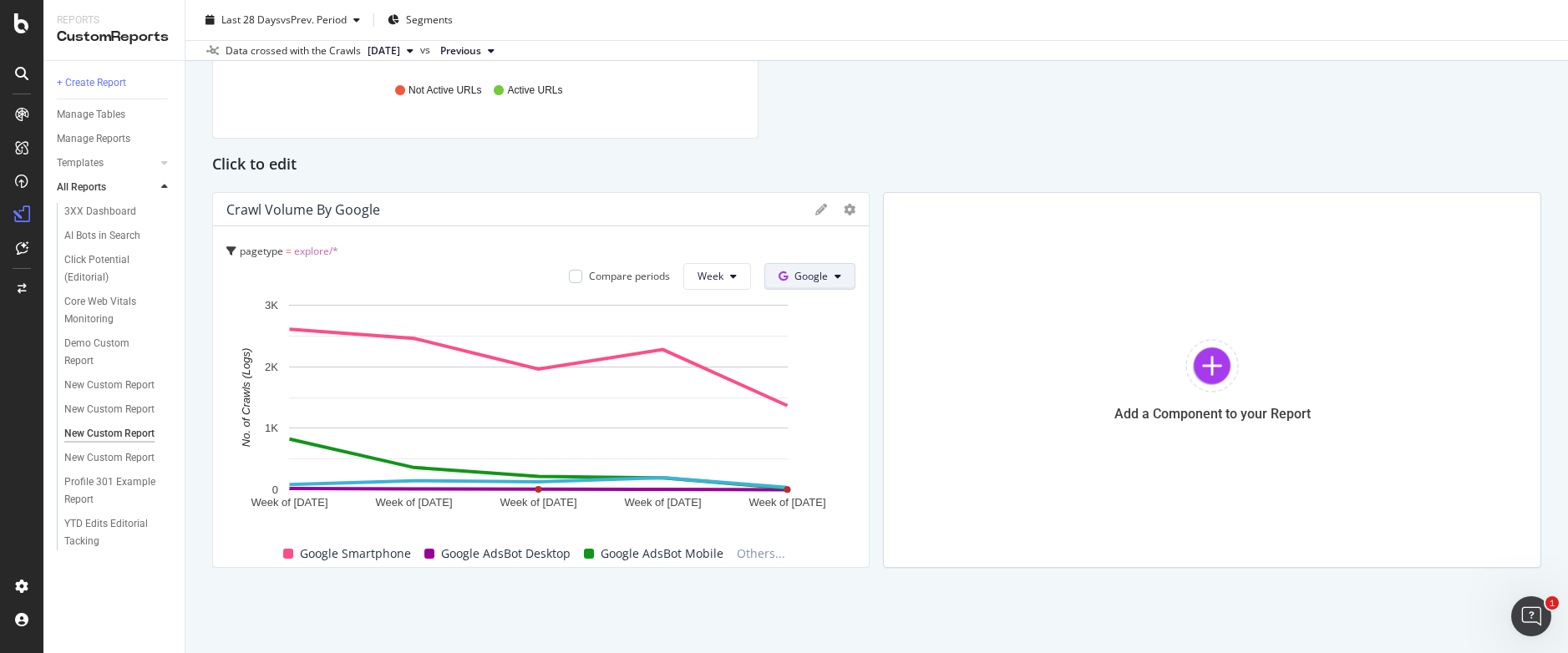 click on "Google" at bounding box center (809, 276) 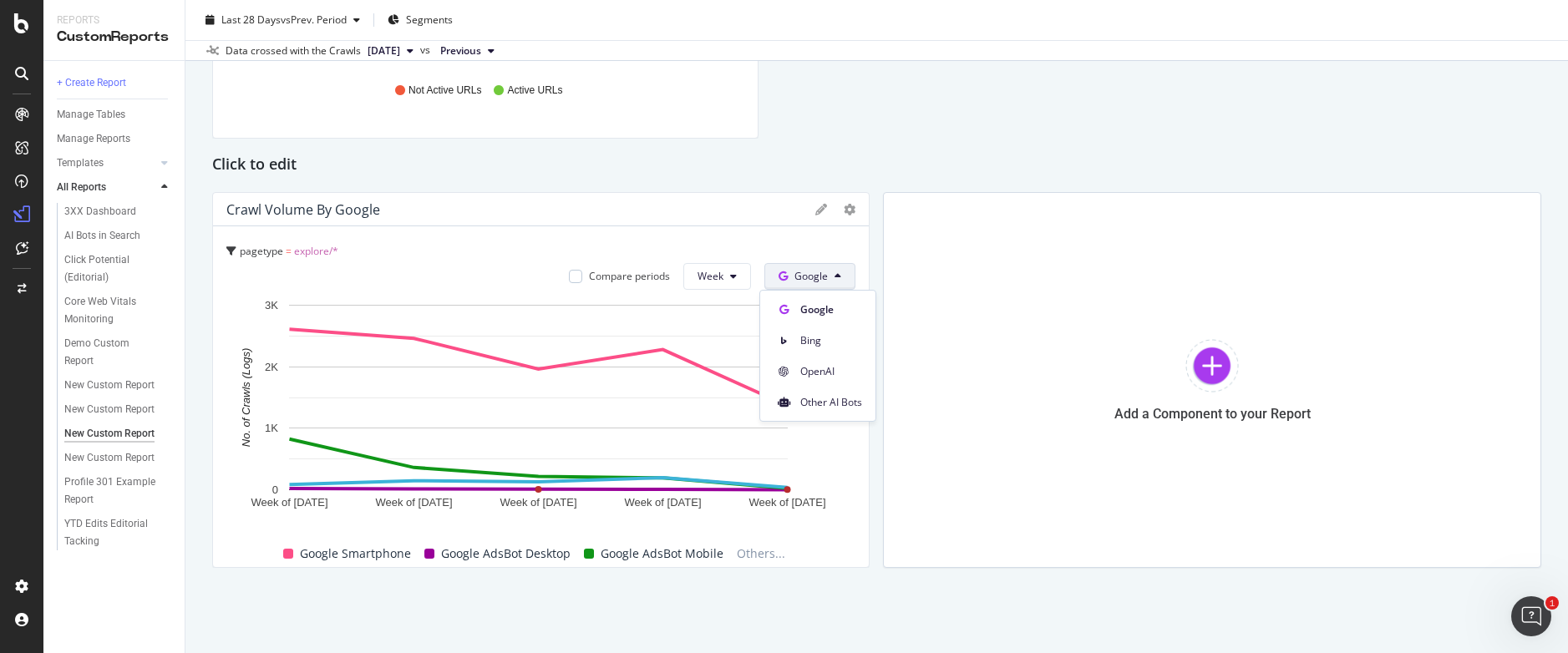 click on "Google" at bounding box center (809, 276) 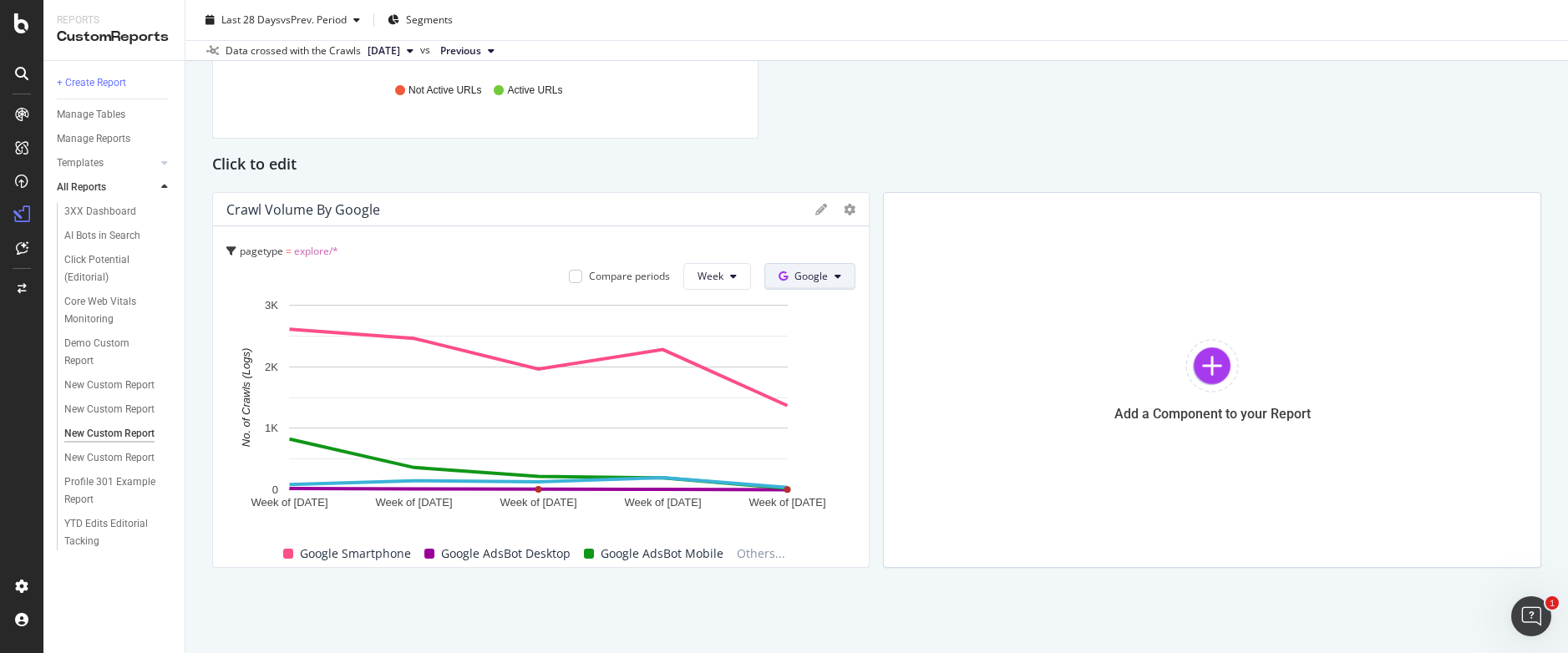 click on "Google" at bounding box center [809, 276] 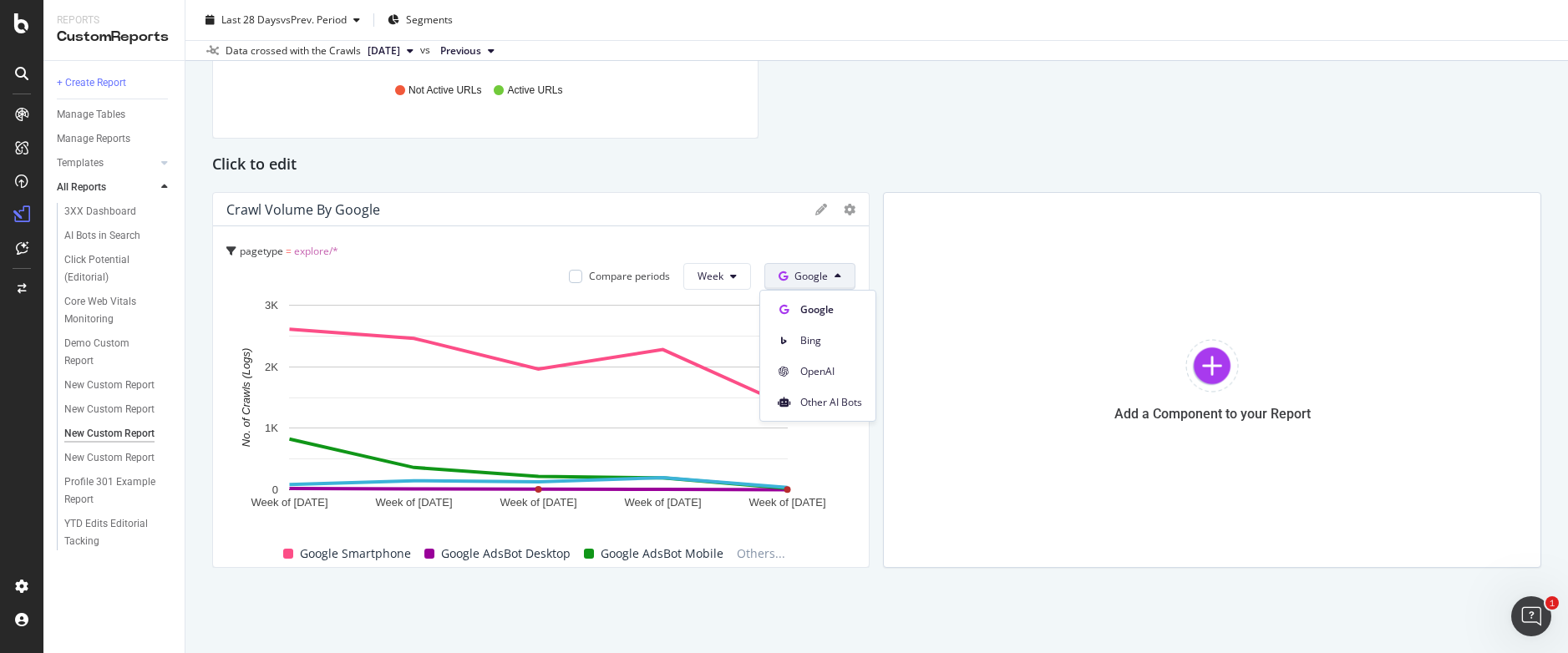 click on "Google" at bounding box center [809, 276] 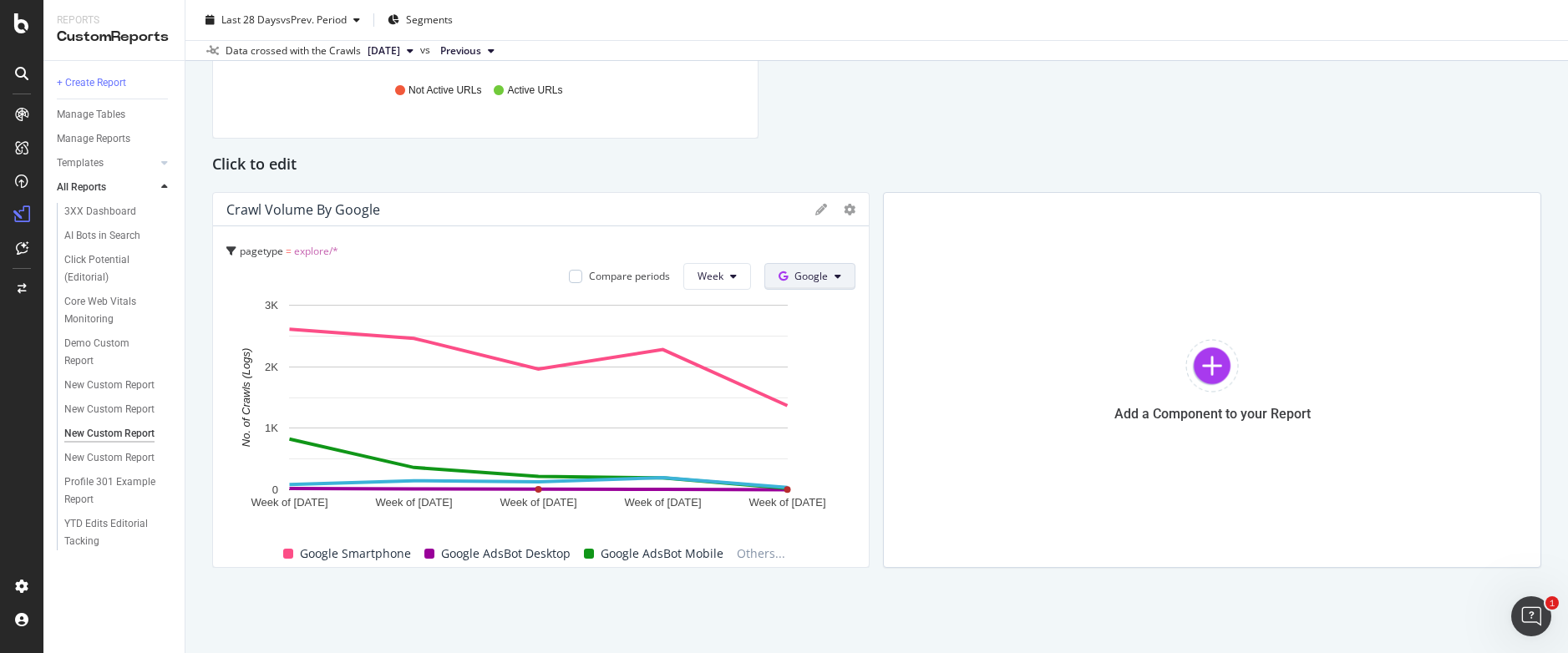 click on "Google" at bounding box center (809, 276) 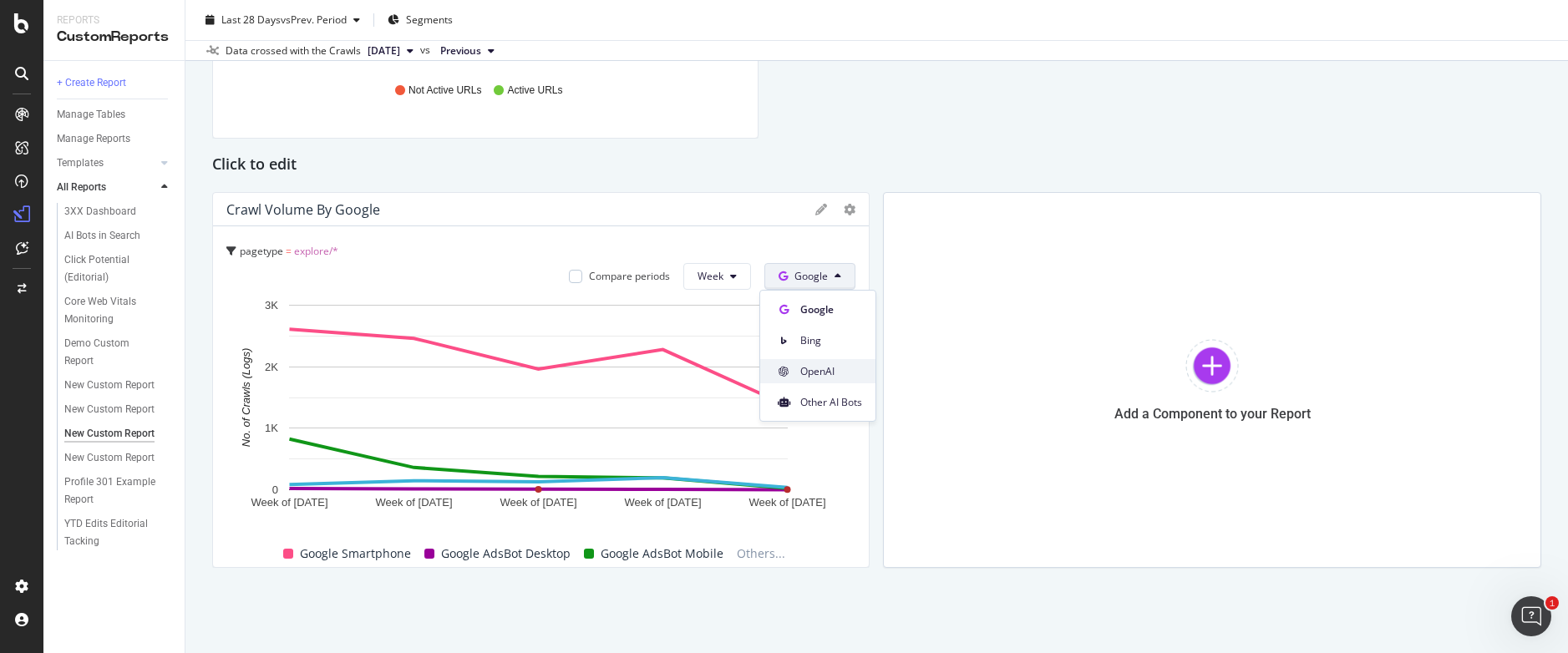 click on "OpenAI" at bounding box center [831, 372] 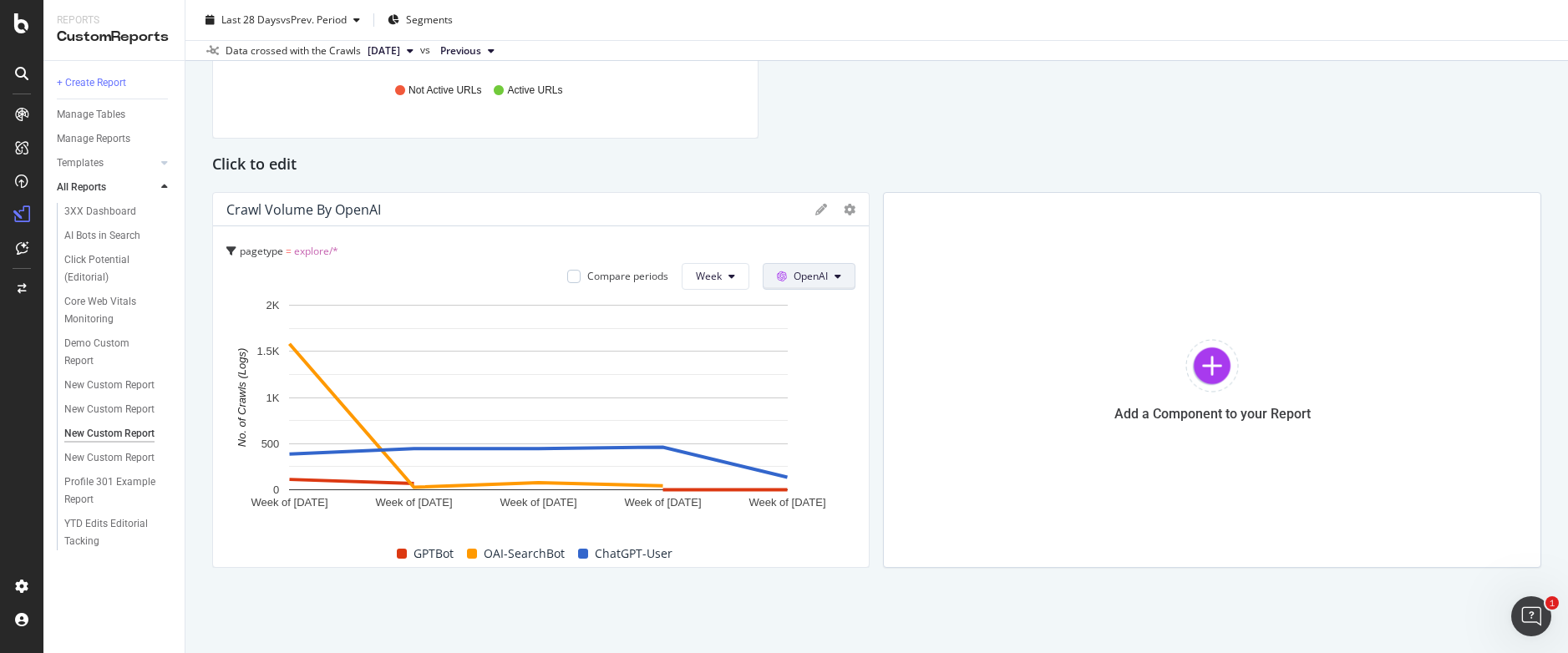 click on "OpenAI" at bounding box center [810, 276] 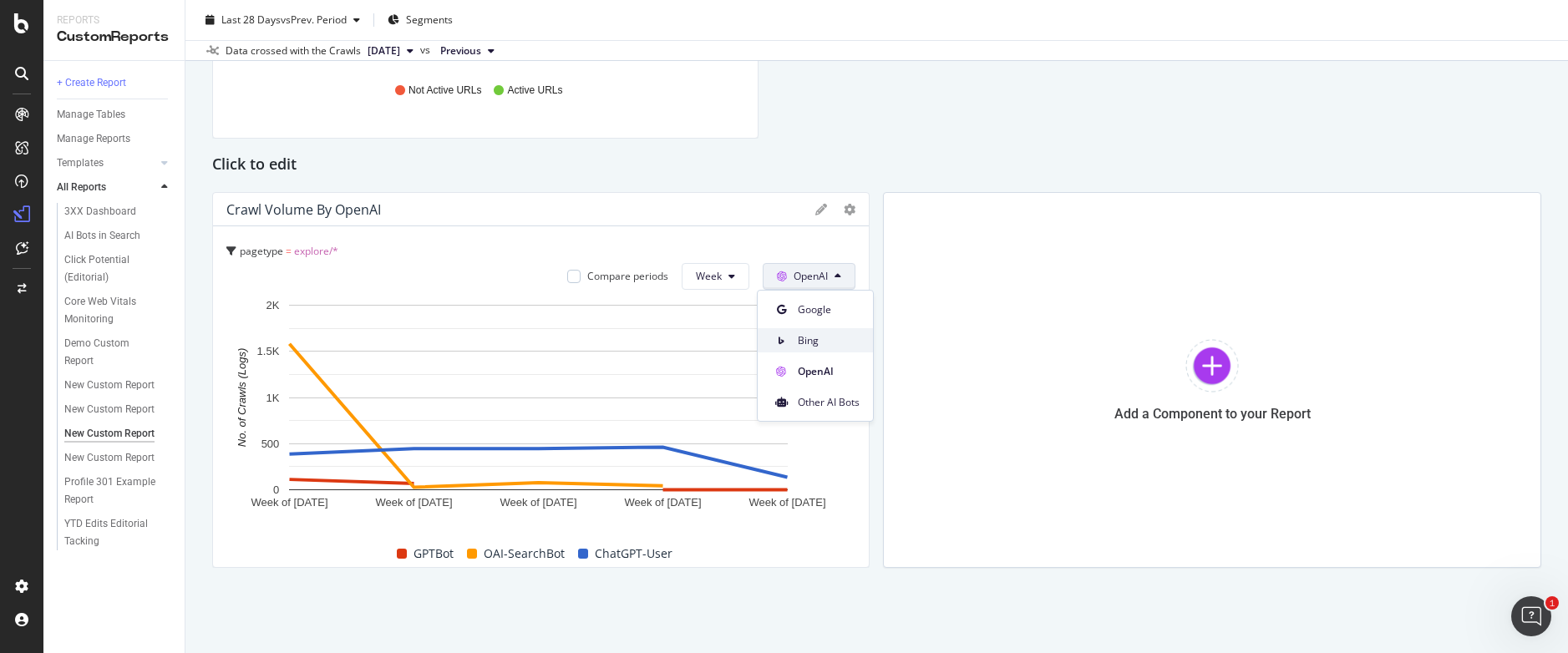 click on "Bing" at bounding box center (829, 341) 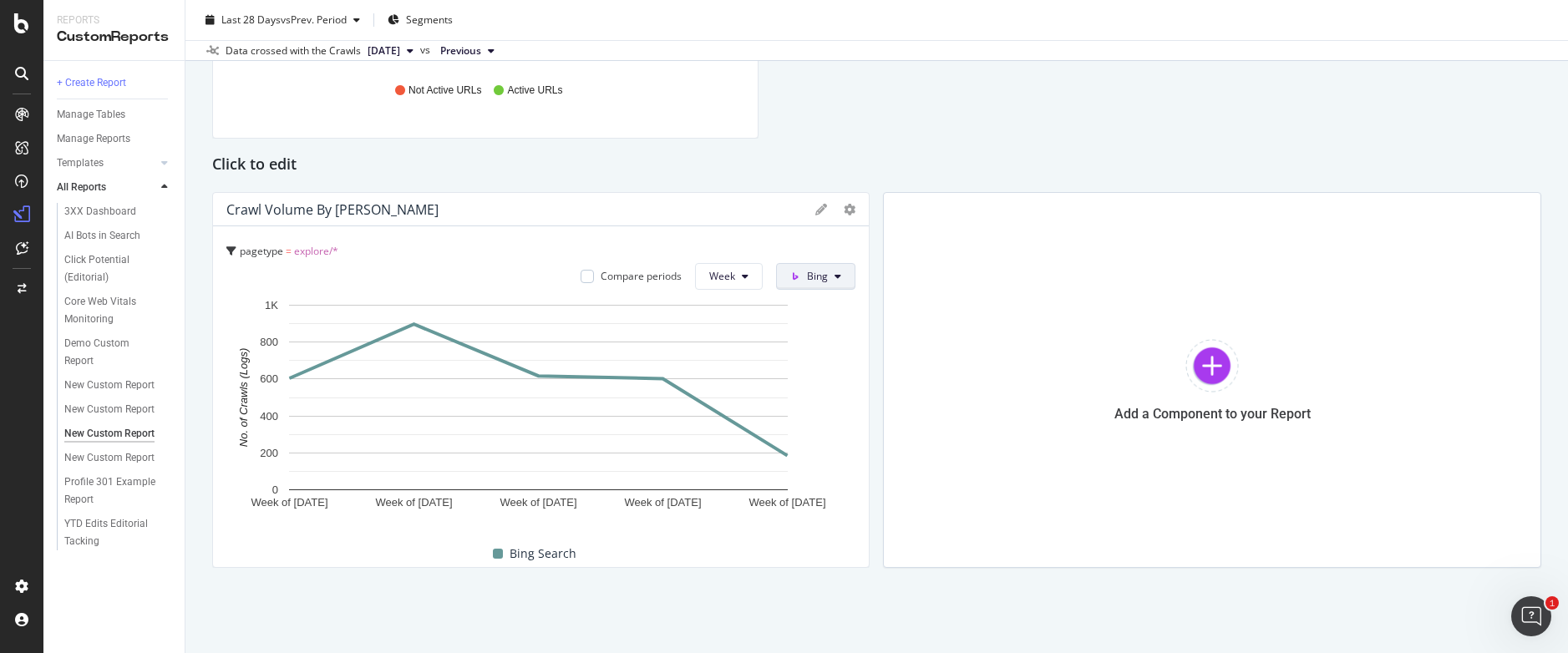 click on "Bing" at bounding box center (817, 276) 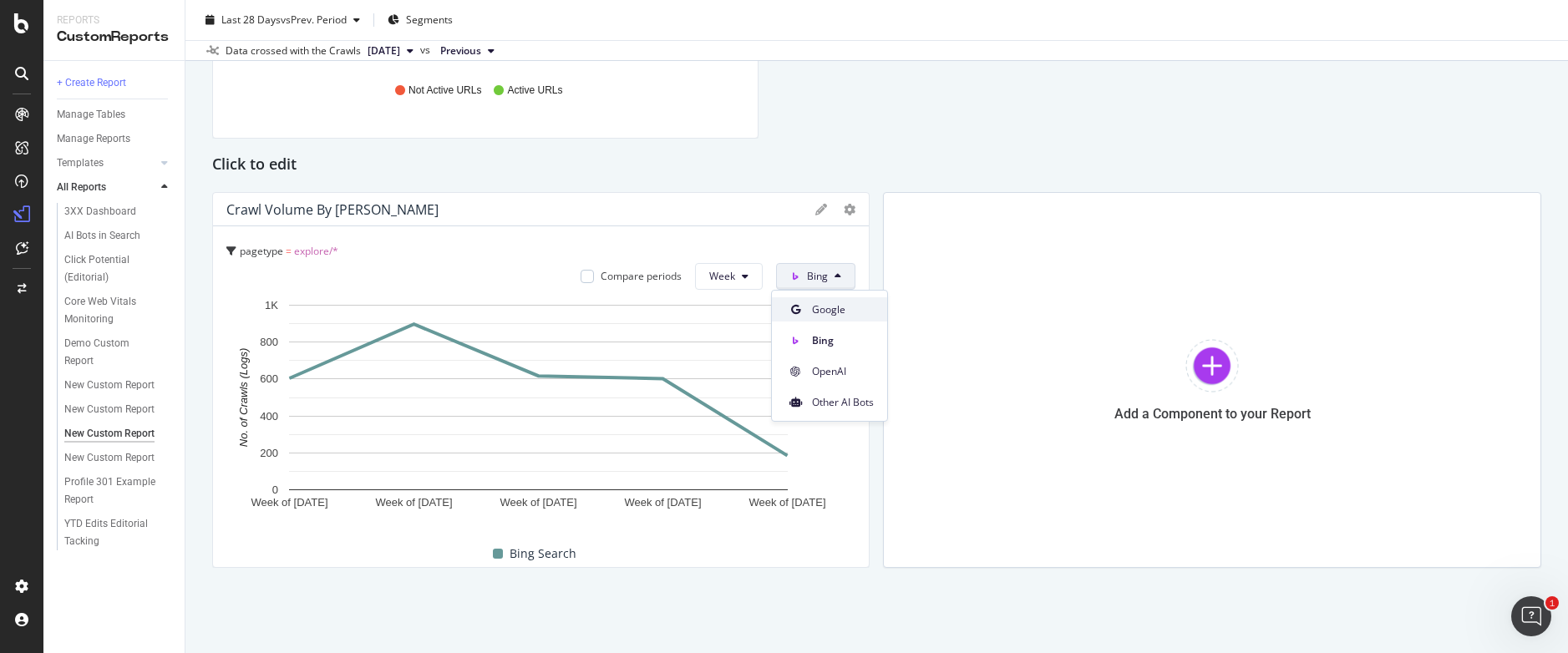 click at bounding box center (795, 310) 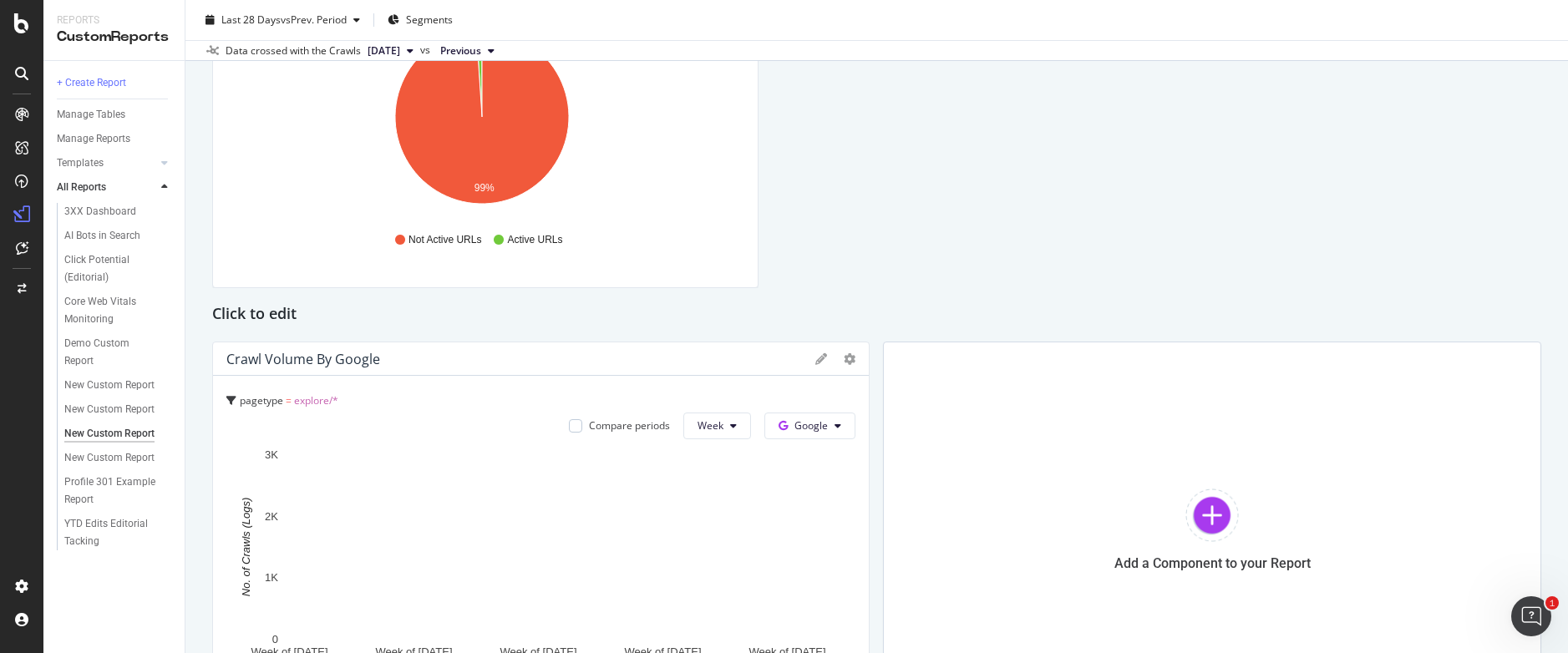 scroll, scrollTop: 286, scrollLeft: 0, axis: vertical 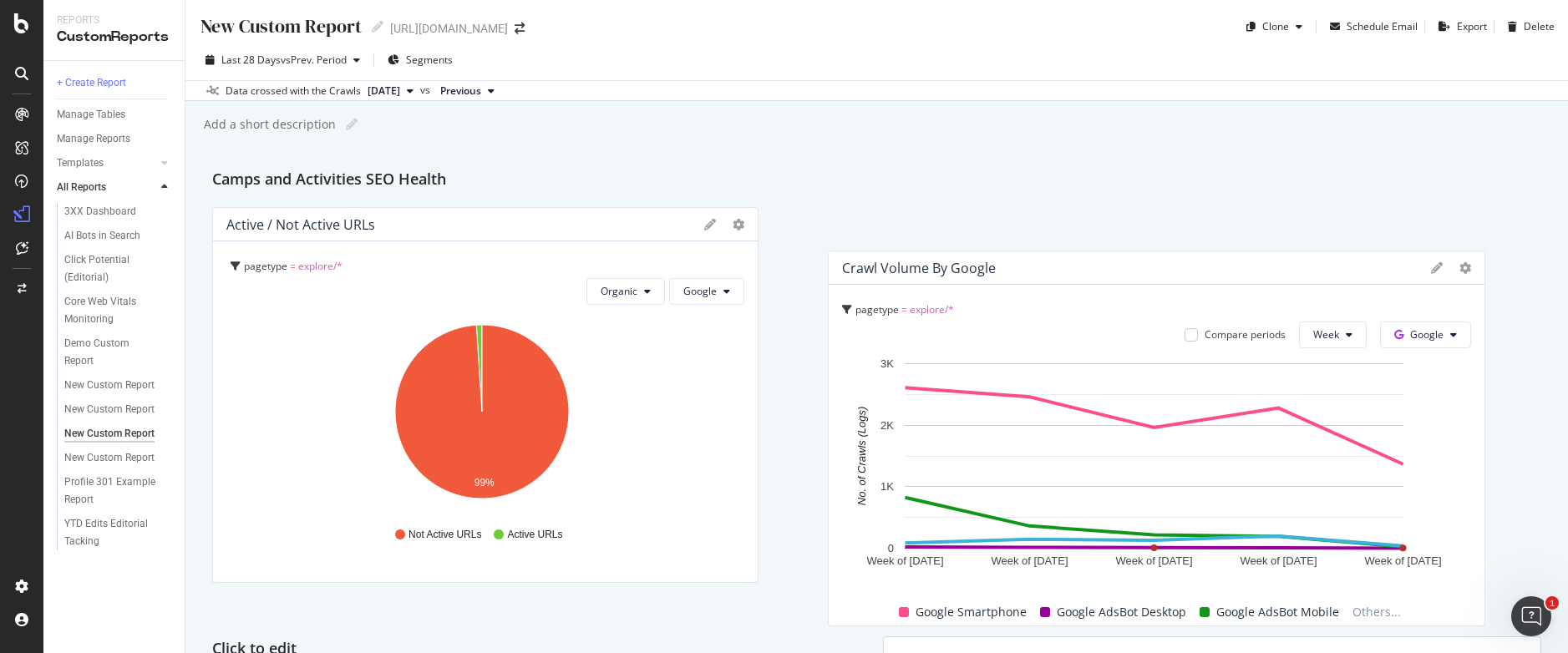 drag, startPoint x: 710, startPoint y: 362, endPoint x: 1312, endPoint y: 268, distance: 609.29467 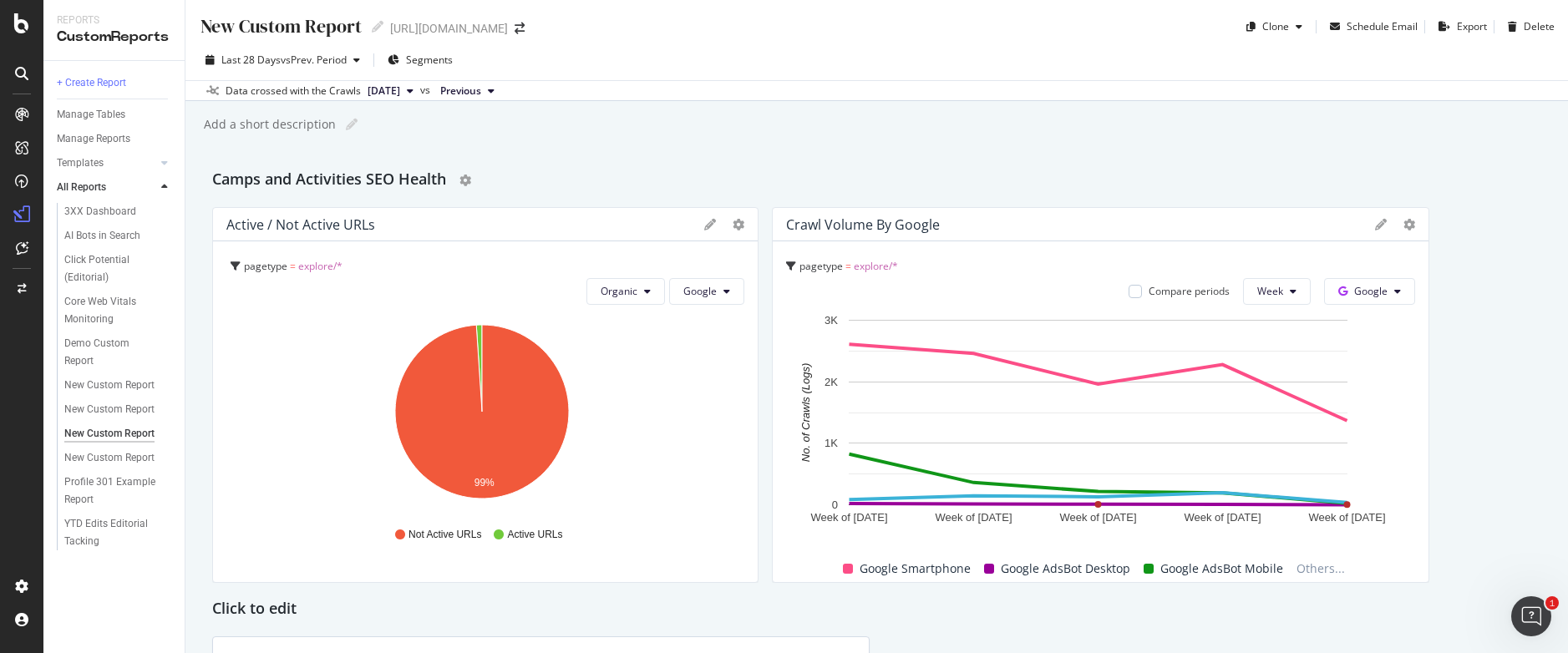 click on "Camps and Activities SEO Health" at bounding box center (876, 180) 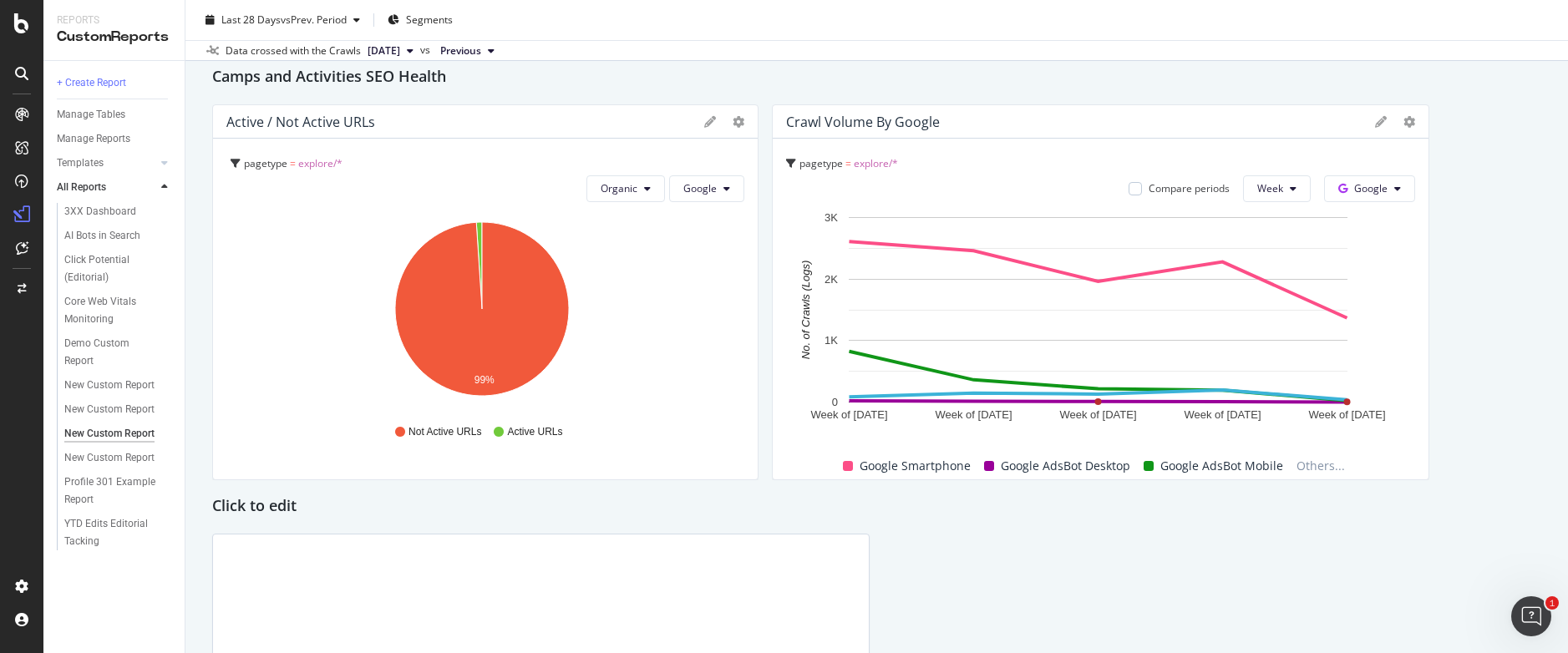 scroll, scrollTop: 102, scrollLeft: 0, axis: vertical 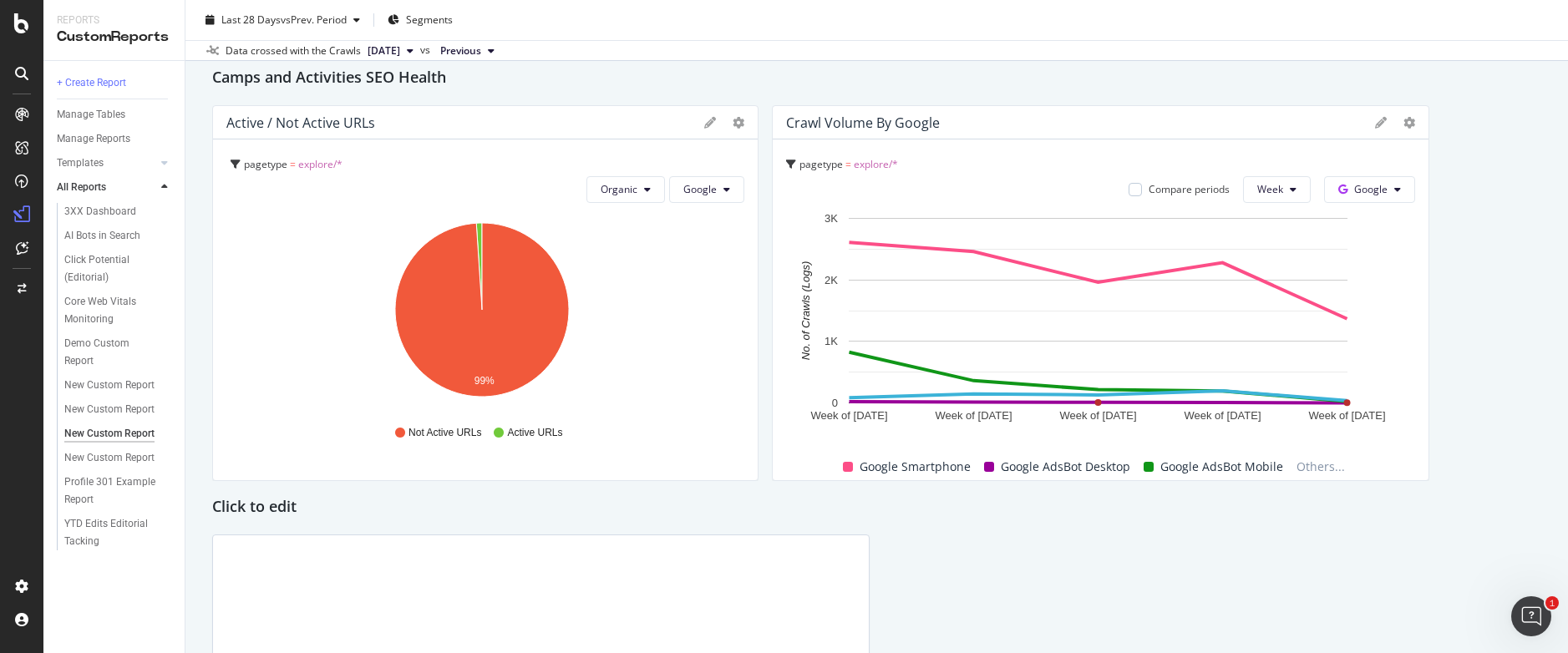 click on "Crawl Volume by Google" at bounding box center [863, 123] 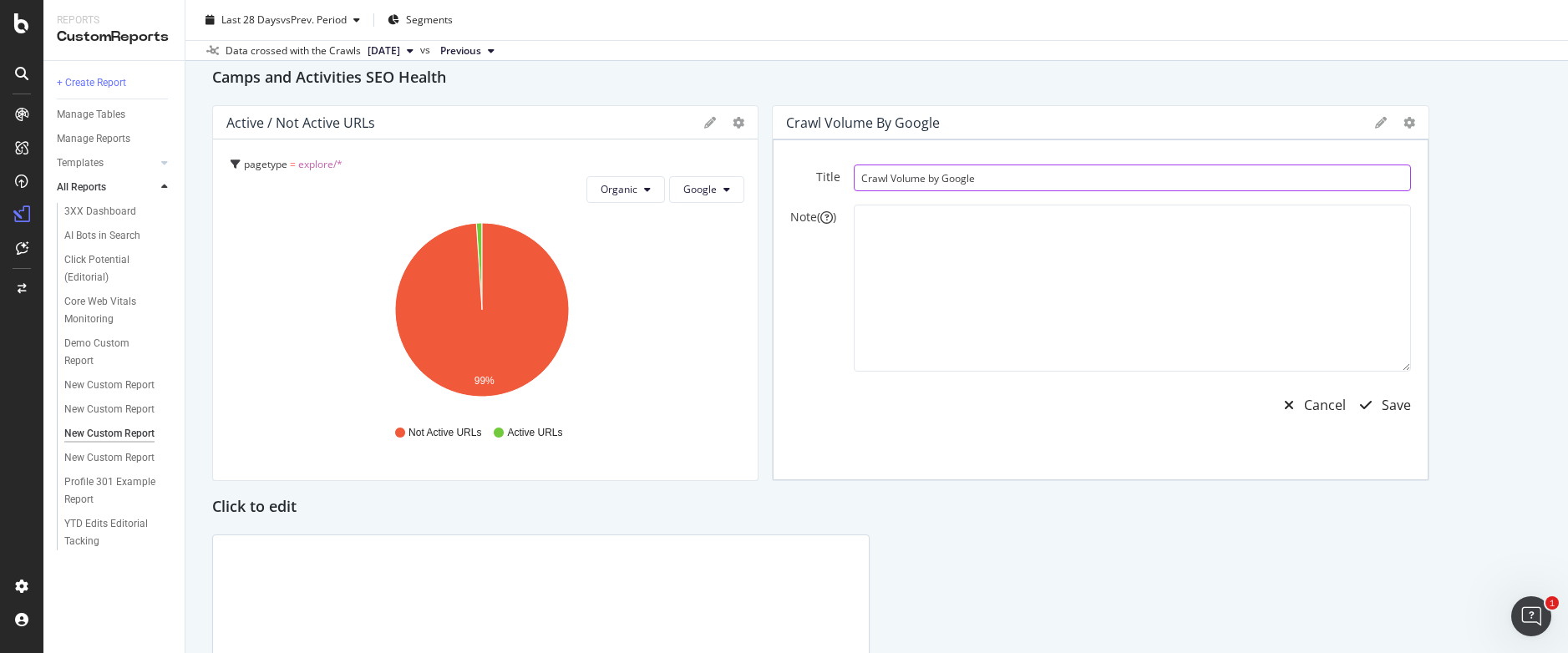click on "Crawl Volume by Google" at bounding box center (1133, 178) 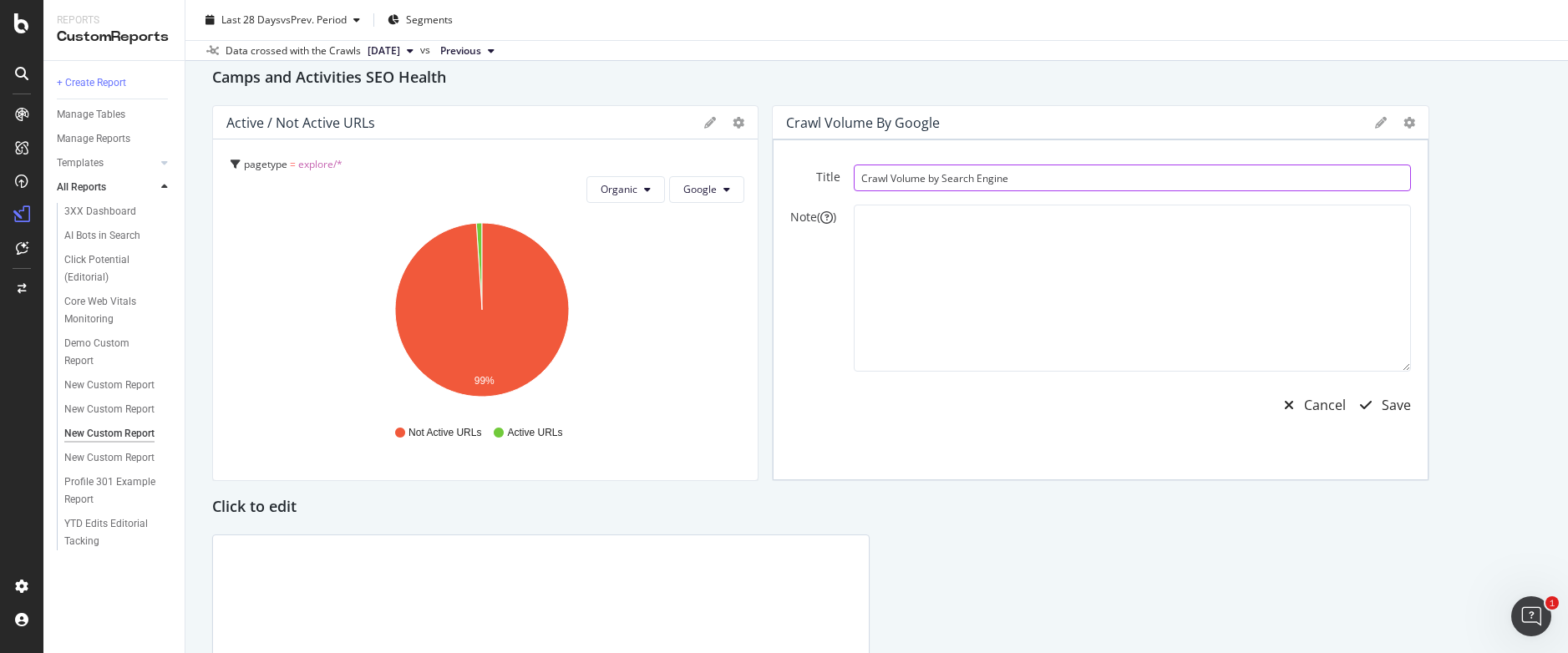 type on "Crawl Volume by Search Engine" 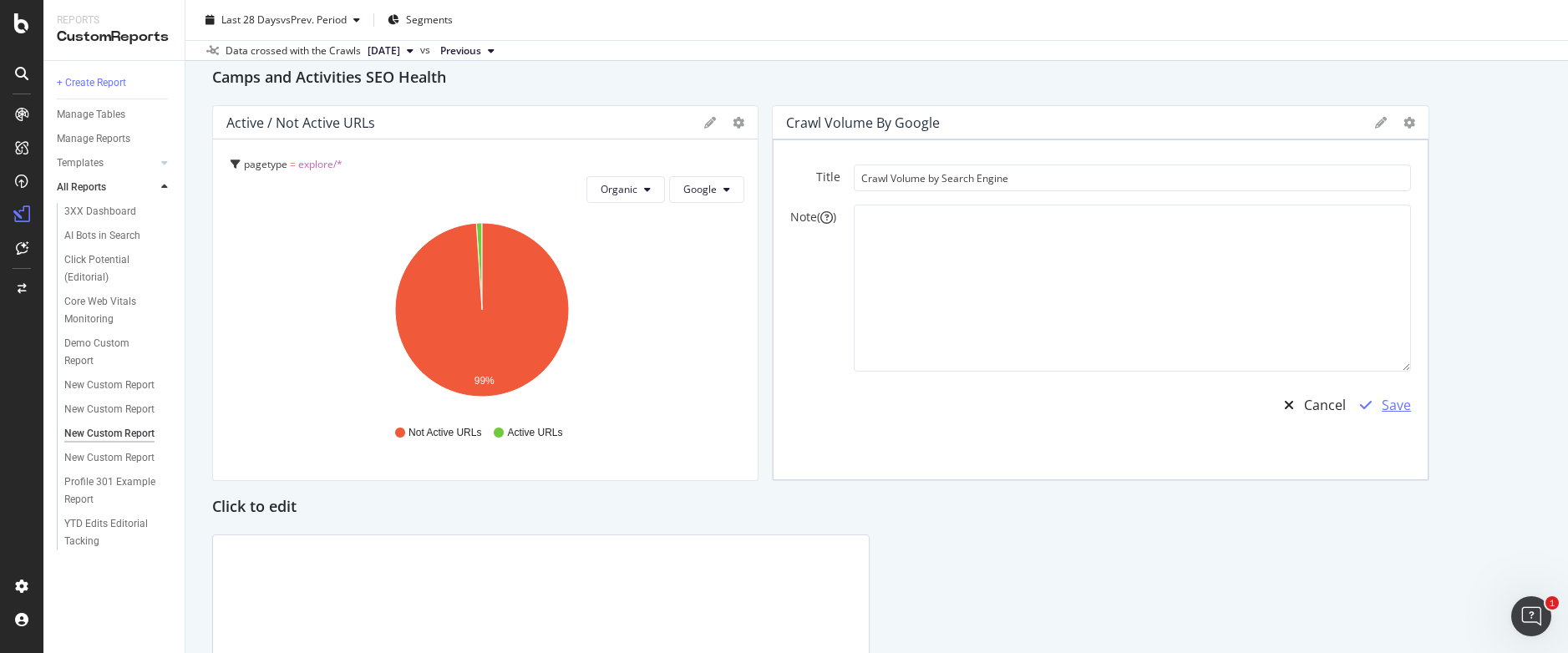 click on "Save" at bounding box center (1380, 405) 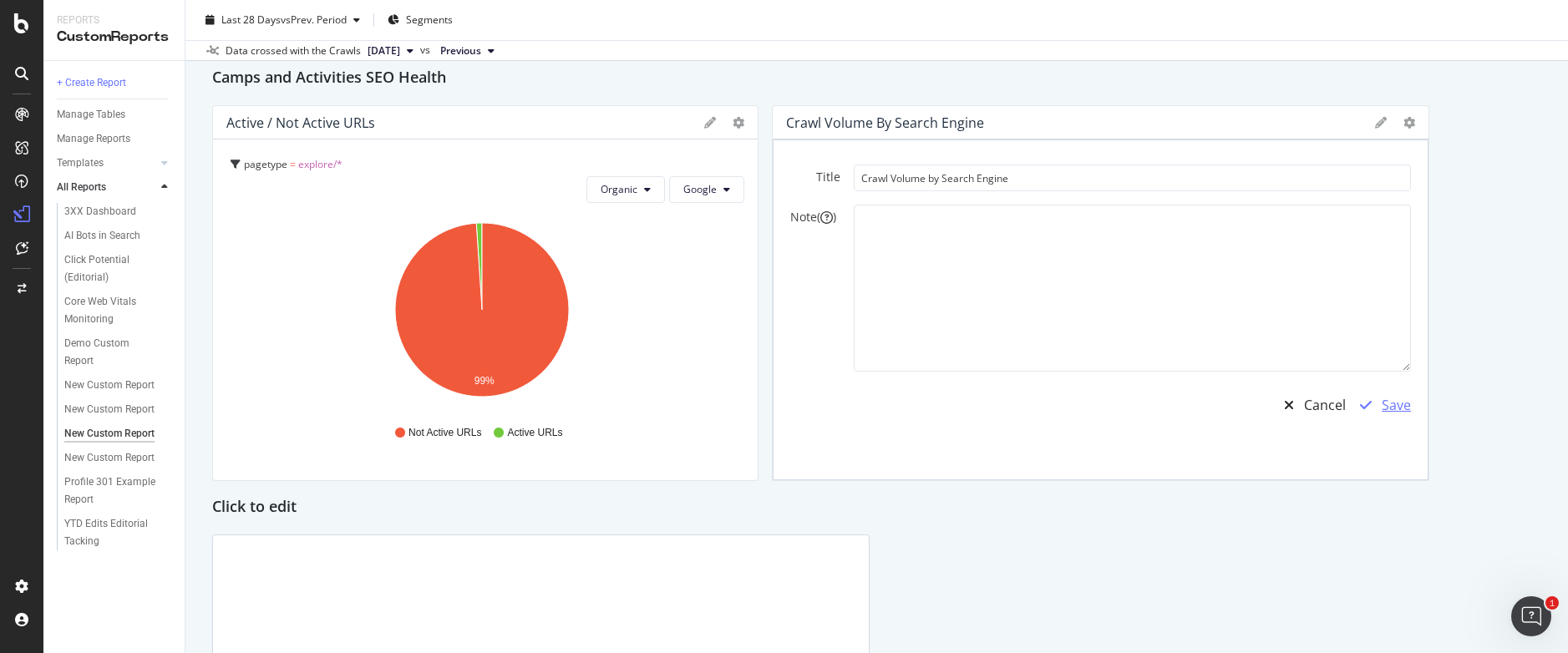 click on "Save" at bounding box center [1396, 405] 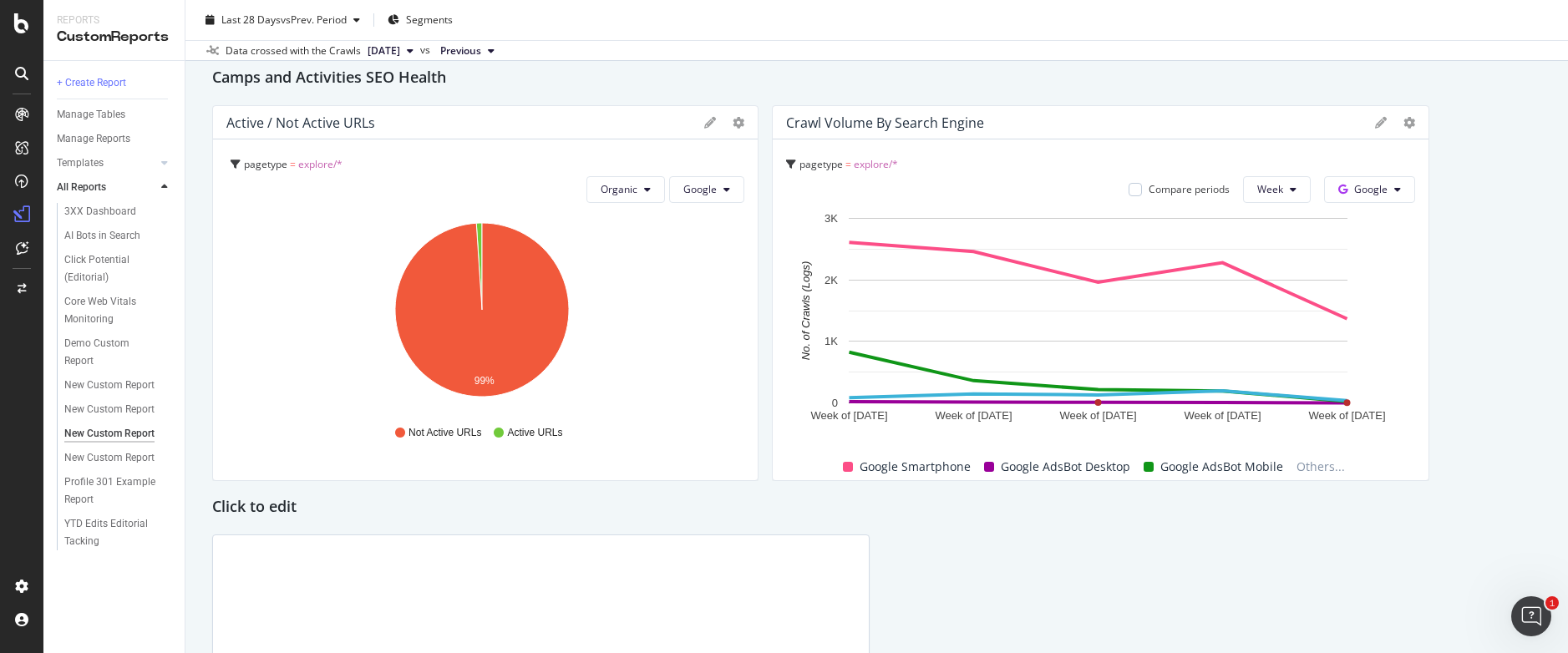 click on "Active / Not Active URLs" at bounding box center (301, 123) 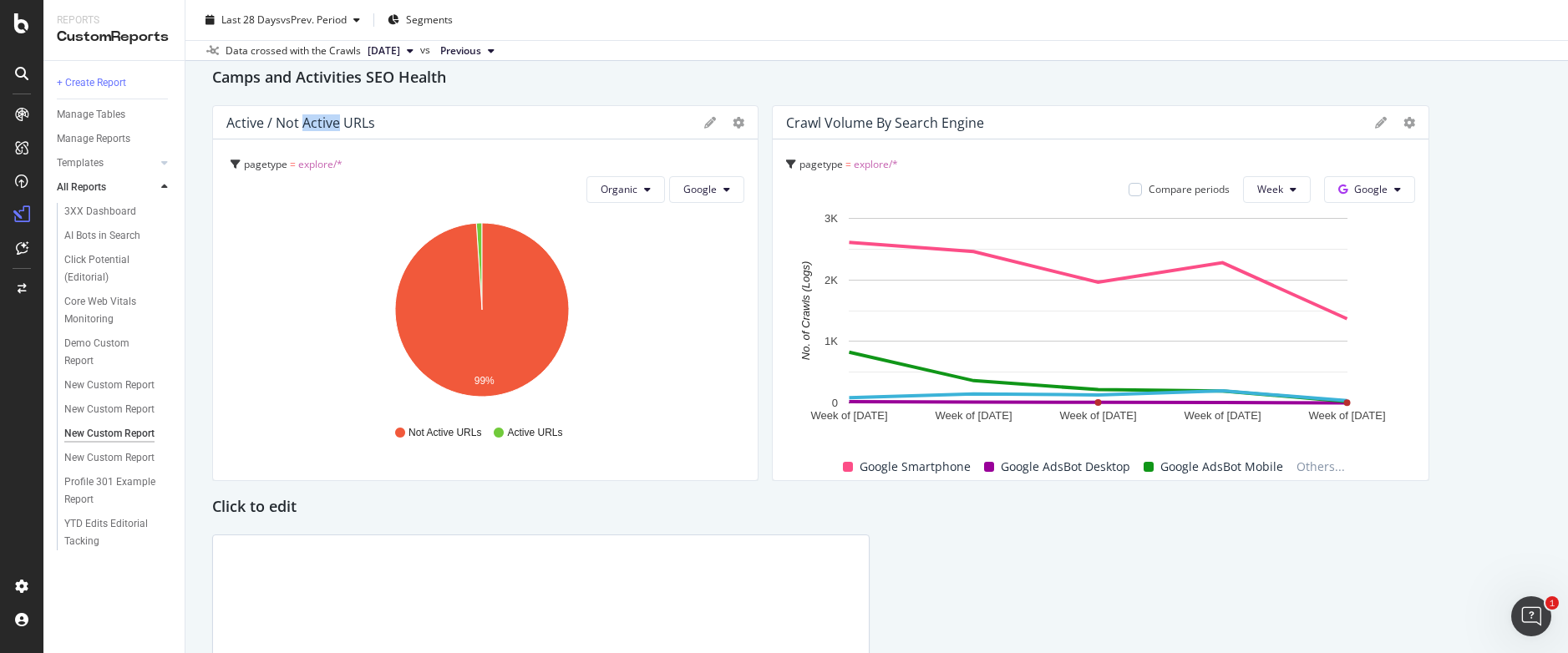 click on "Active / Not Active URLs" at bounding box center [301, 123] 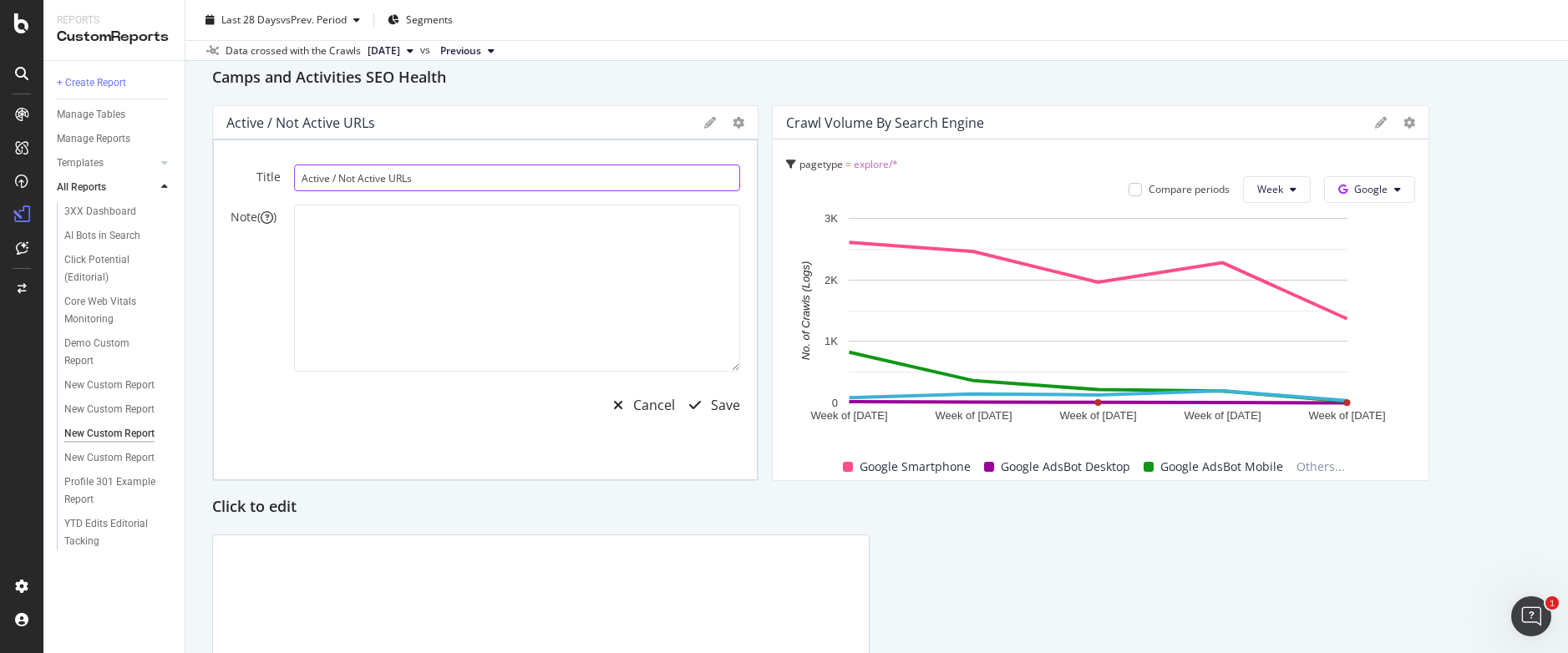 click on "Active / Not Active URLs" at bounding box center [517, 178] 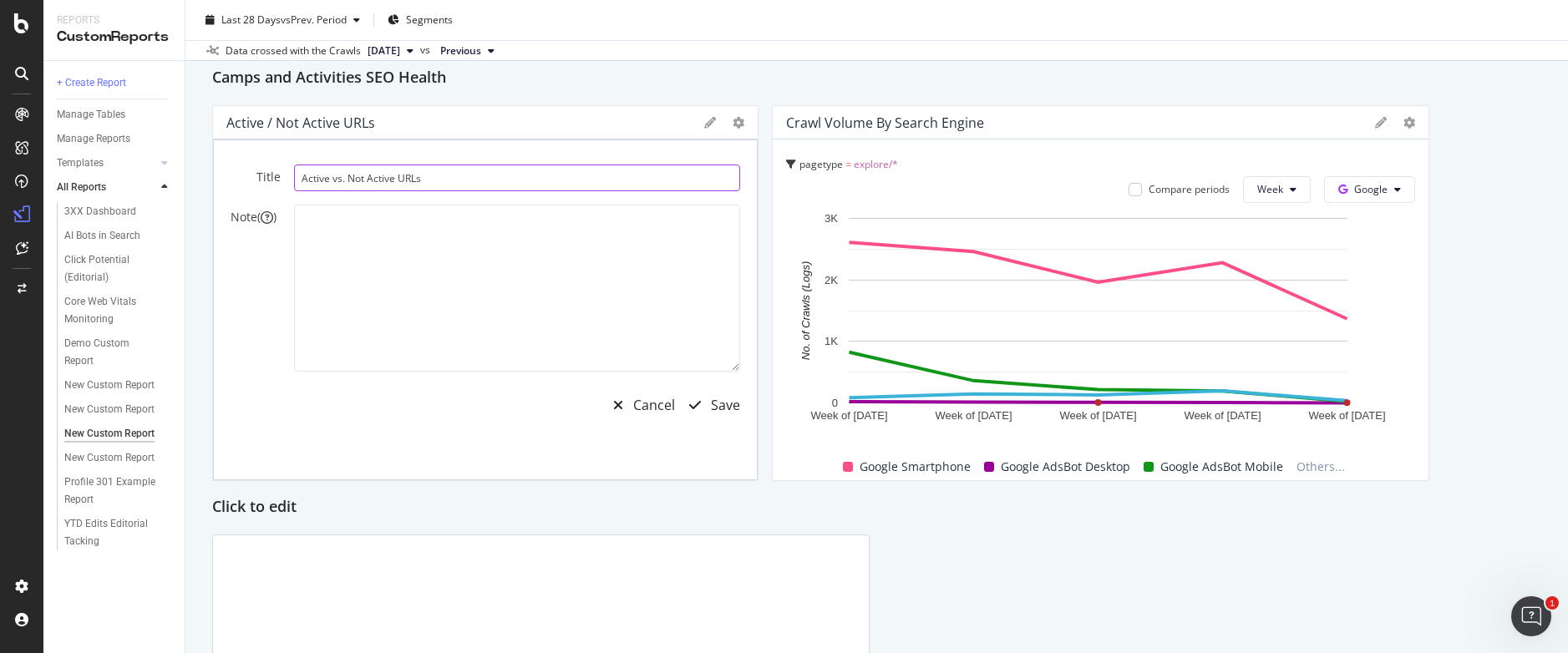click on "Active vs. Not Active URLs" at bounding box center [517, 178] 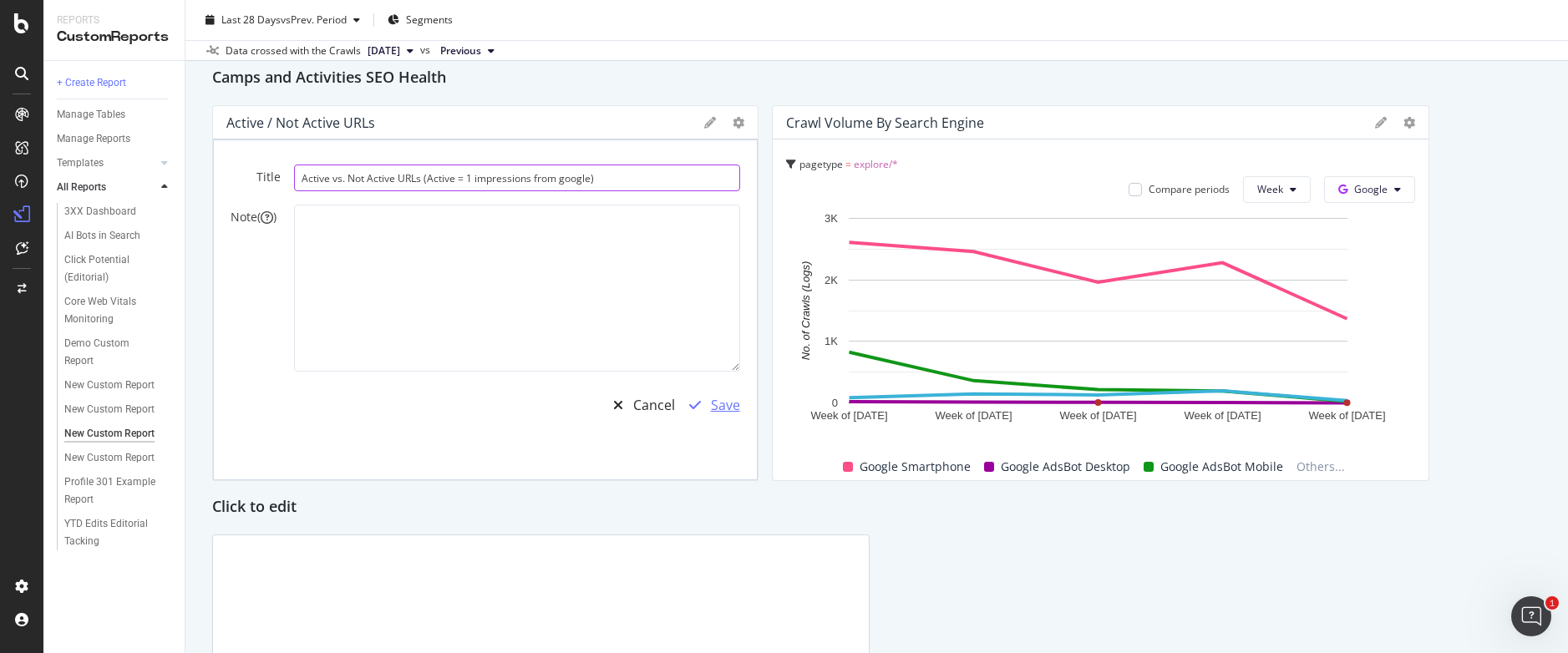 type on "Active vs. Not Active URLs (Active = 1 impressions from google)" 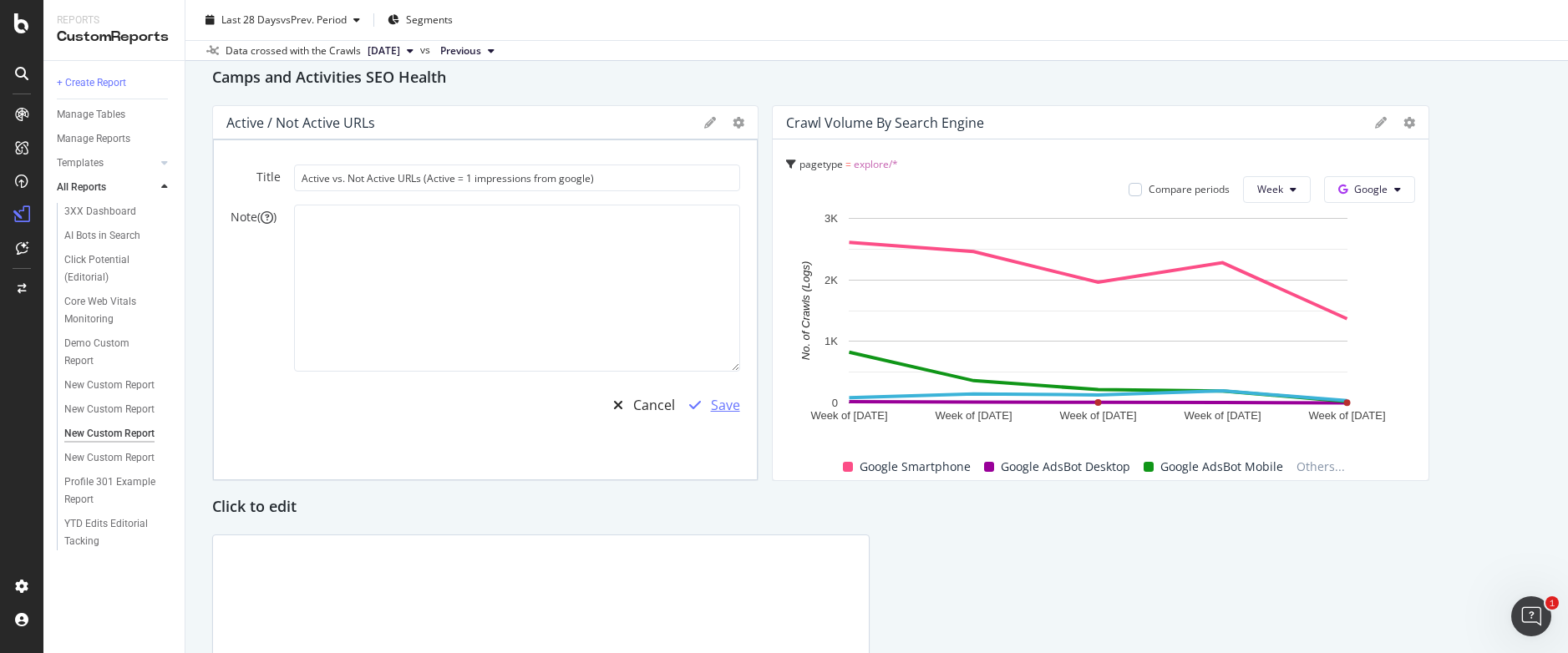 click on "Save" at bounding box center (725, 405) 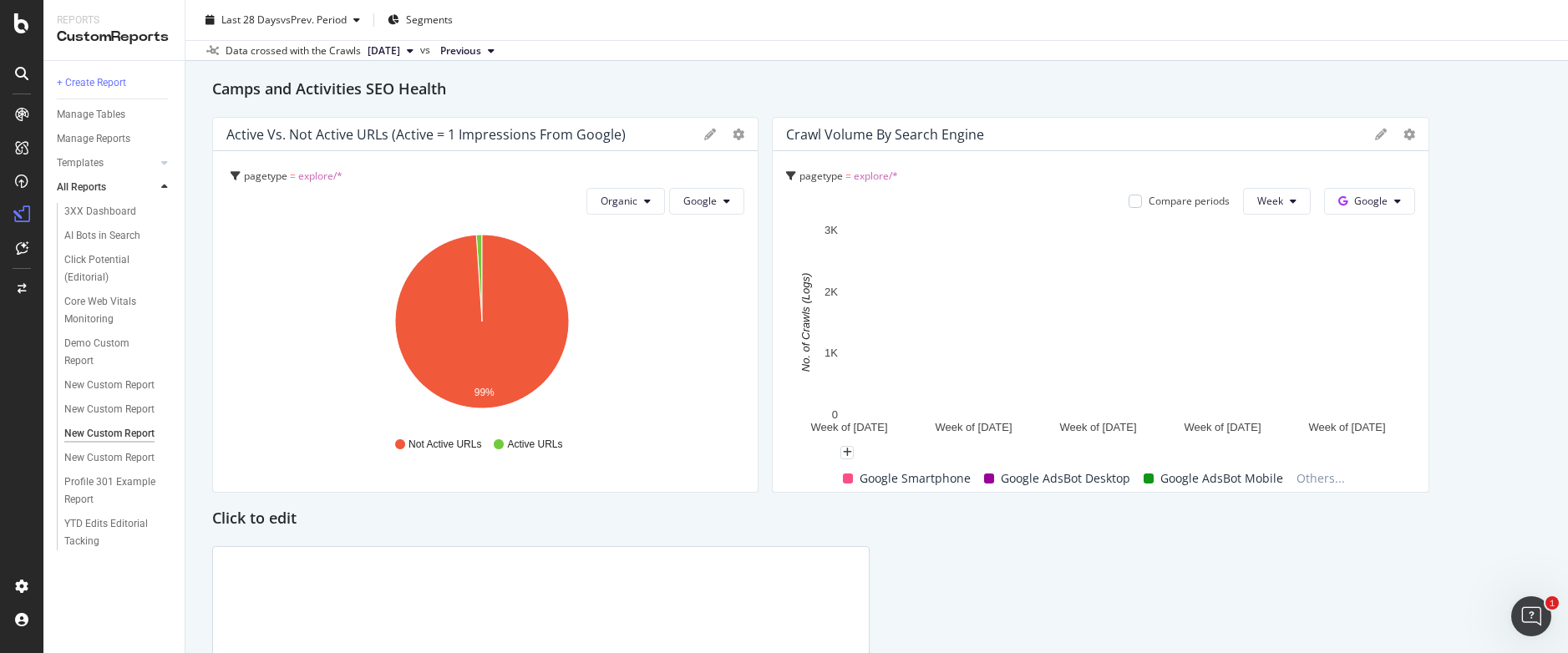 scroll, scrollTop: 0, scrollLeft: 0, axis: both 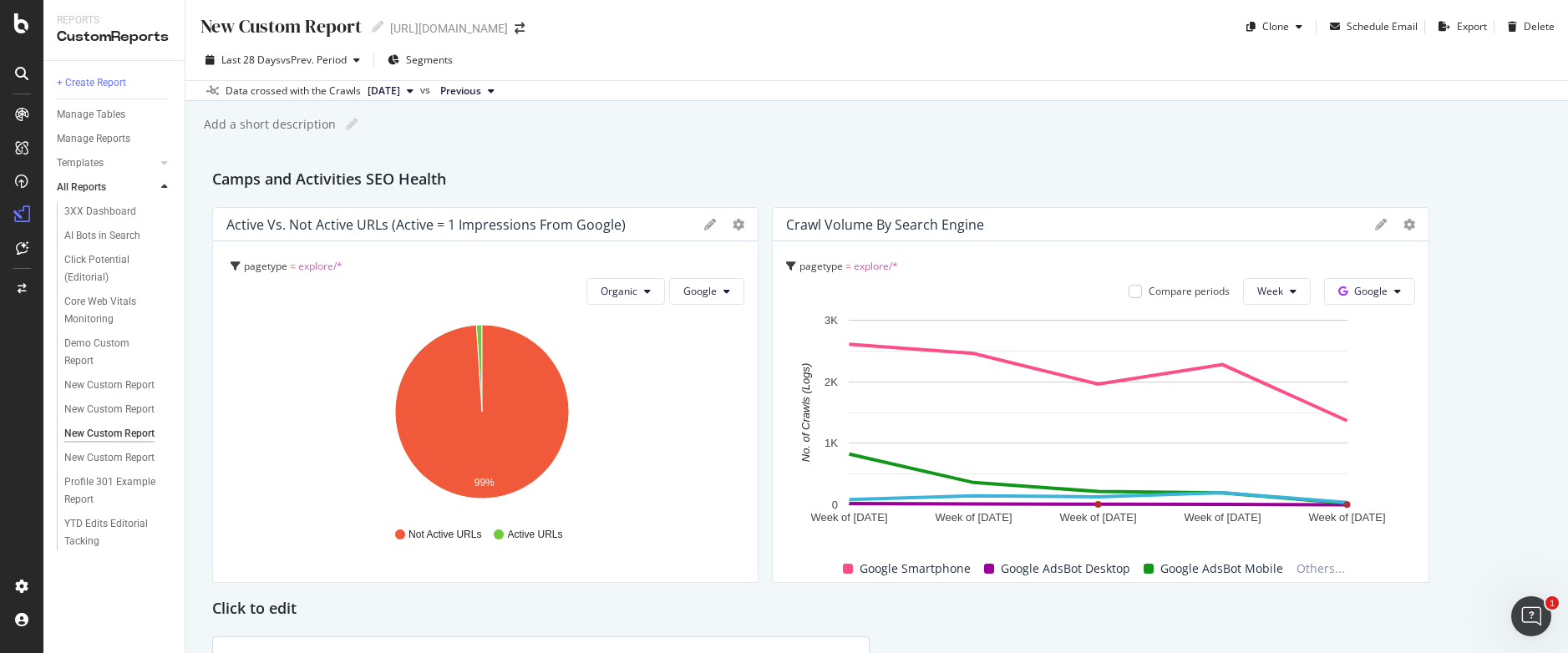 click on "New Custom Report" at bounding box center [280, 26] 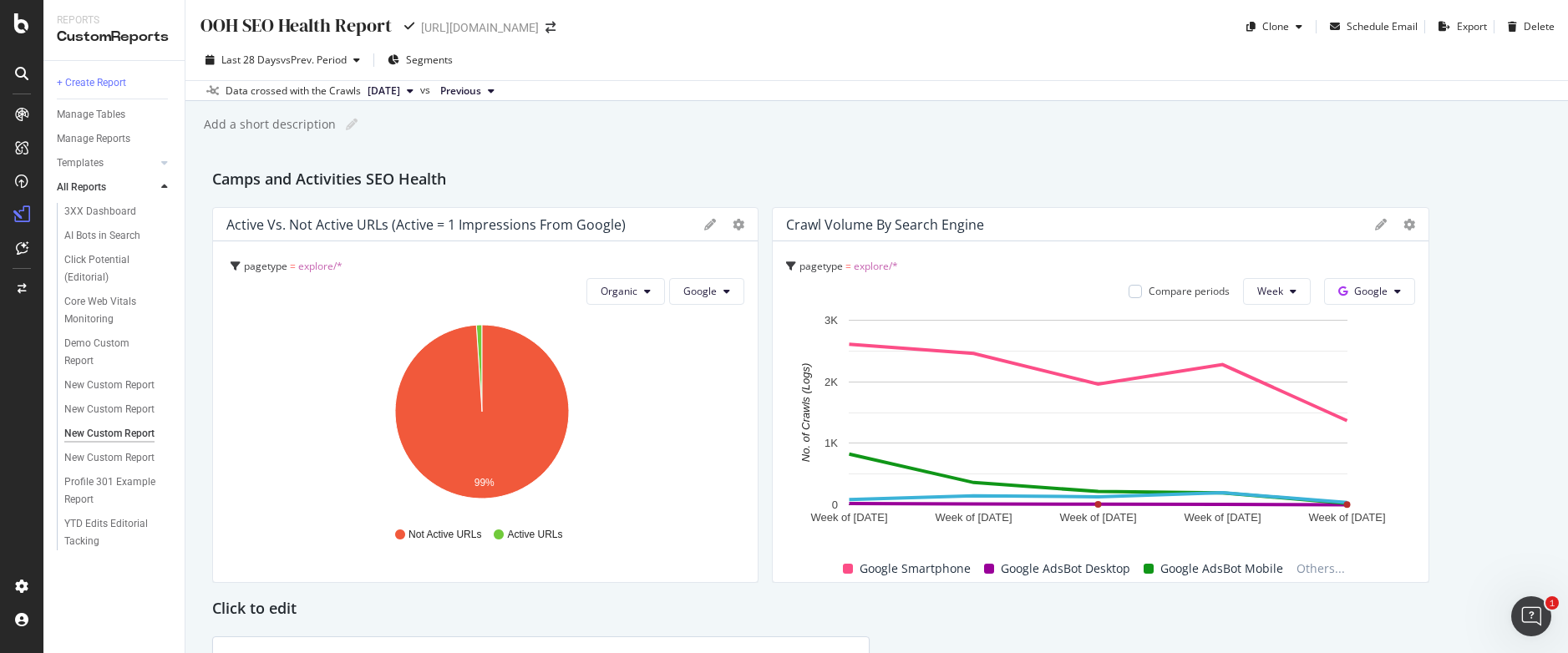 type on "OOH SEO Health Report" 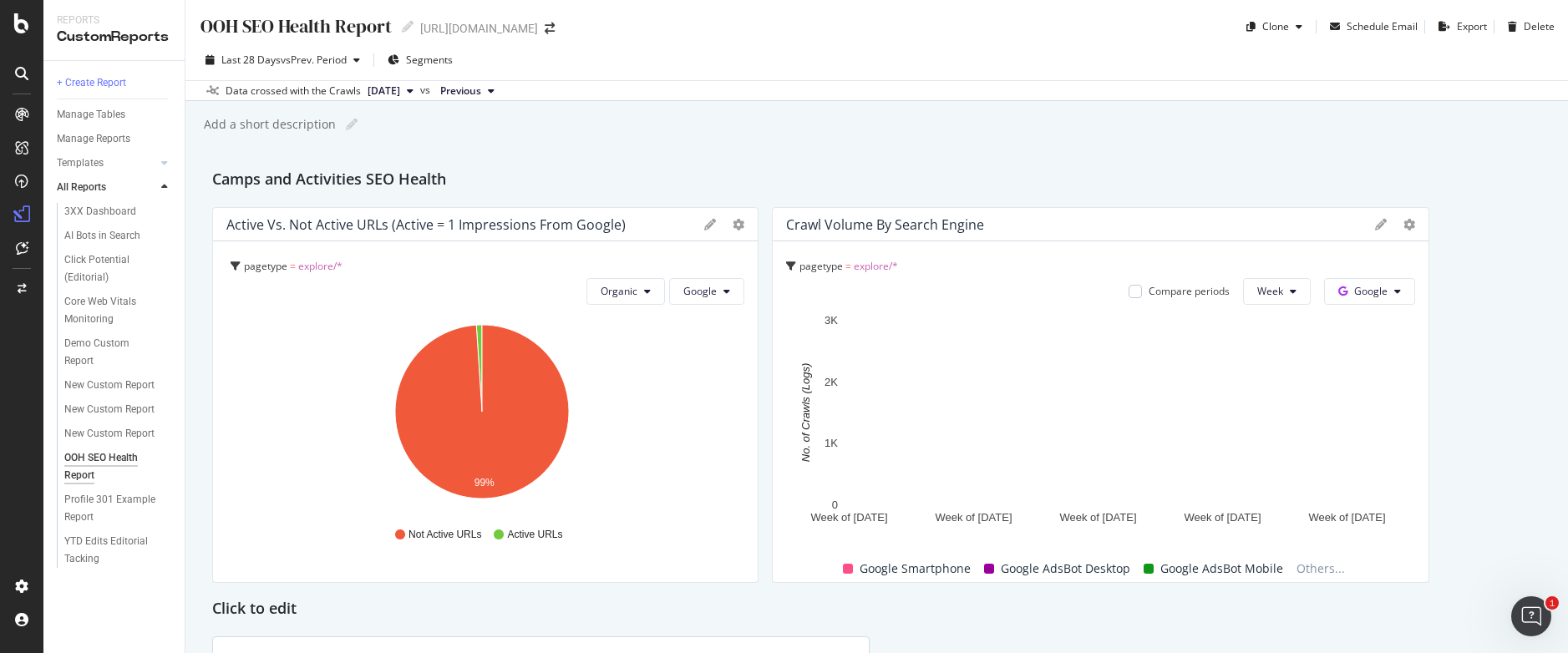 click on "Add a short description Add a short description" at bounding box center [885, 124] 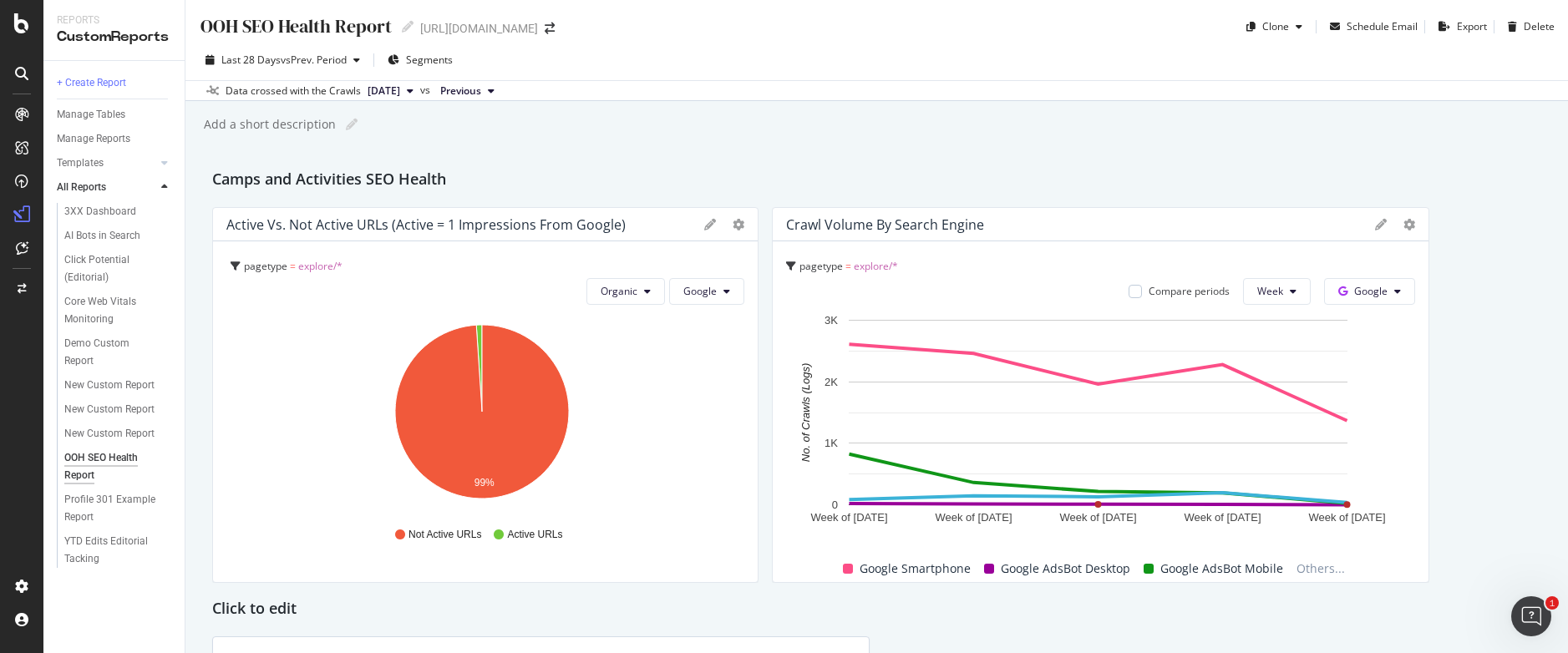 click on "OOH SEO Health Report" at bounding box center (295, 26) 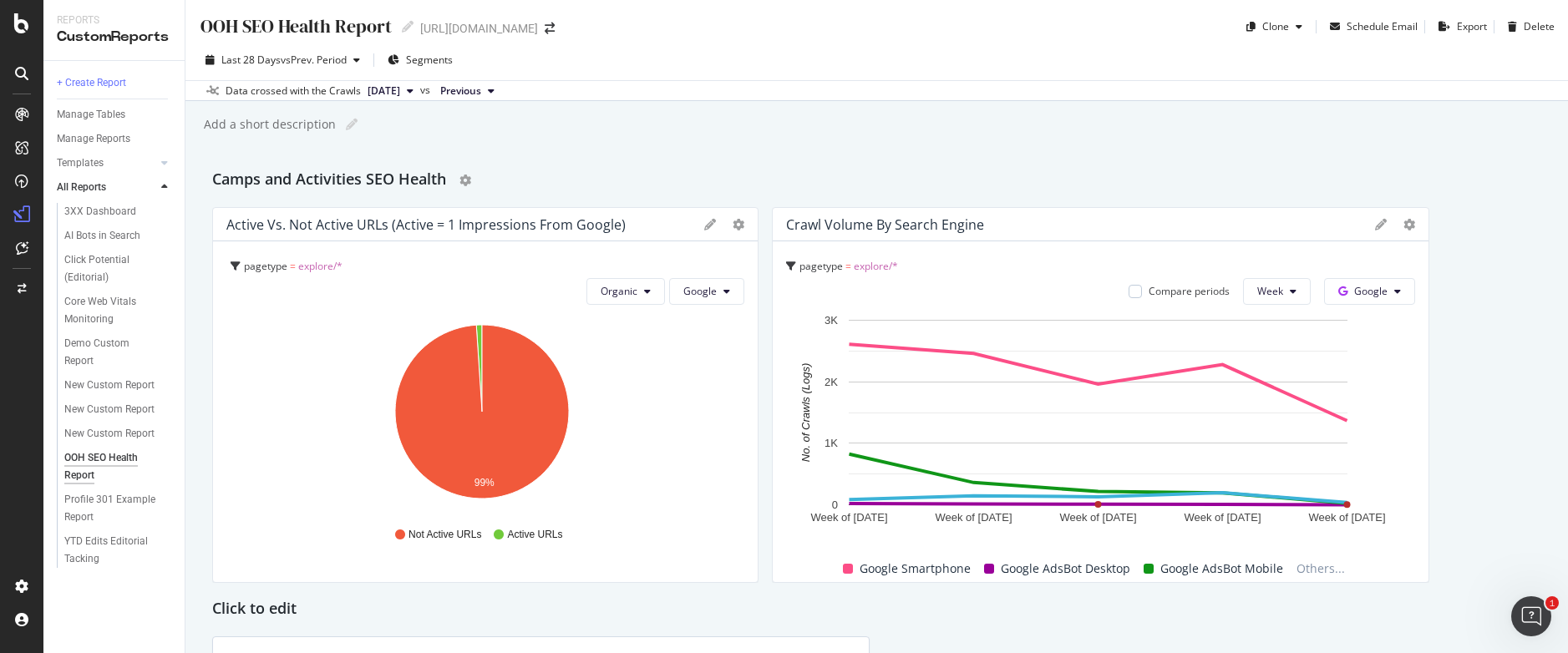 click on "Camps and Activities SEO Health" at bounding box center (876, 180) 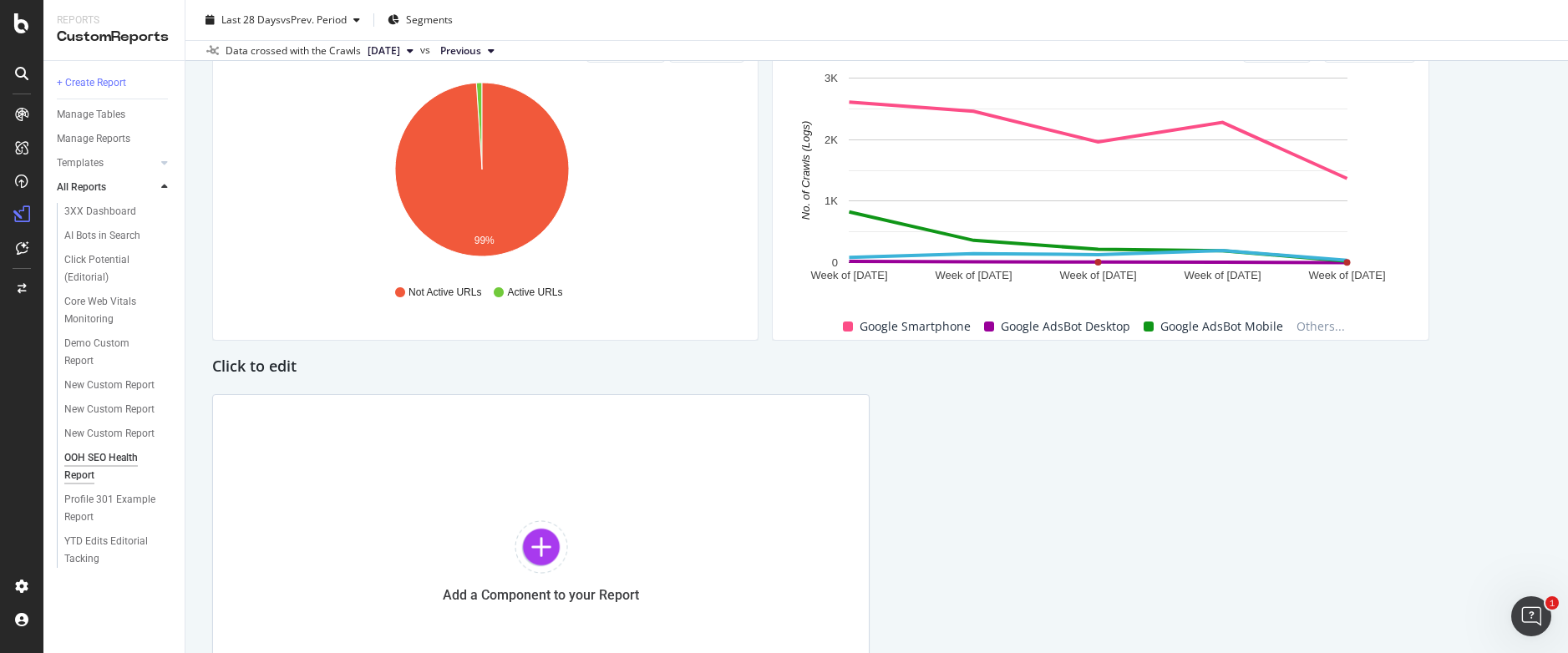 scroll, scrollTop: 257, scrollLeft: 0, axis: vertical 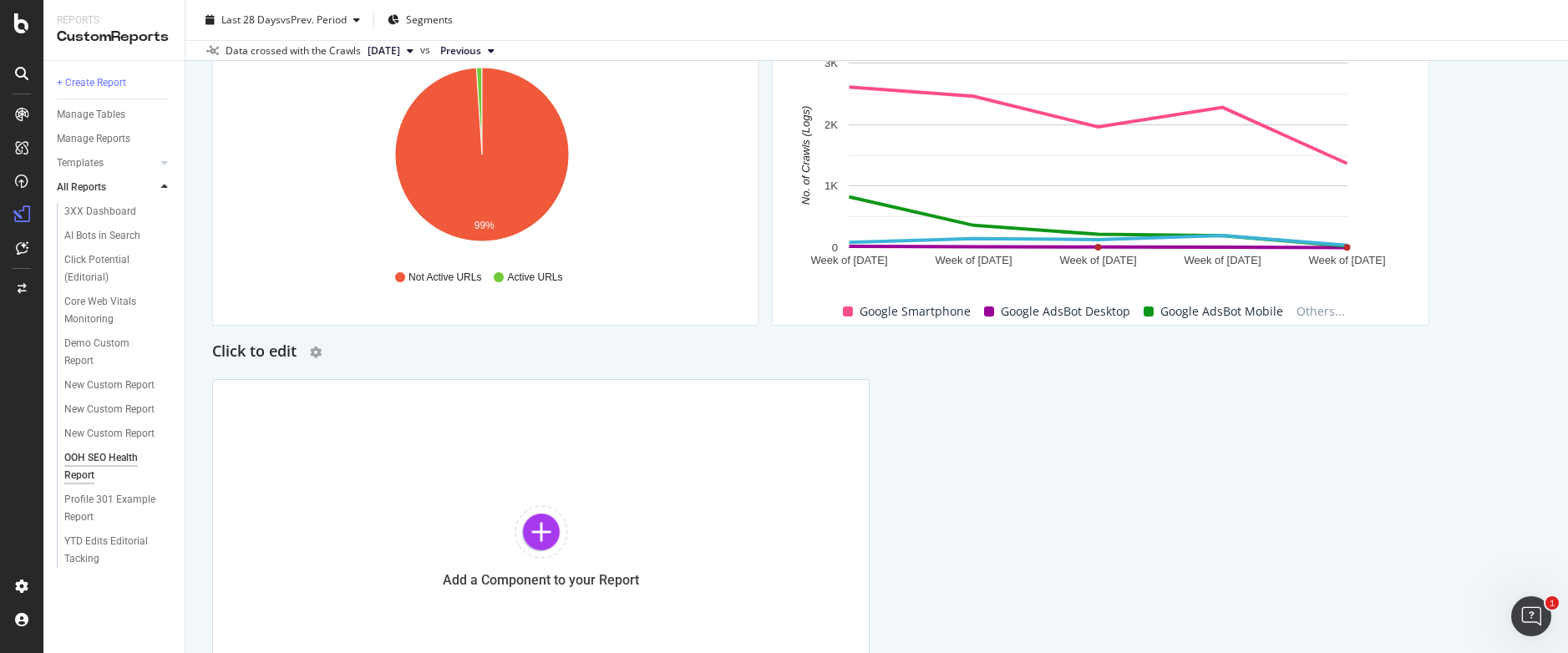 click on "Click to edit" at bounding box center (254, 352) 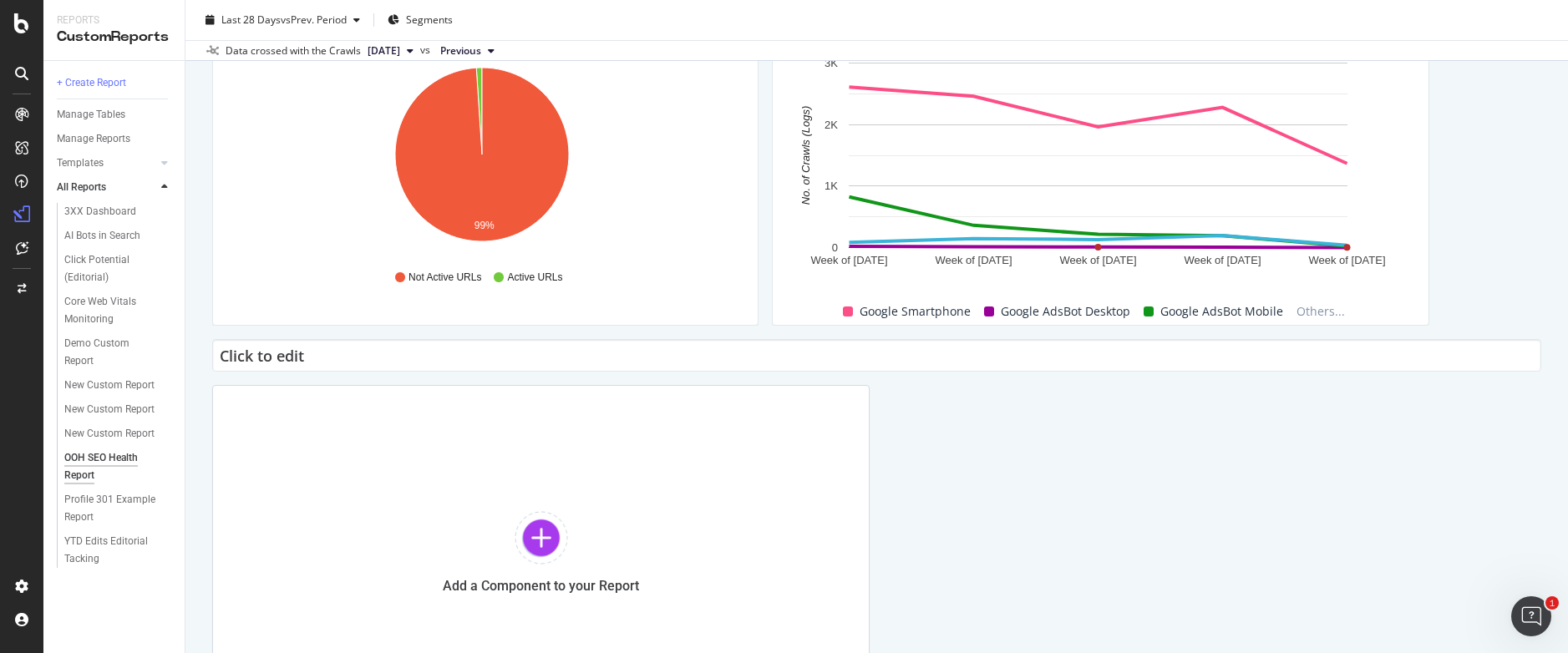 click on "Click to edit" at bounding box center (876, 355) 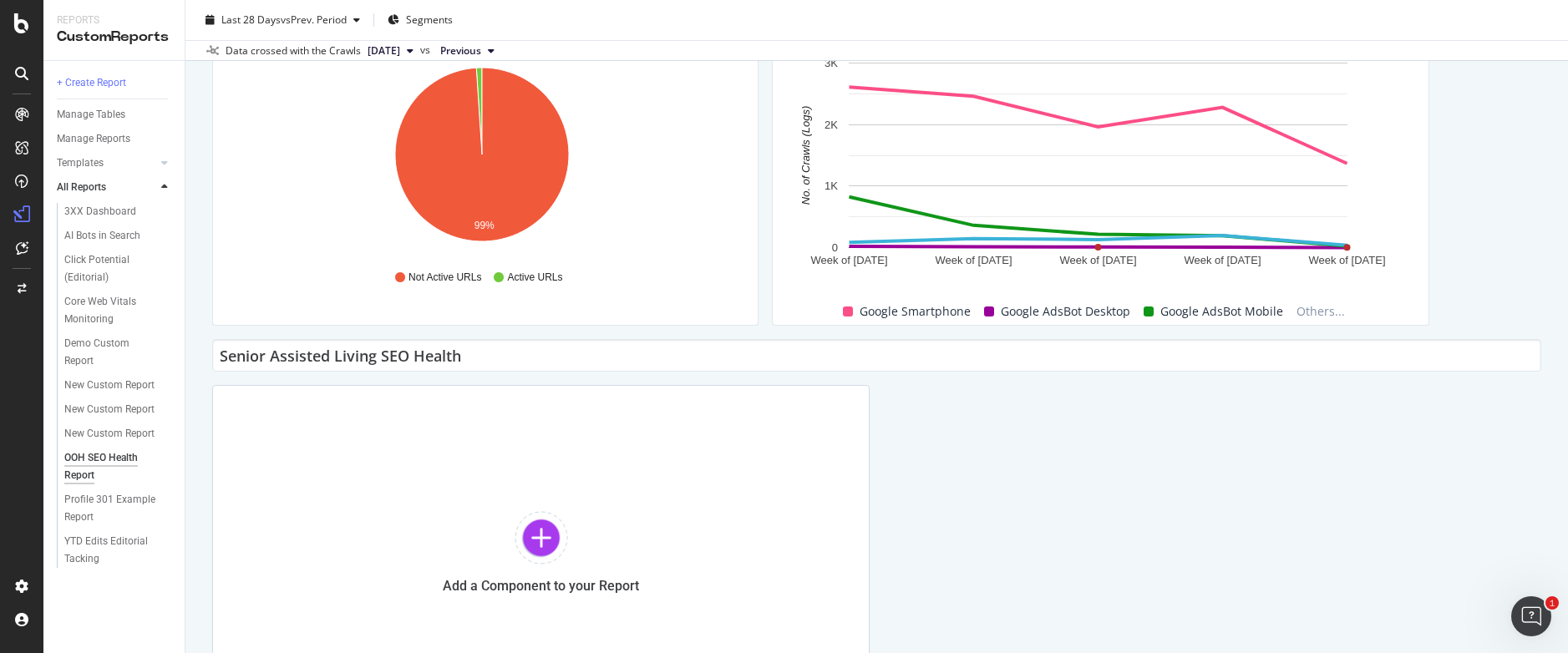 type on "Senior Assisted Living SEO Health" 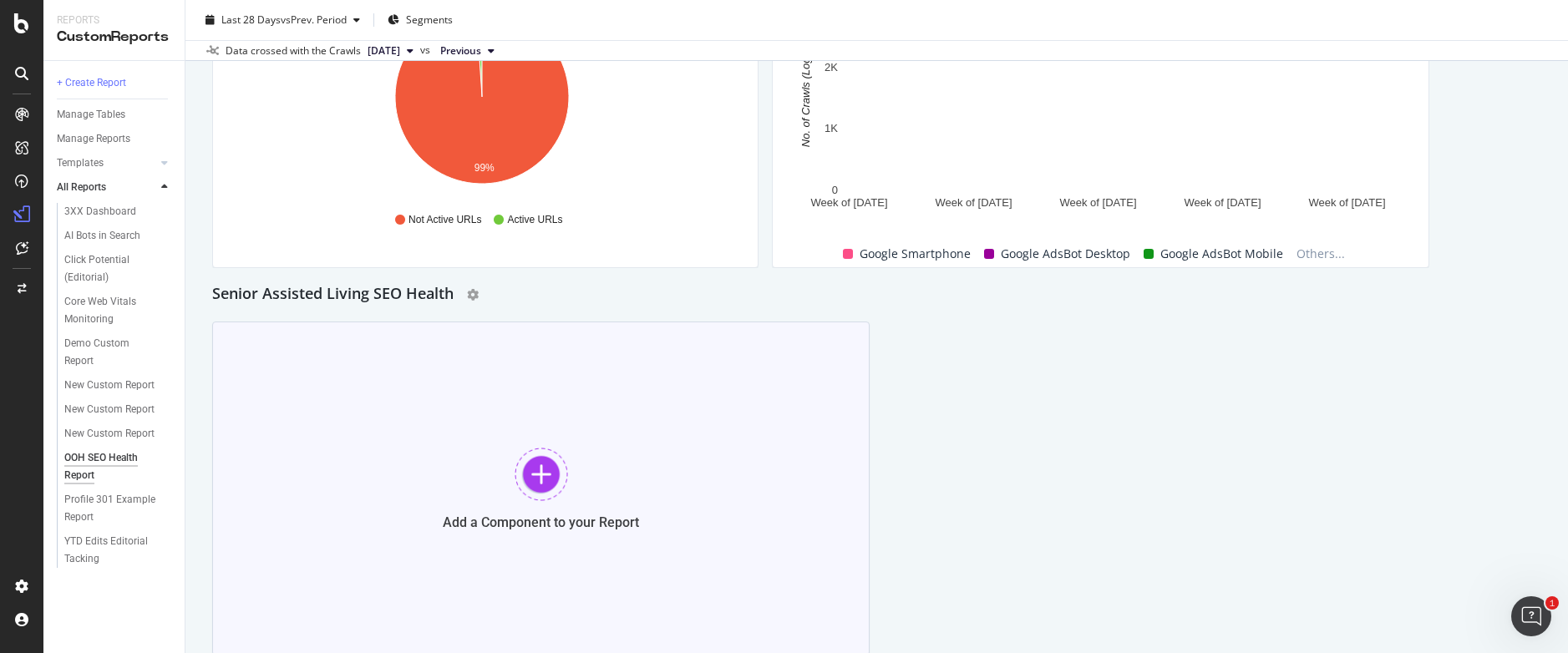 scroll, scrollTop: 370, scrollLeft: 0, axis: vertical 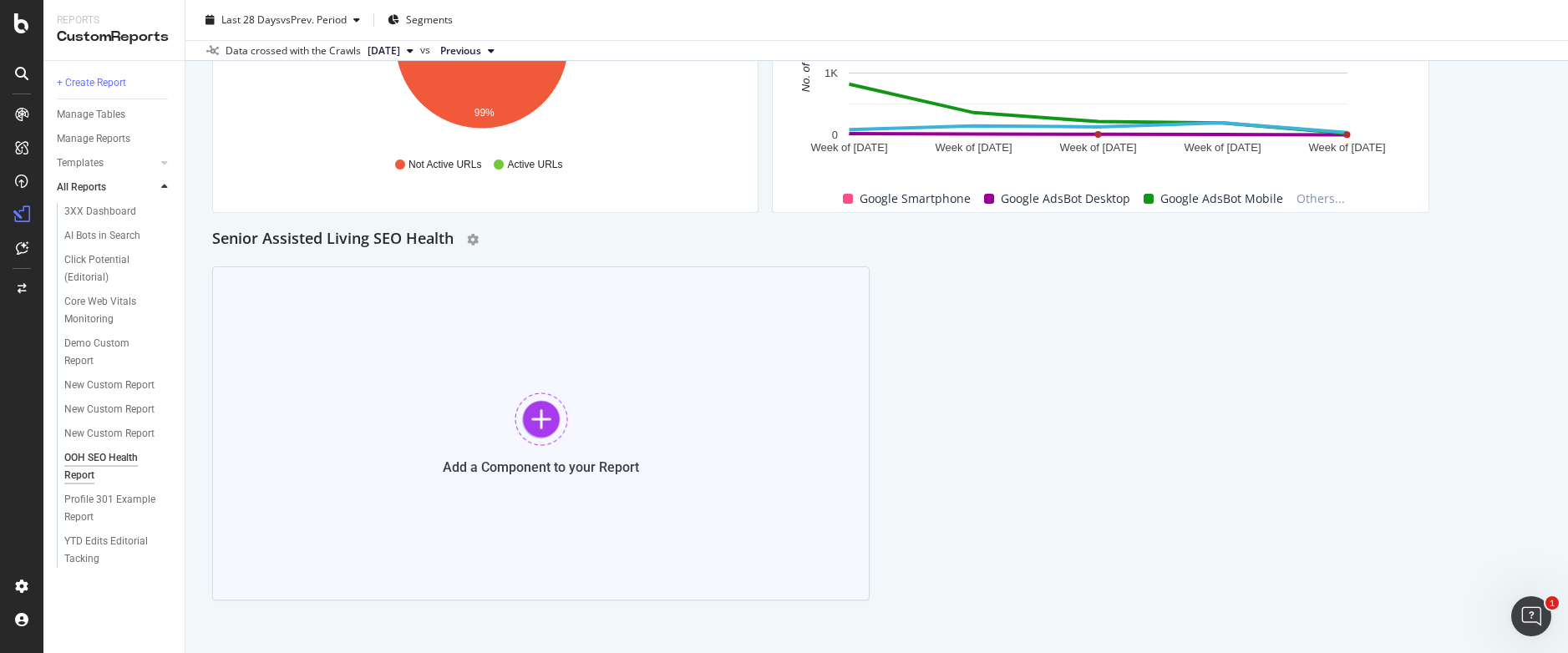click at bounding box center (541, 419) 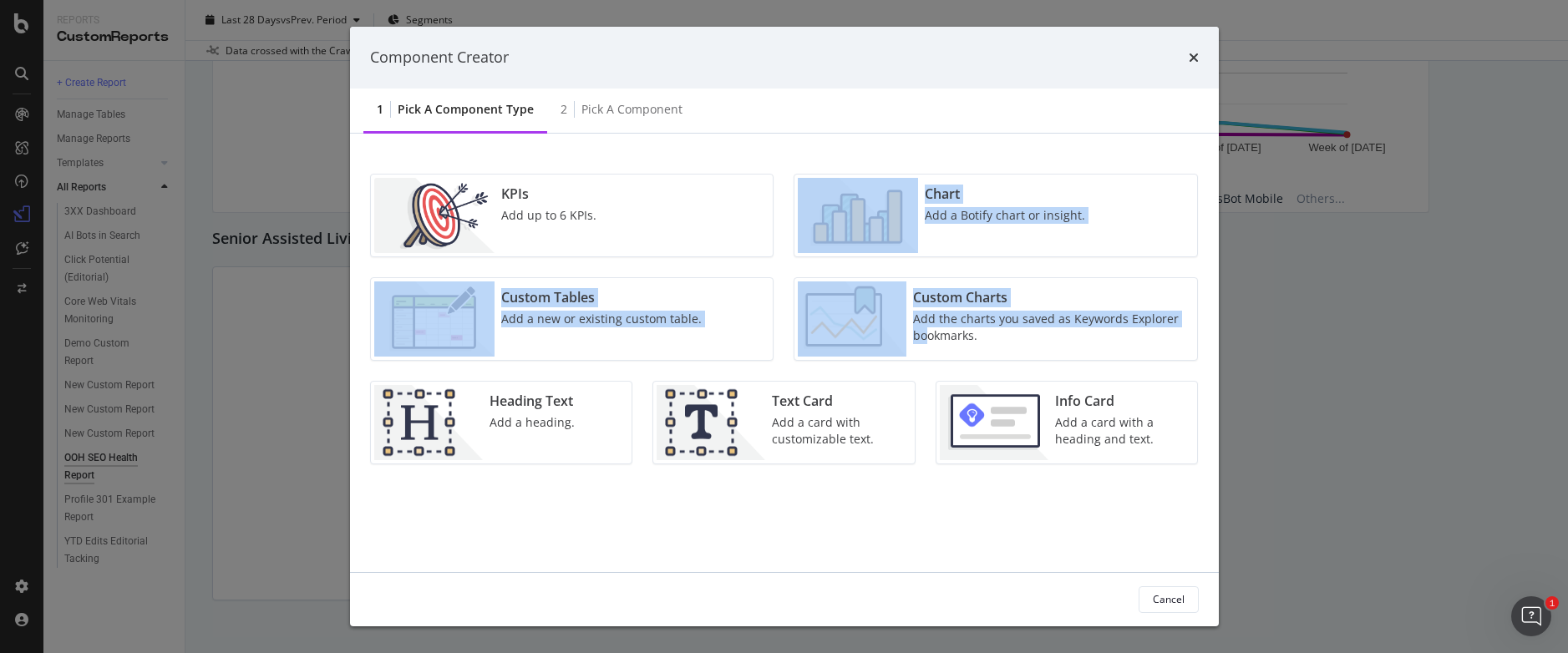 drag, startPoint x: 928, startPoint y: 336, endPoint x: 862, endPoint y: 247, distance: 110.8016 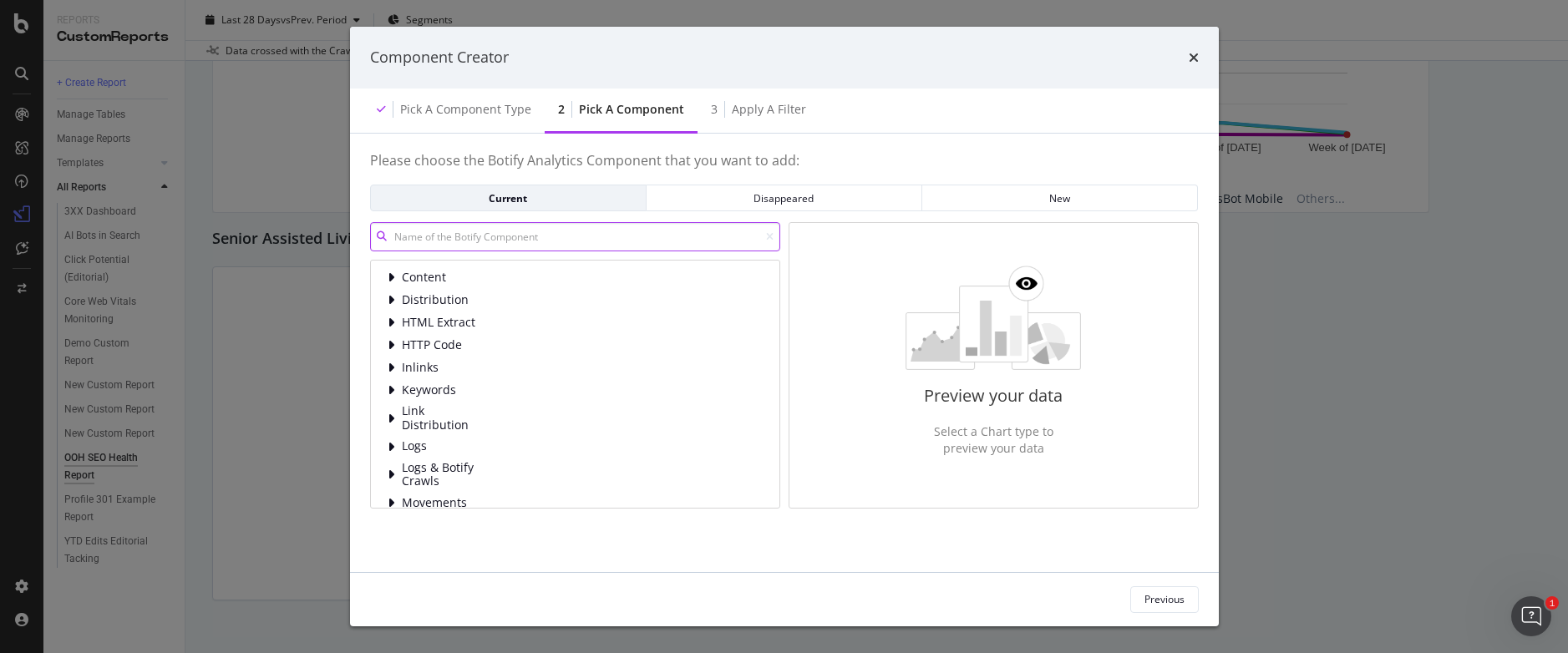 click at bounding box center (575, 236) 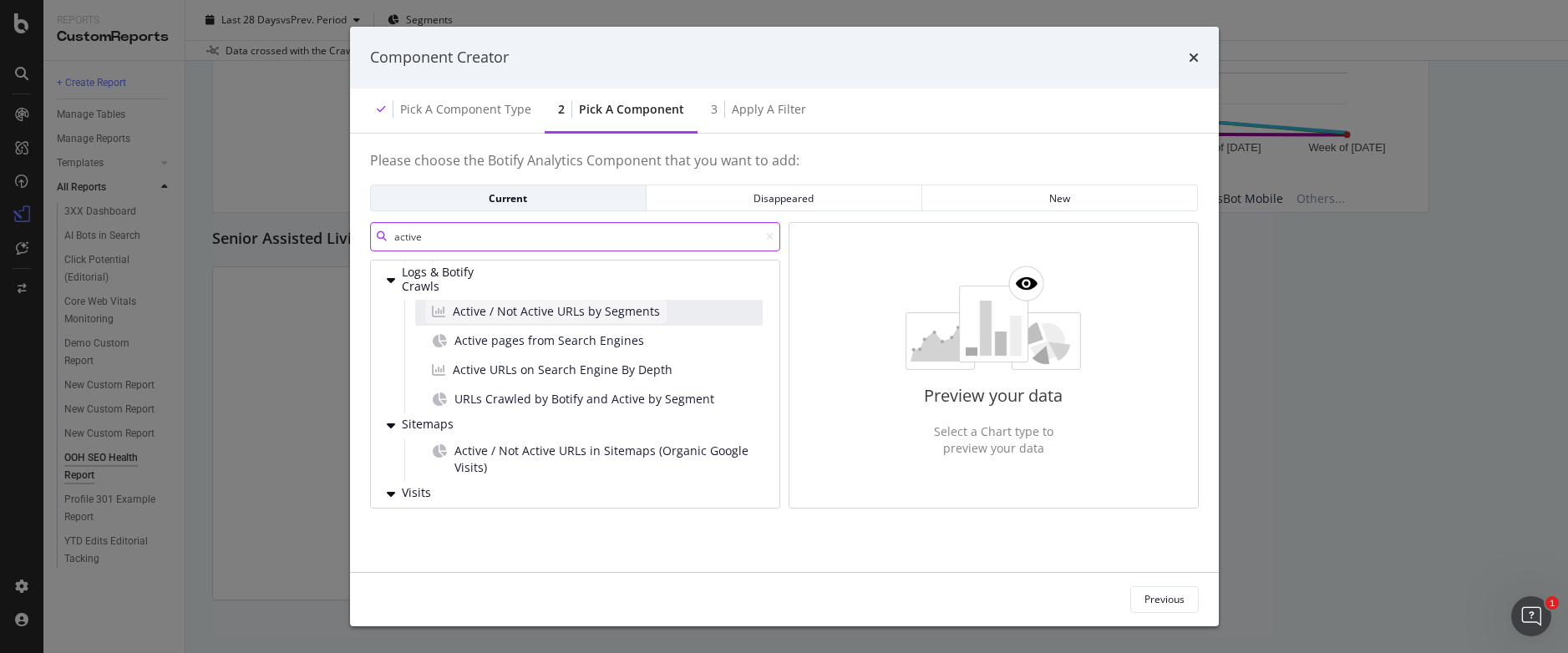 scroll, scrollTop: 297, scrollLeft: 0, axis: vertical 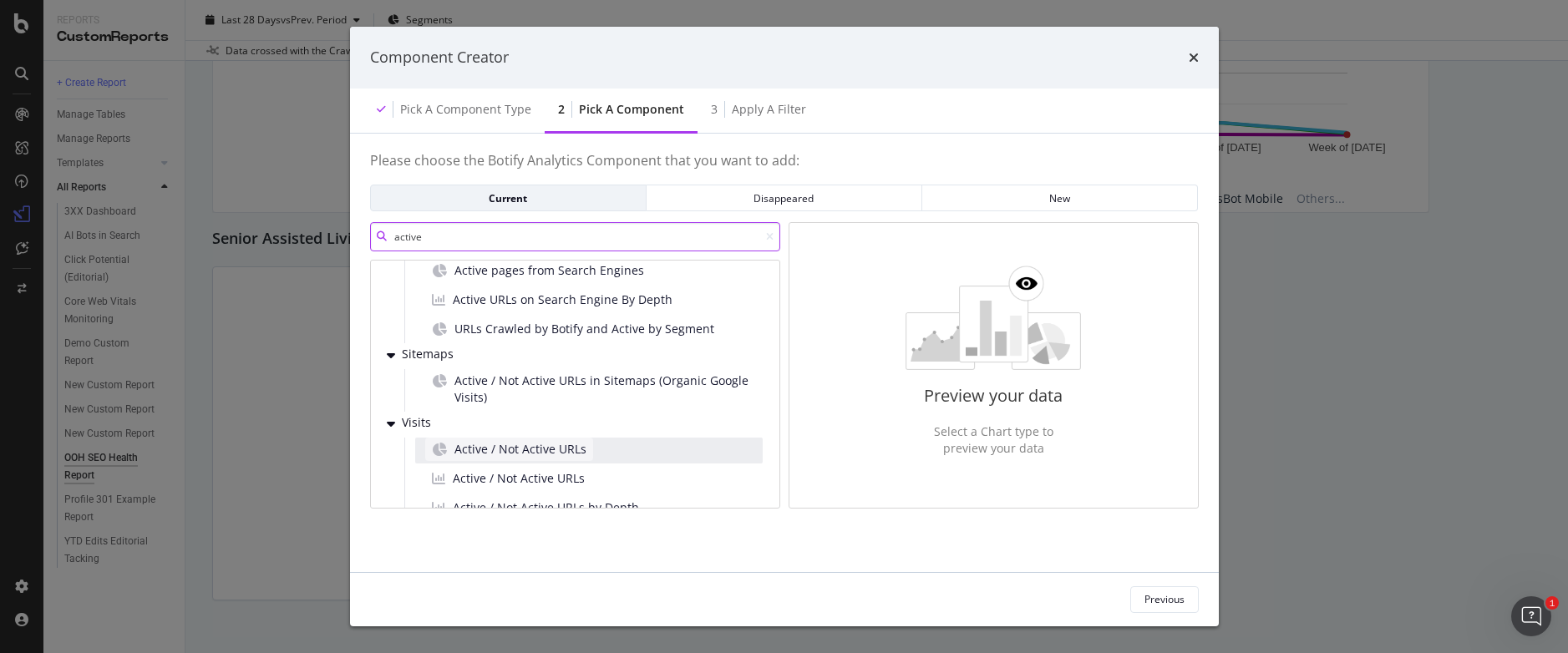 type on "active" 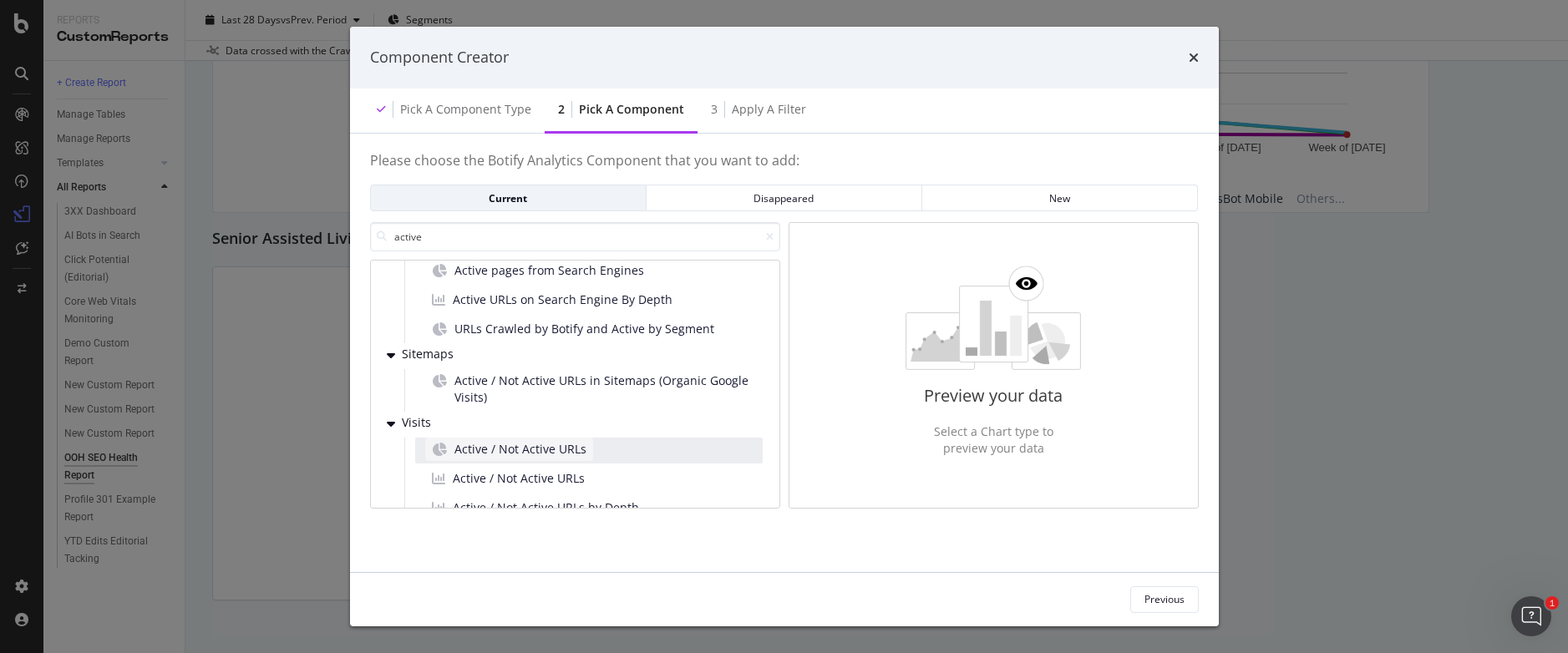 click on "Active / Not Active URLs" at bounding box center [520, 449] 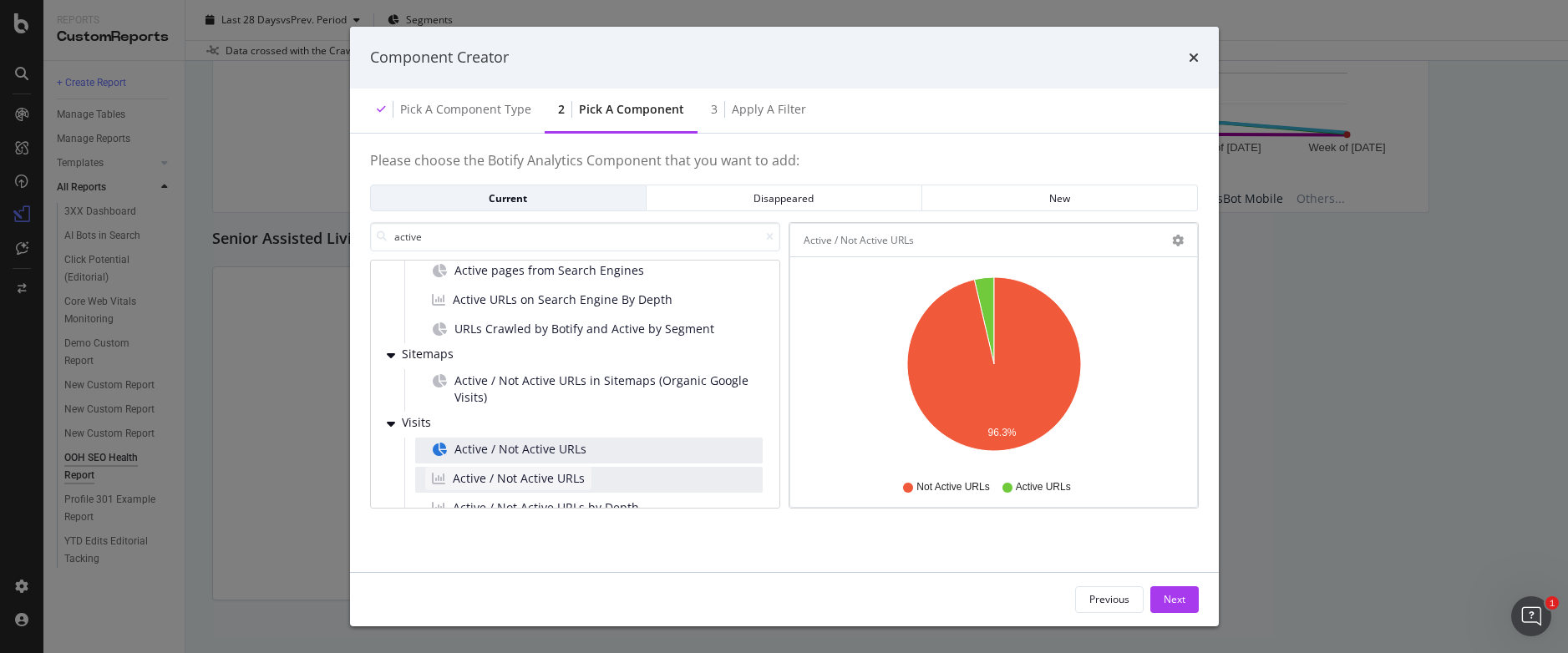 click on "Active / Not Active URLs" at bounding box center (519, 478) 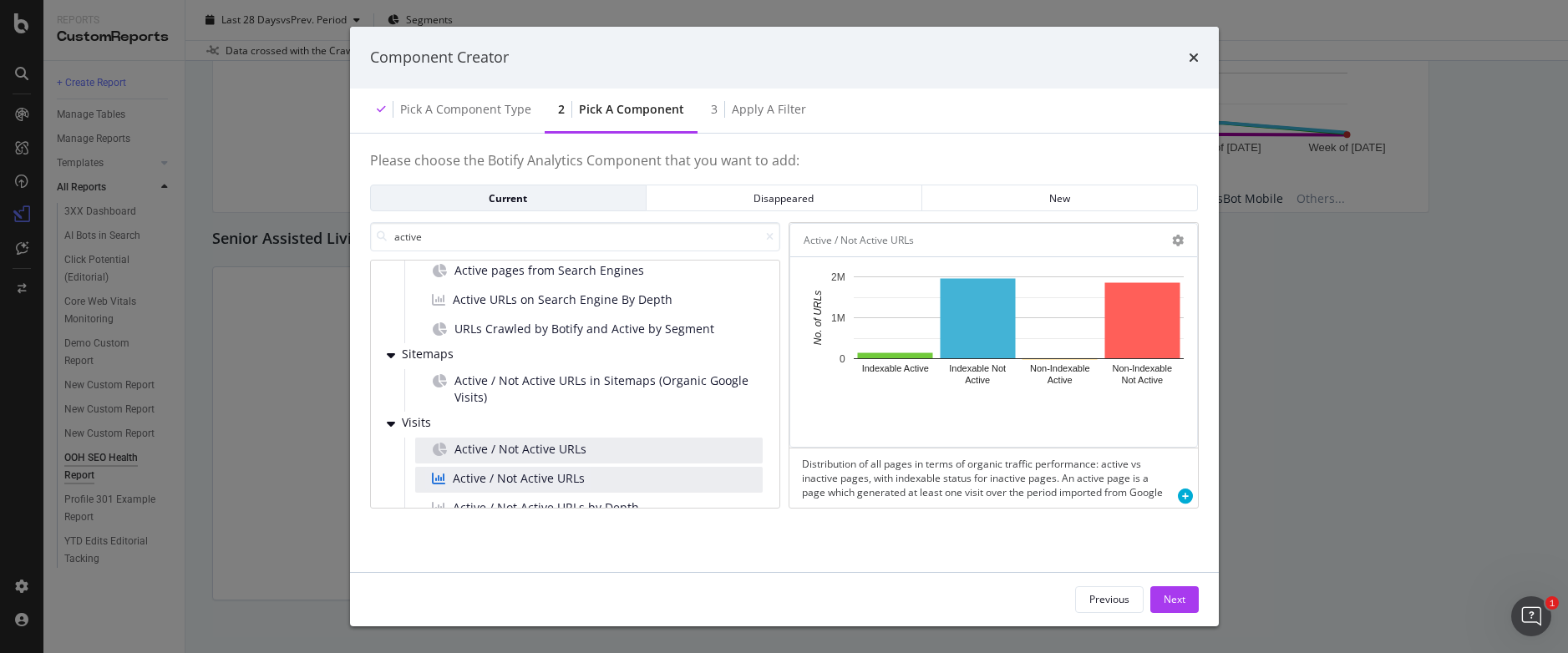 click on "Active / Not Active URLs" at bounding box center [859, 240] 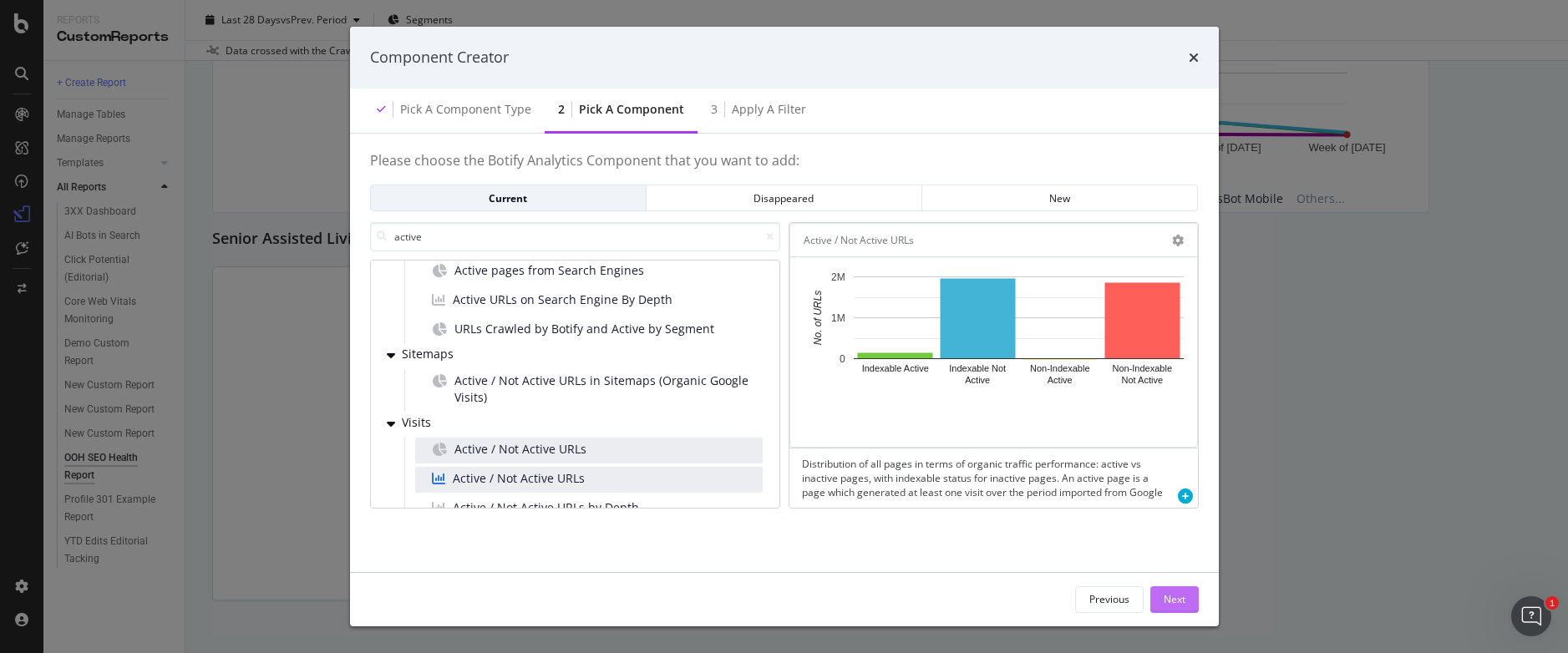 click on "Next" at bounding box center [1175, 599] 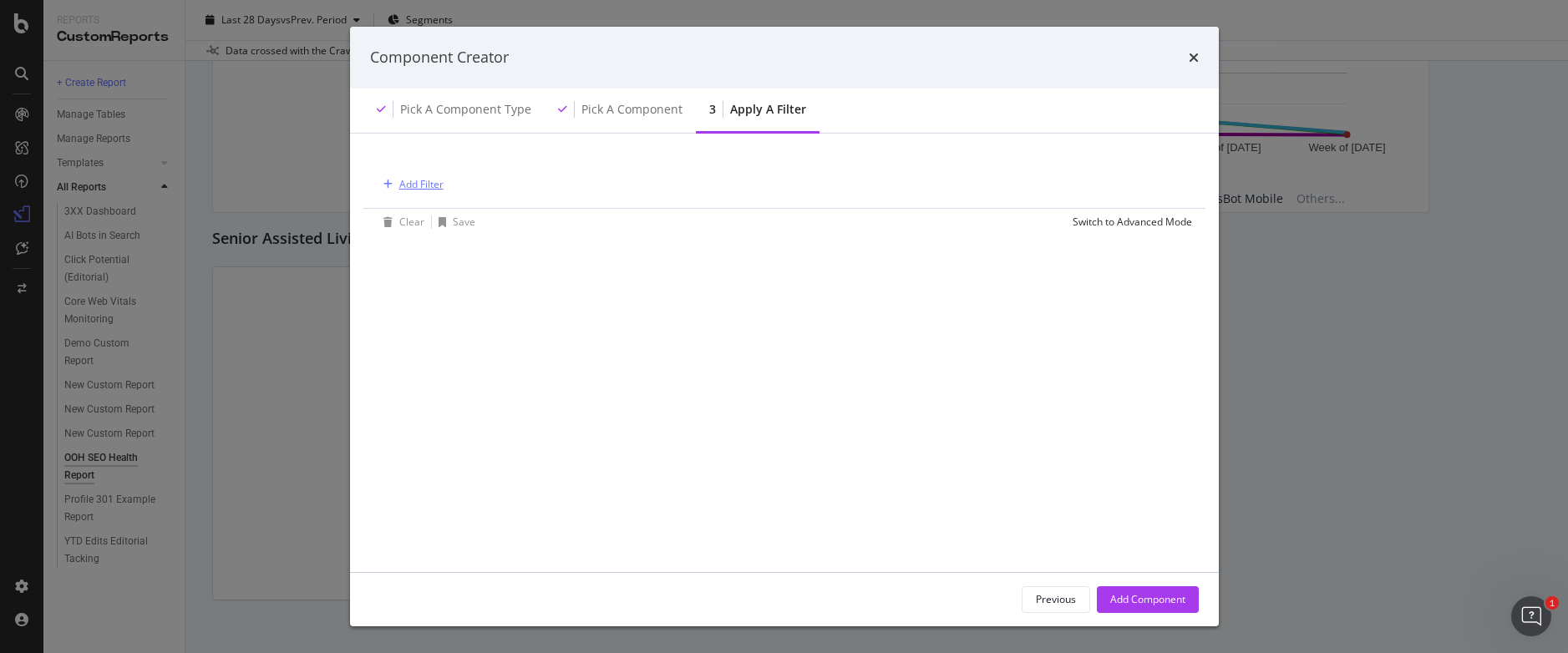 click on "Add Filter" at bounding box center (421, 184) 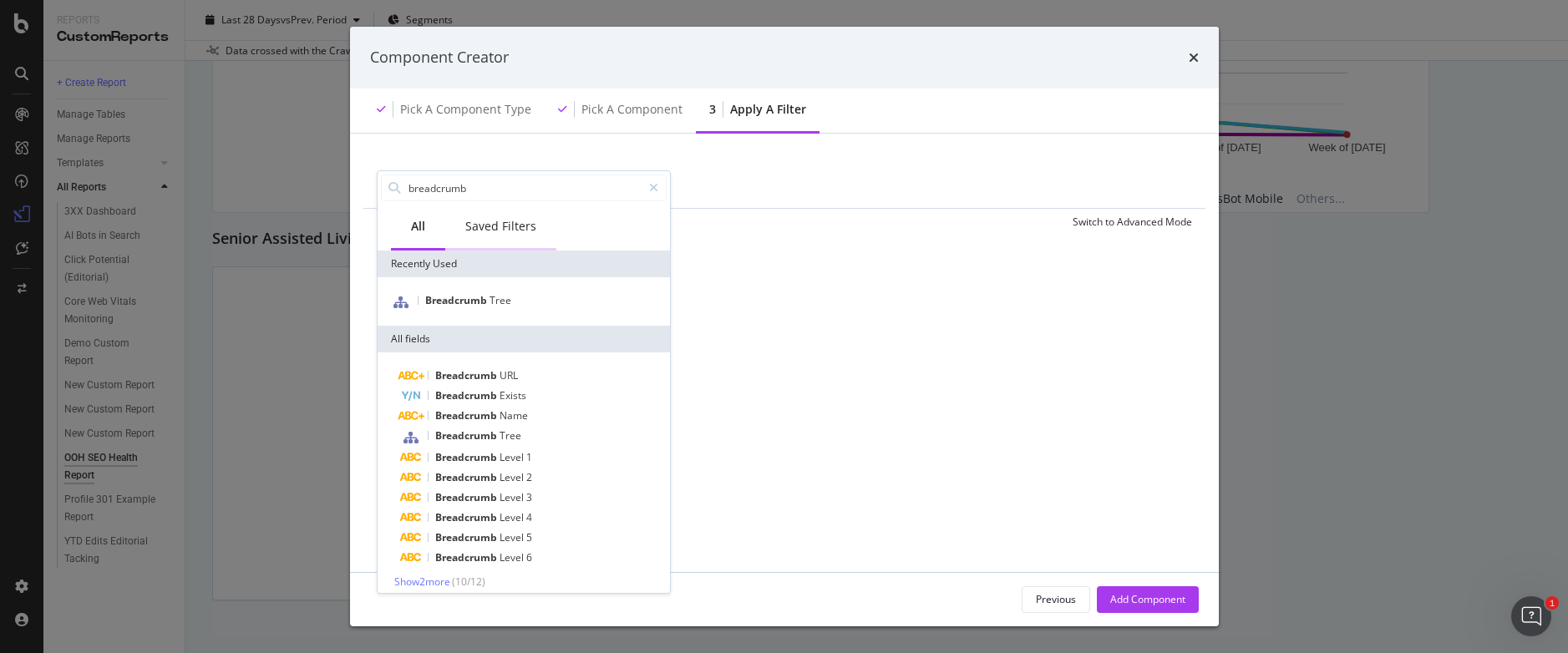 type on "breadcrumb" 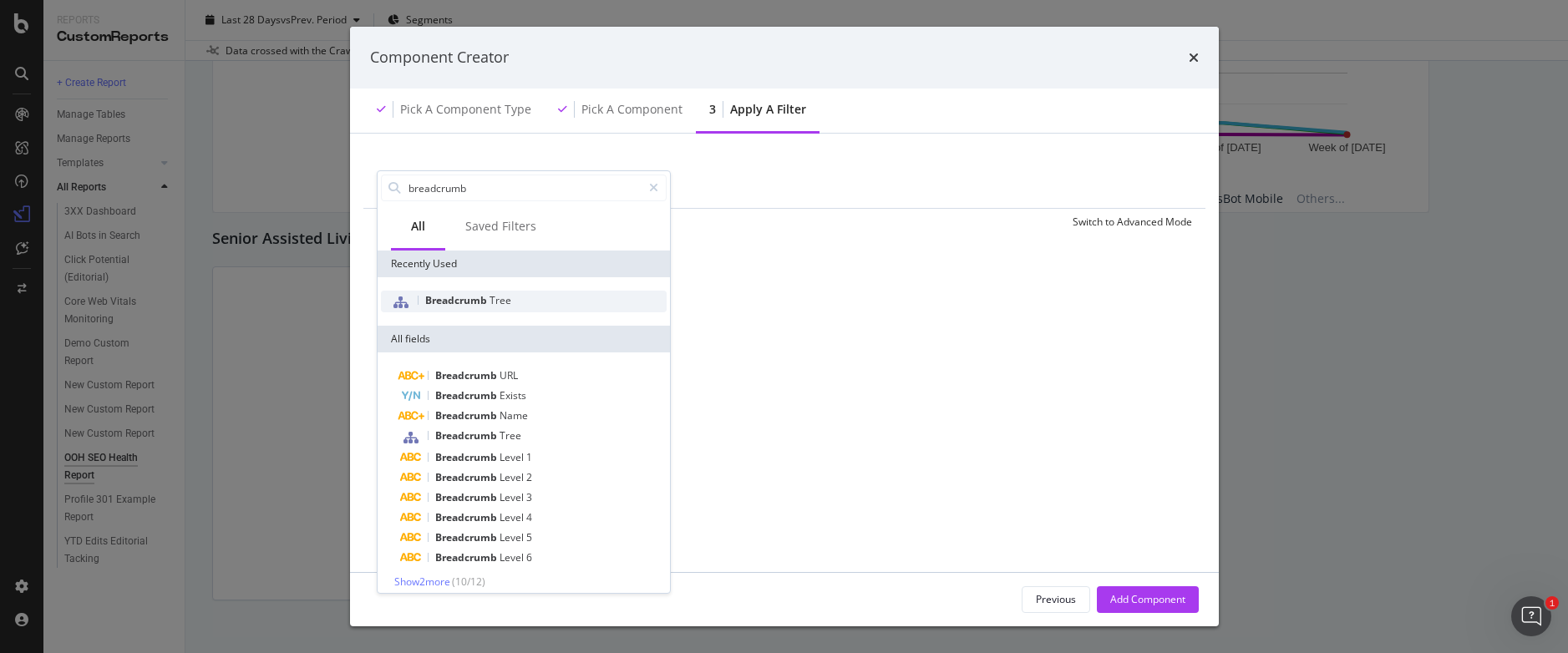 click on "Breadcrumb   Tree" at bounding box center (524, 301) 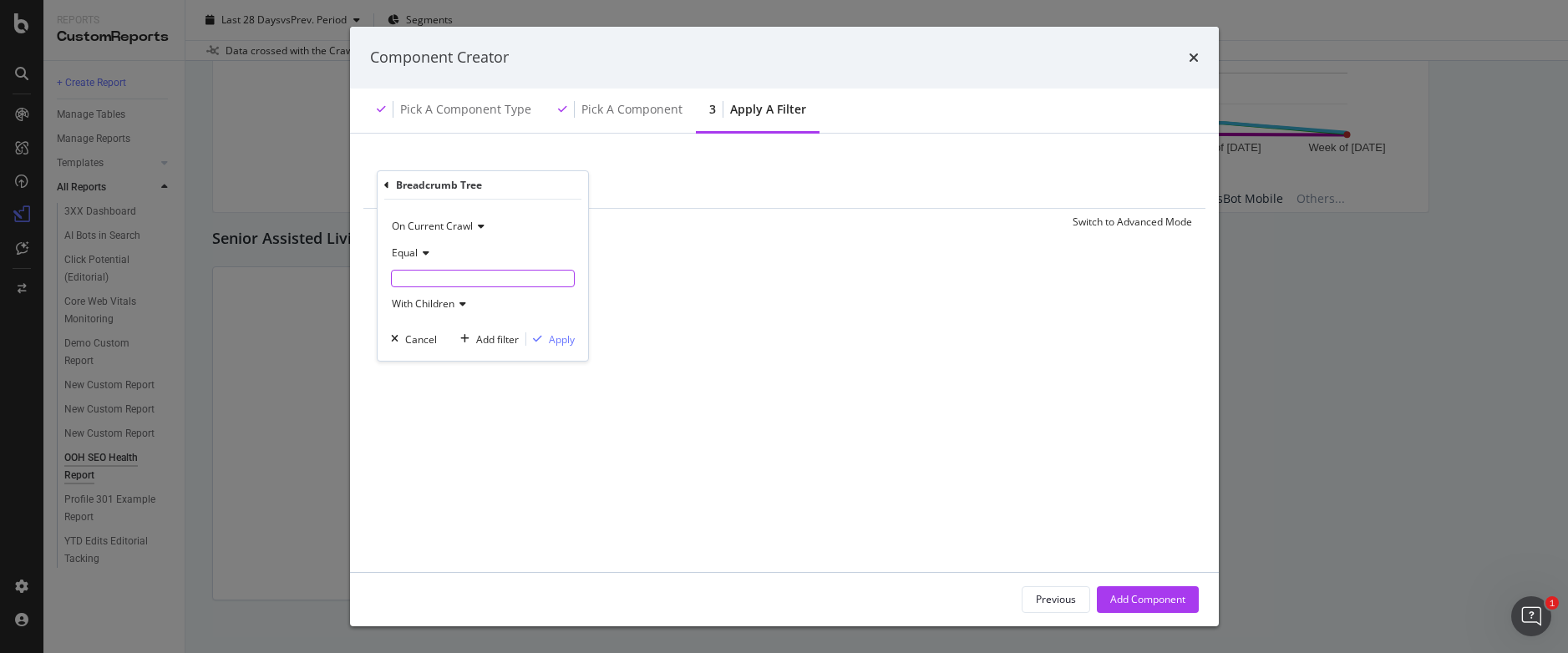 click at bounding box center (483, 278) 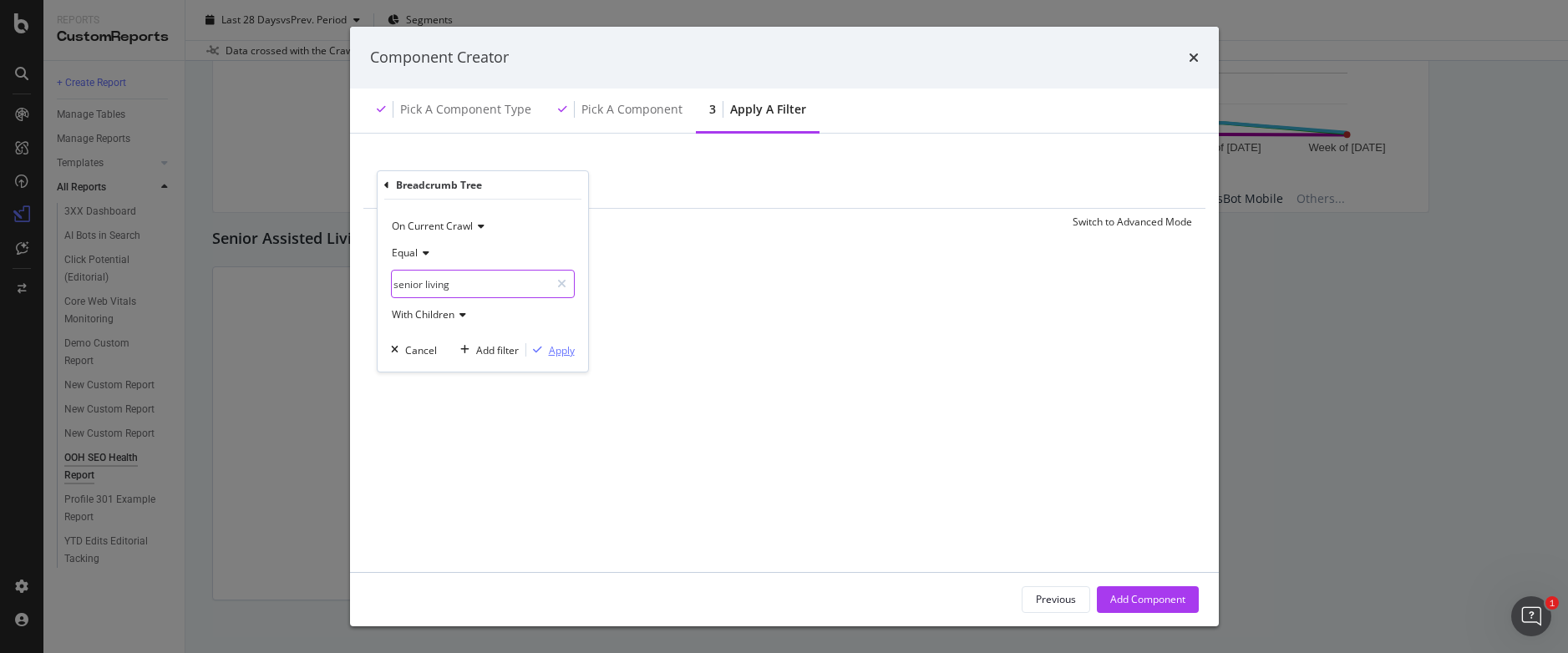 type on "senior living" 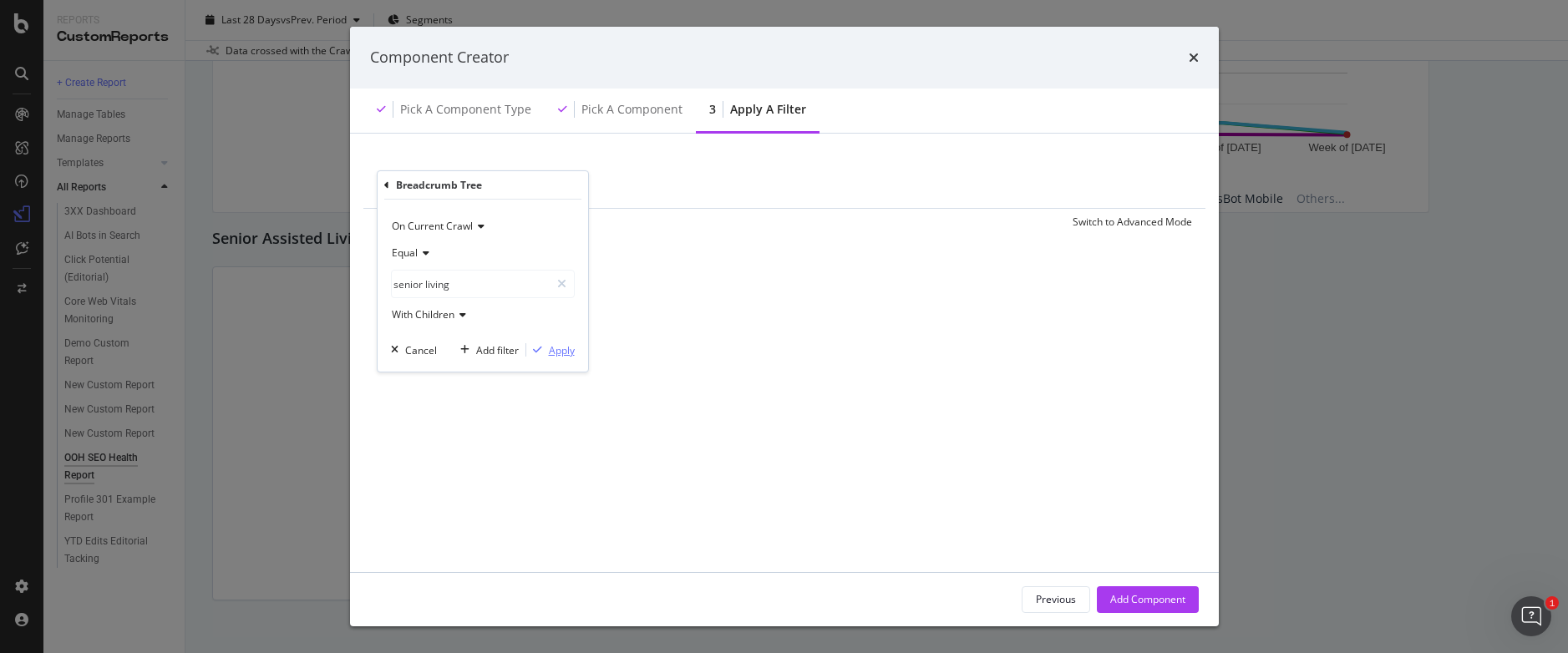 click on "Apply" at bounding box center (561, 350) 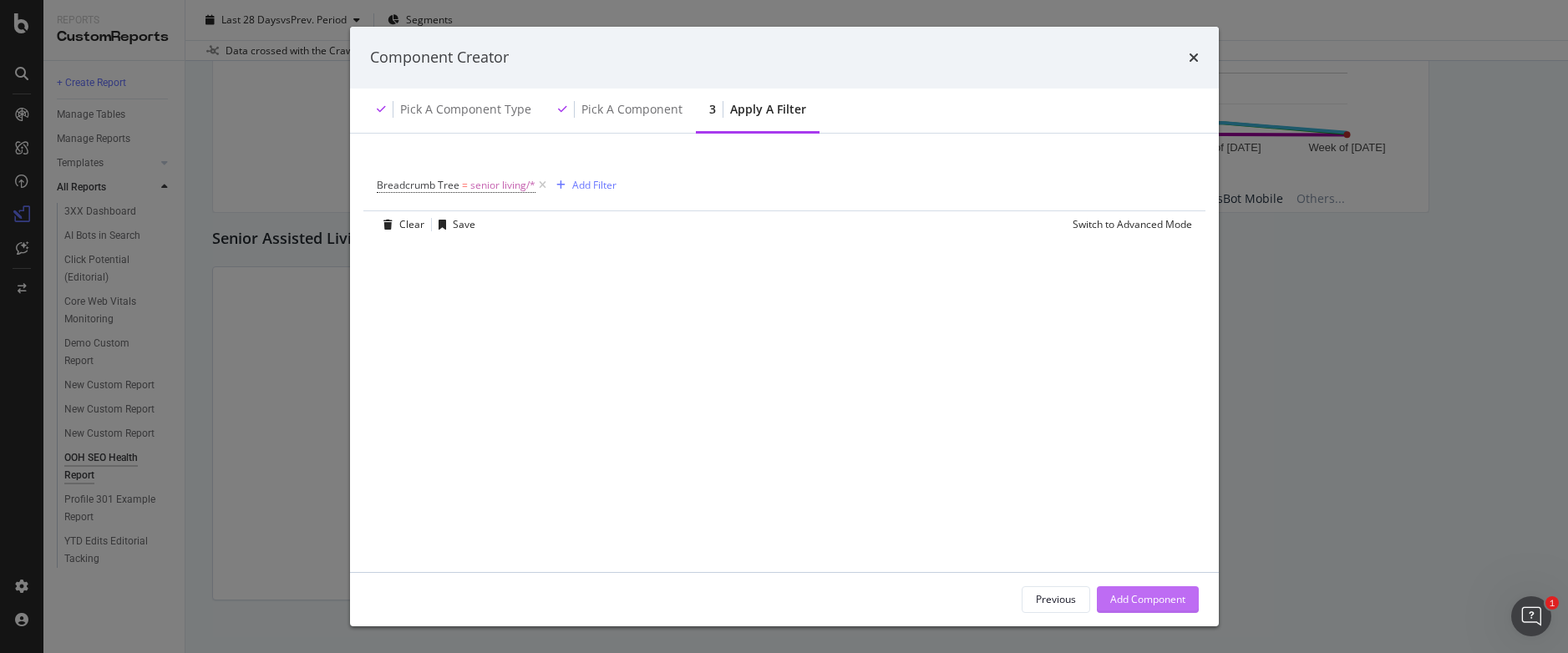 click on "Add Component" at bounding box center (1148, 599) 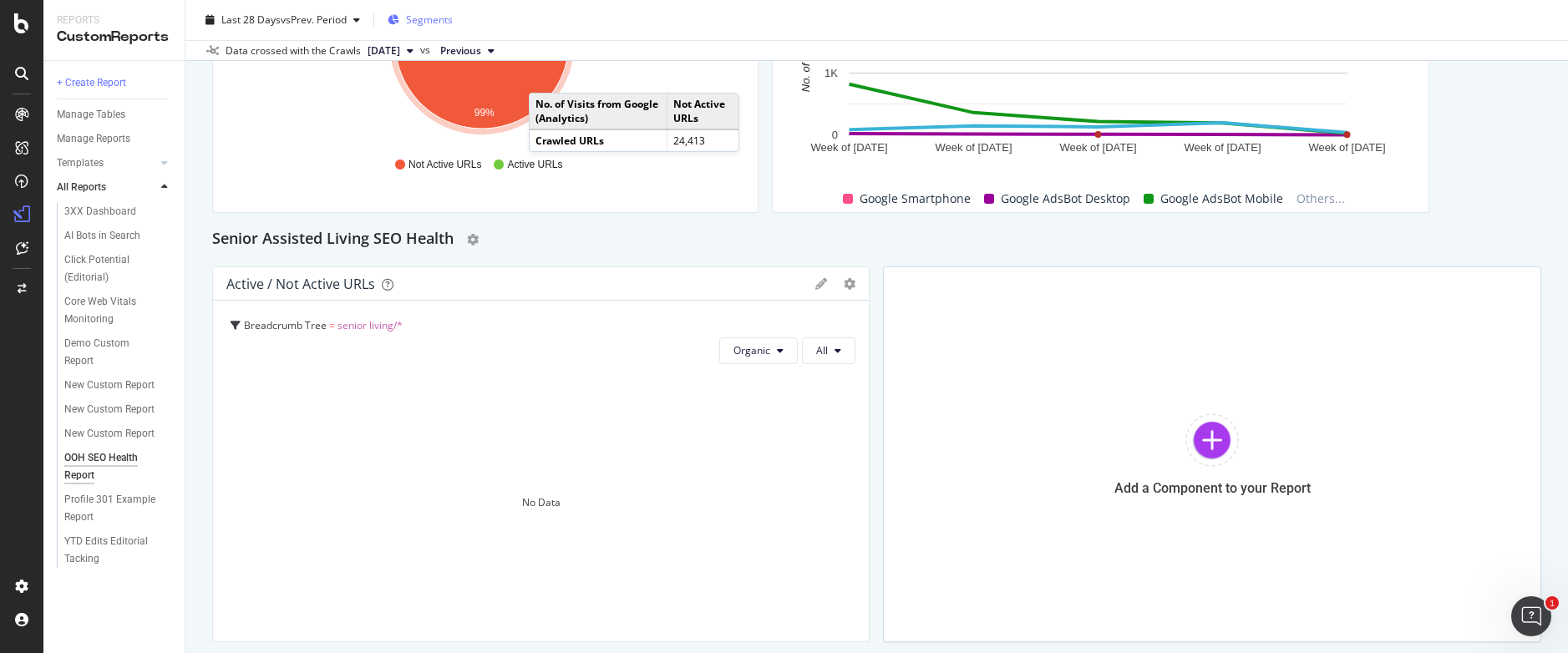 click on "Segments" at bounding box center [429, 19] 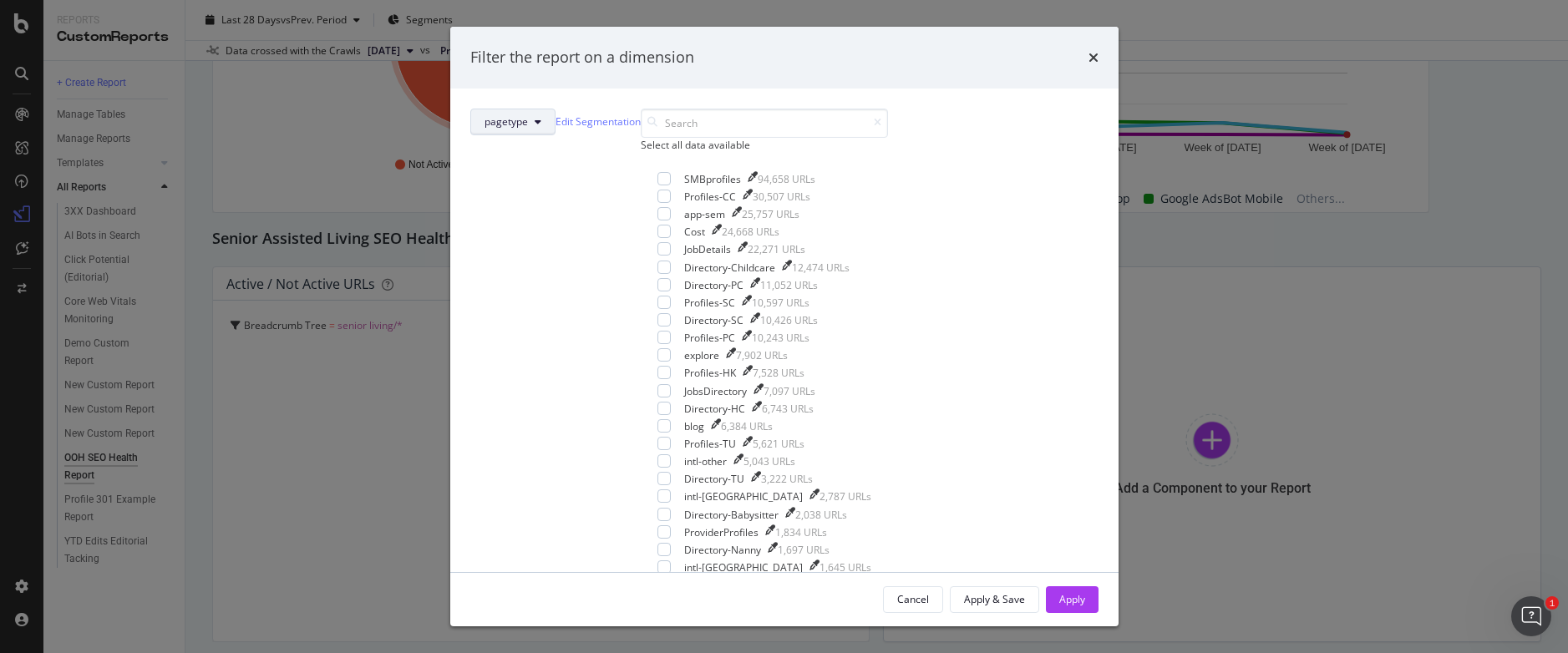 click on "pagetype" at bounding box center [506, 121] 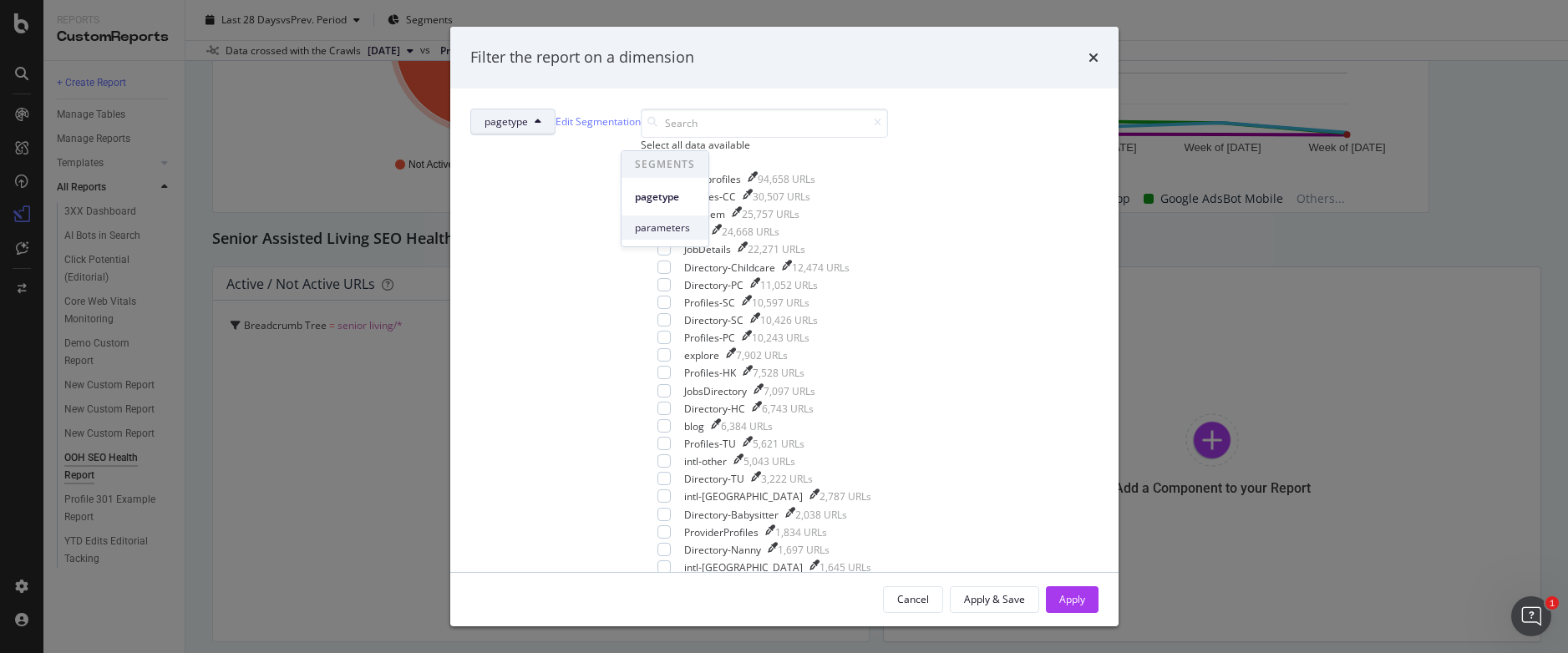 click on "parameters" at bounding box center (665, 228) 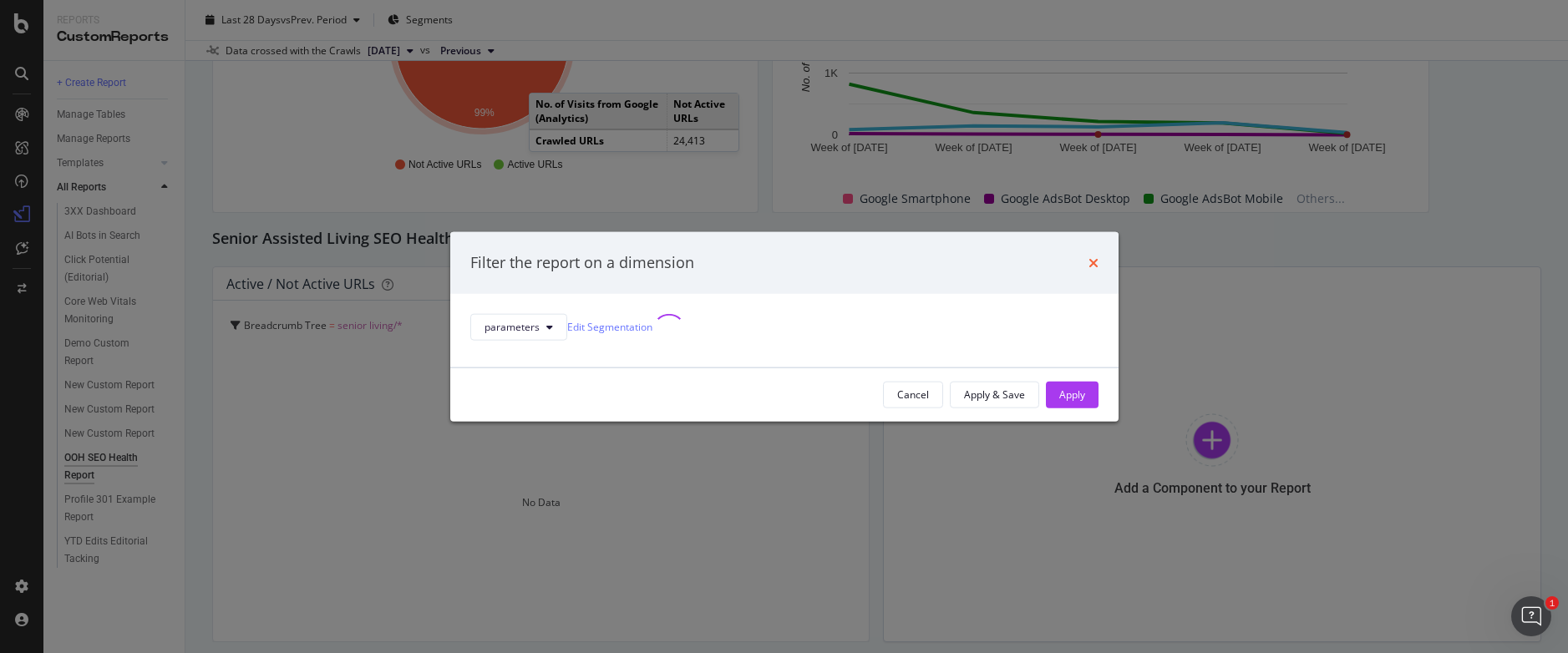 click at bounding box center [1094, 262] 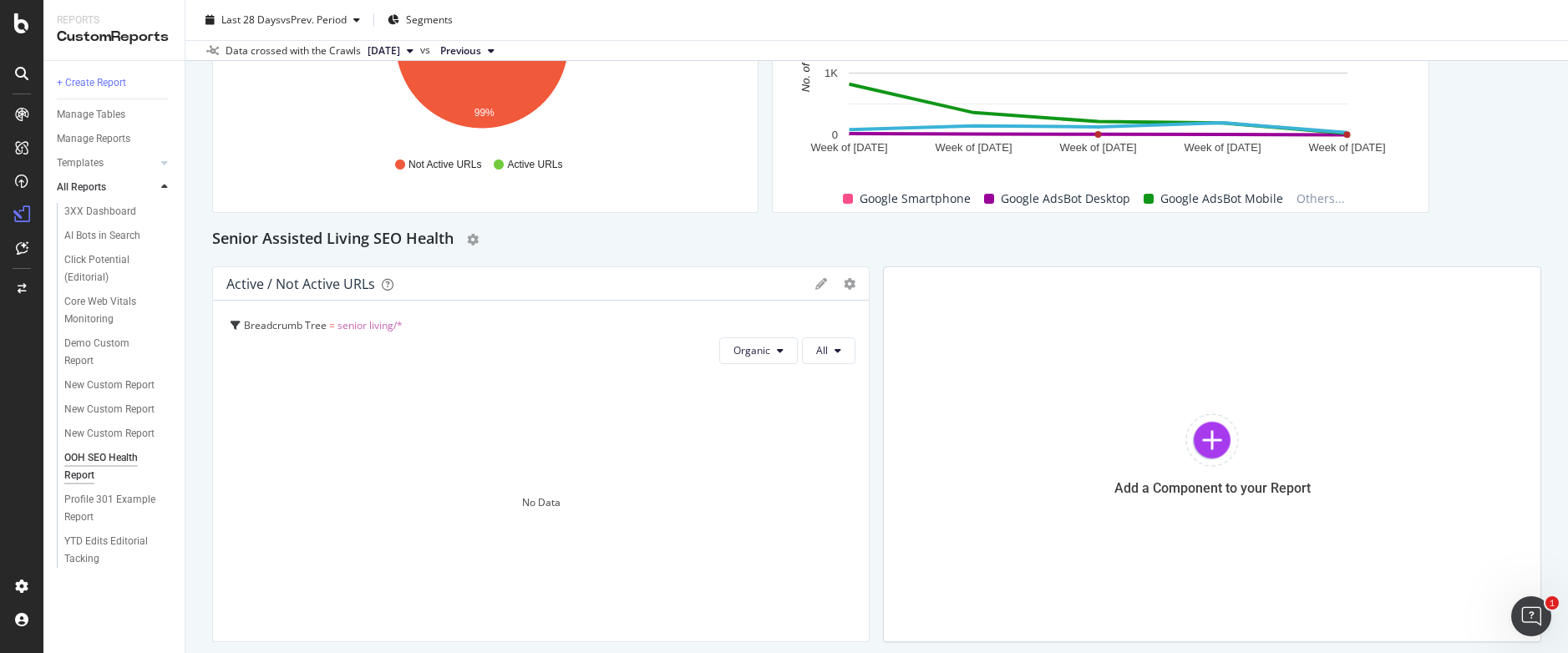 click on "senior living/*" at bounding box center (370, 325) 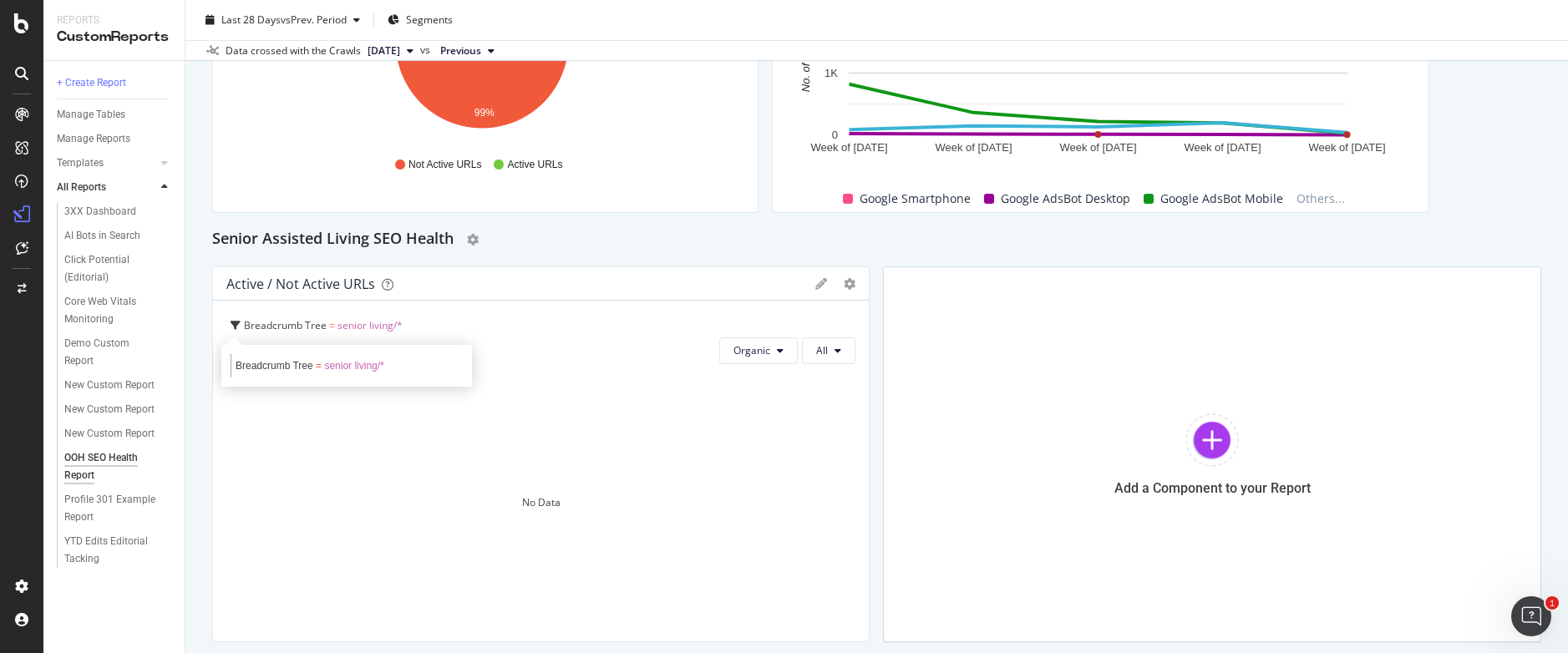 click on "senior living/*" at bounding box center (353, 366) 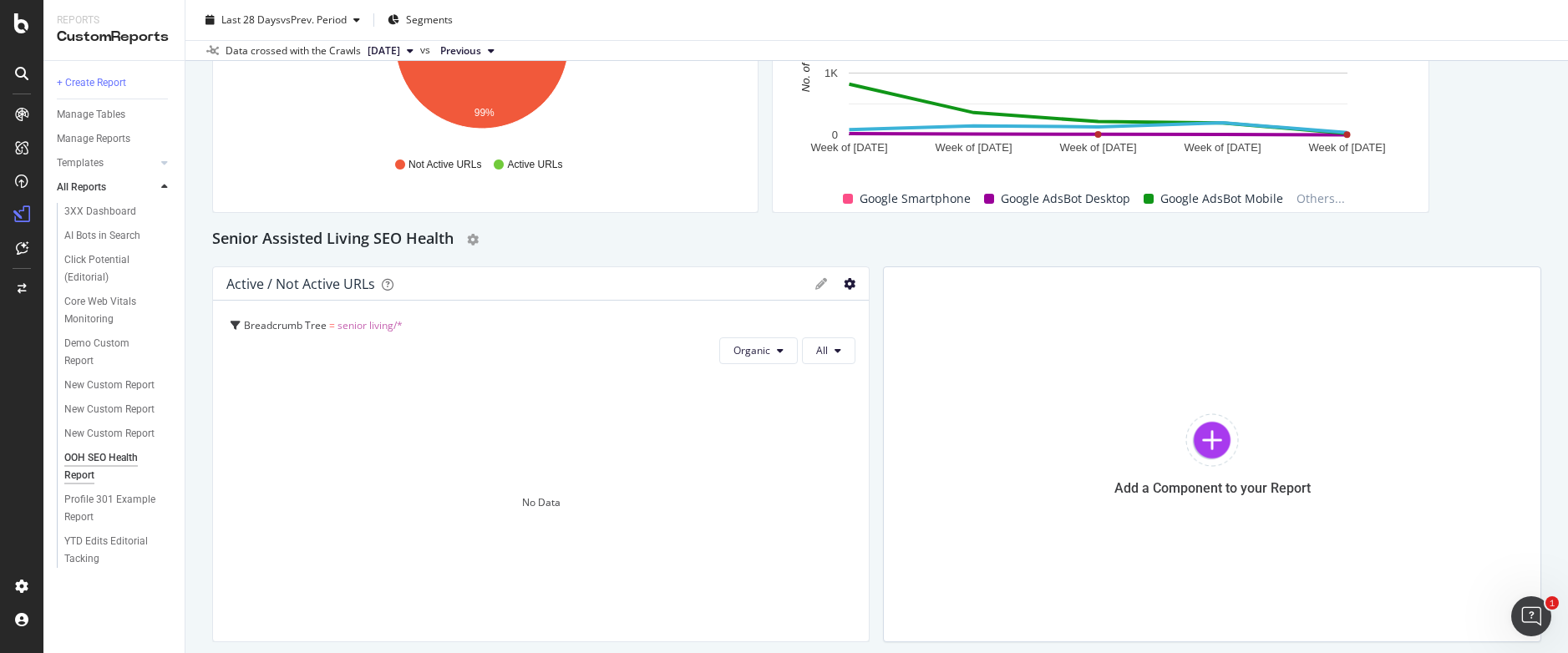 click at bounding box center (850, 284) 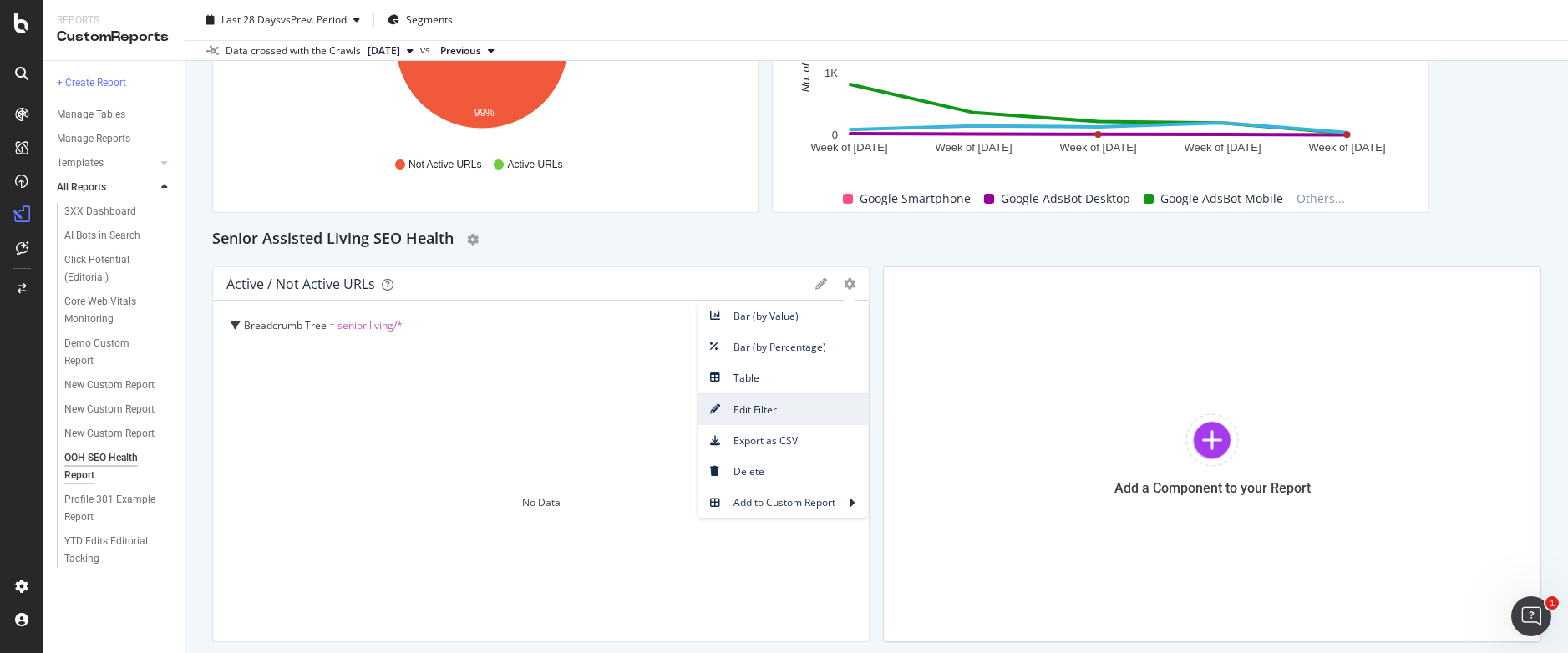 click on "Edit Filter" at bounding box center (783, 409) 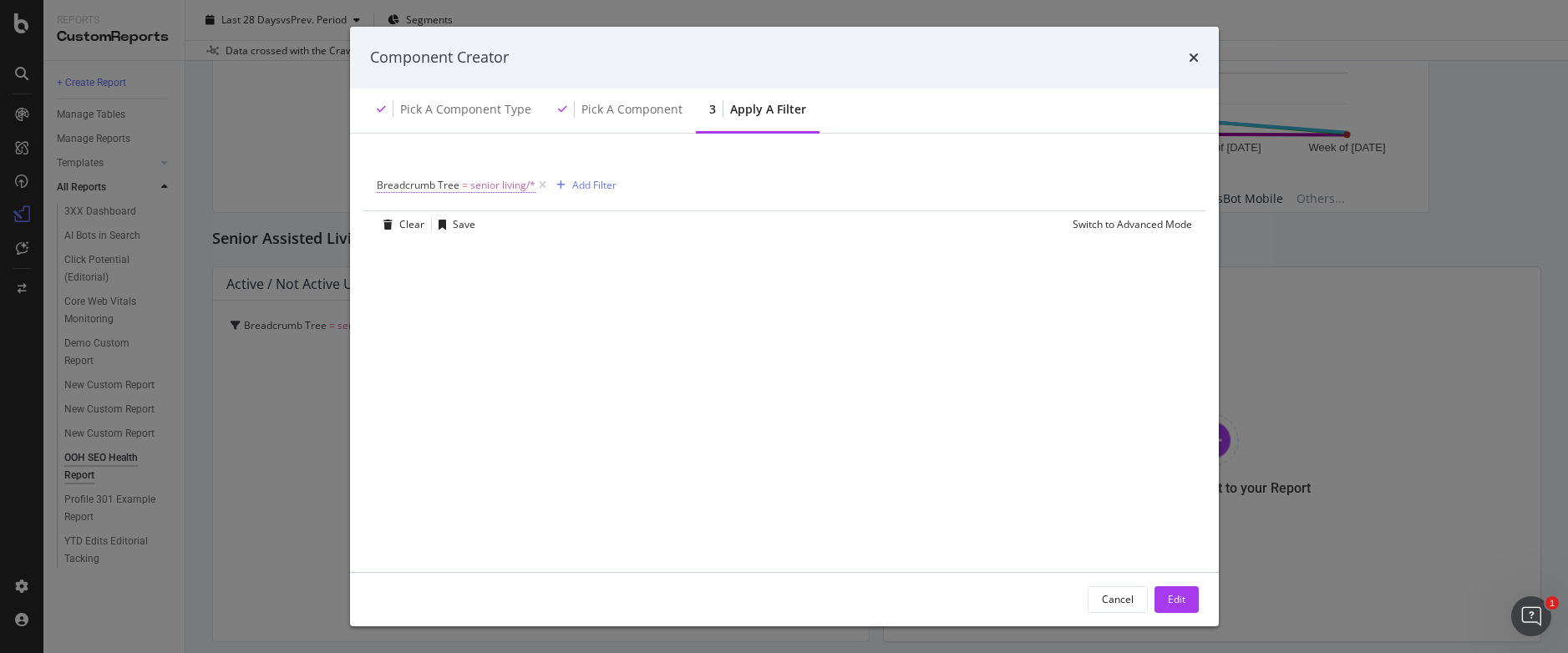 click on "senior living/*" at bounding box center (503, 185) 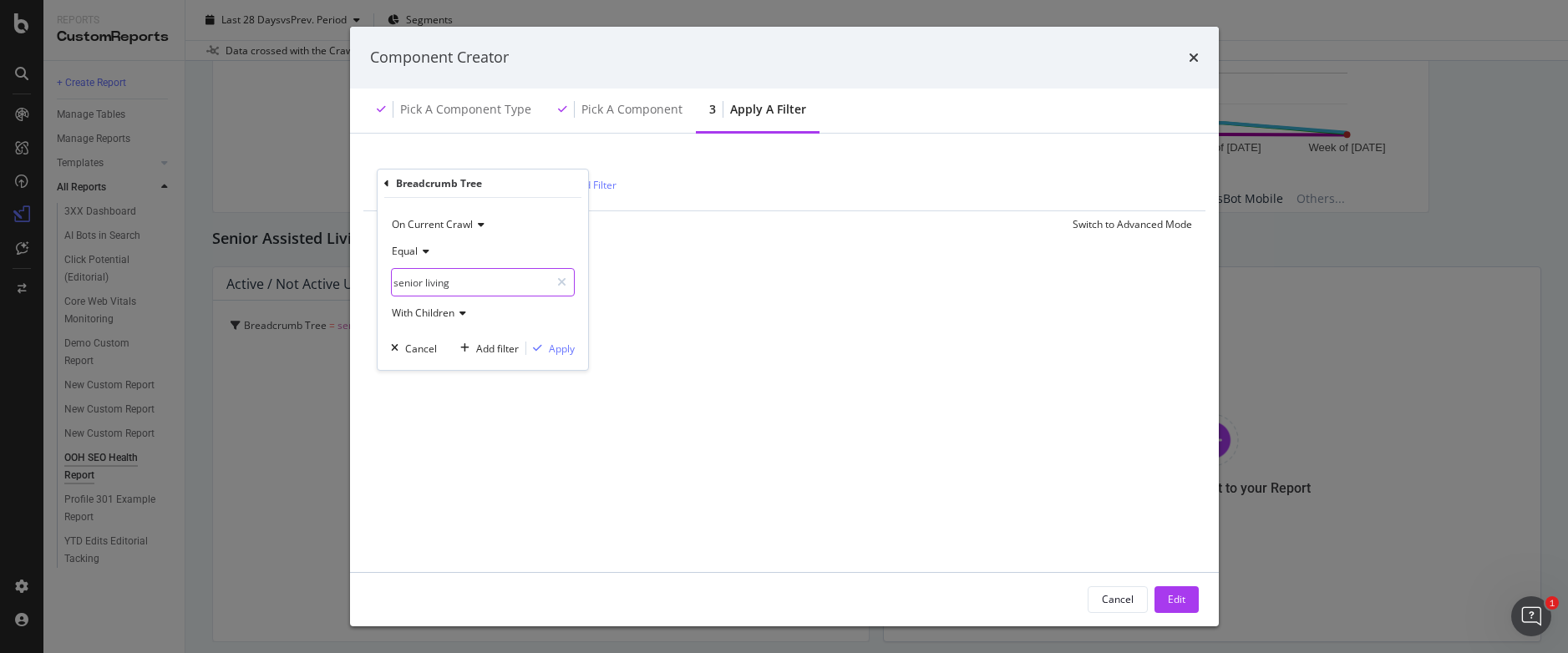 click on "senior living" at bounding box center (470, 282) 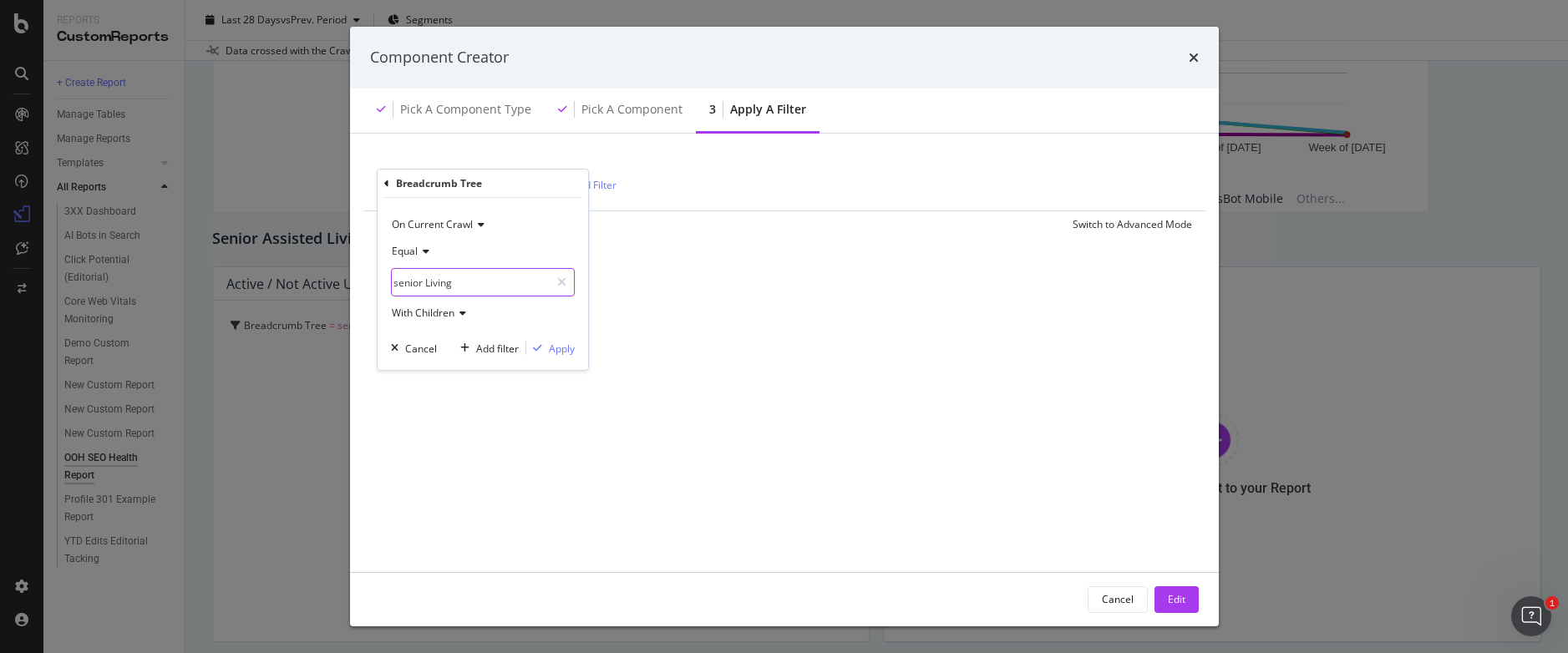 click on "senior Living" at bounding box center [470, 282] 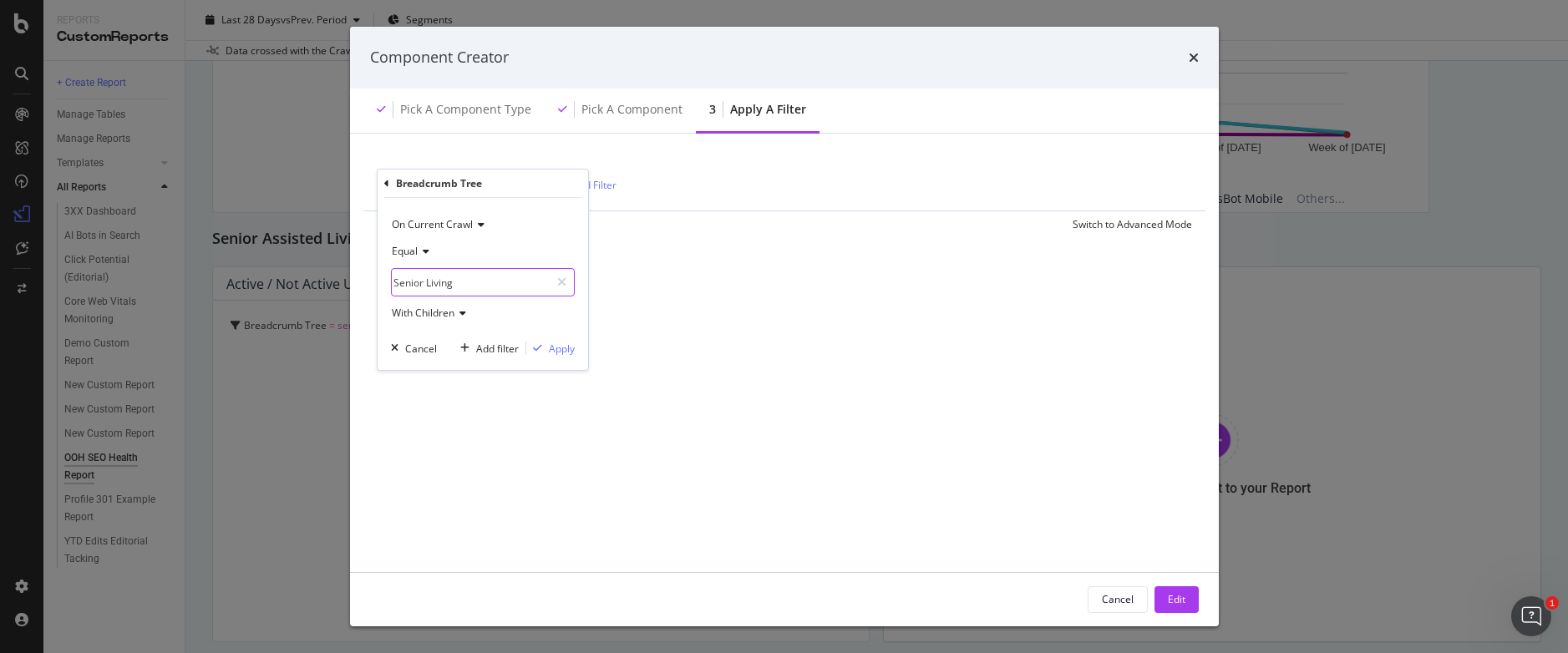 type on "Senior Living" 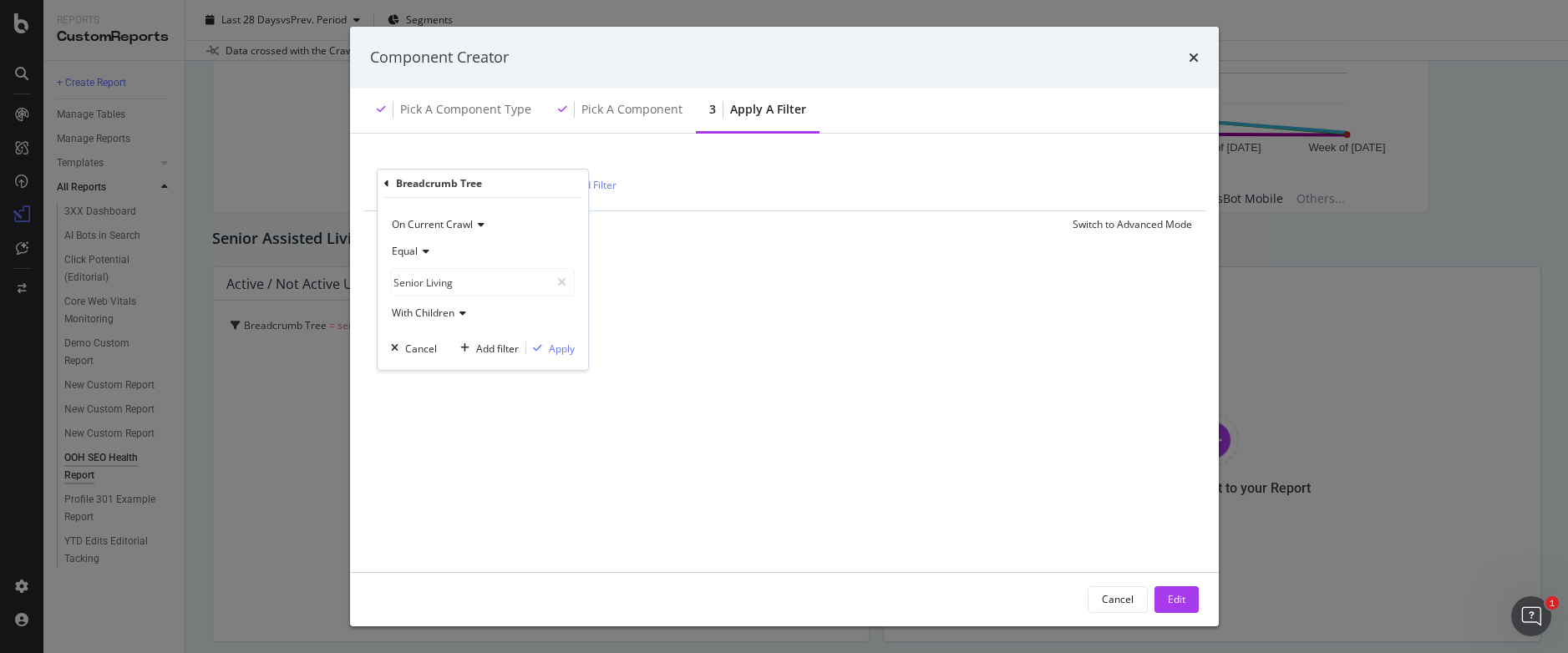 click on "Equal" at bounding box center (483, 251) 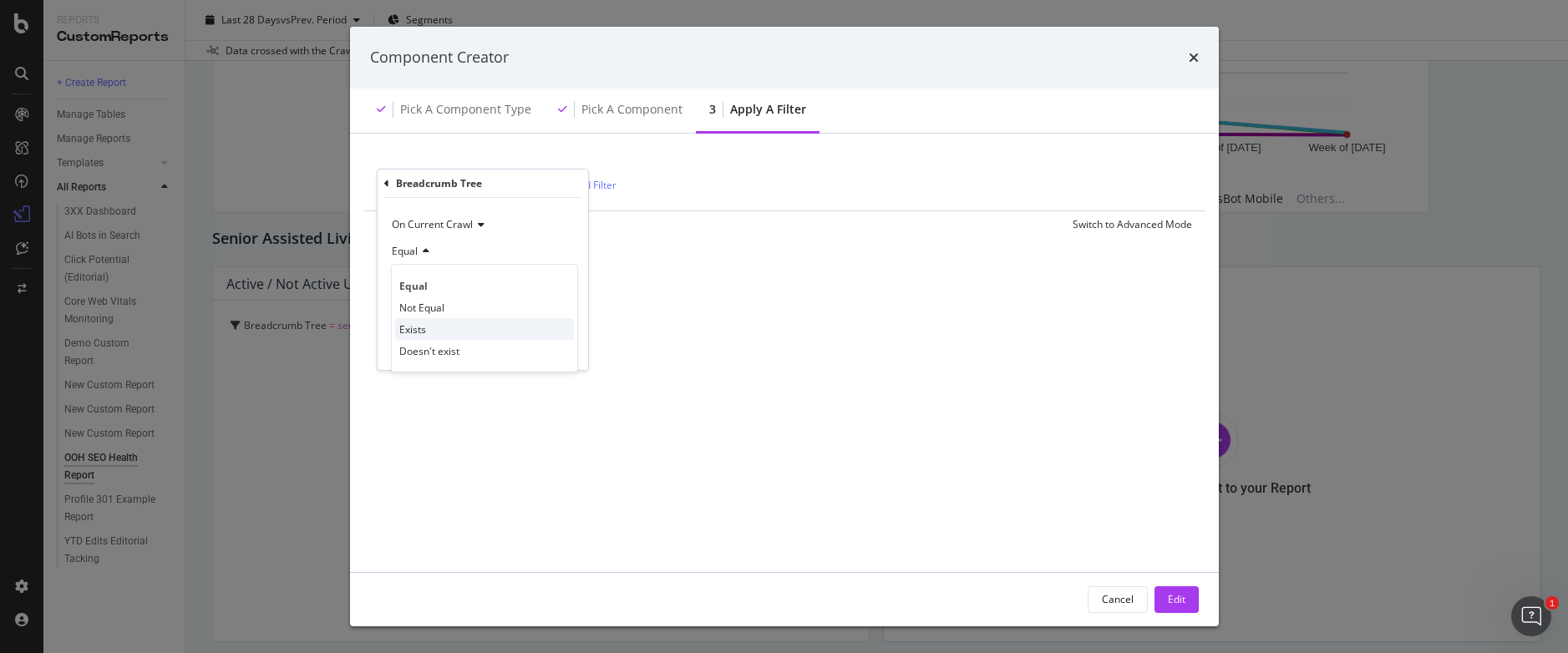 click on "Exists" at bounding box center [485, 329] 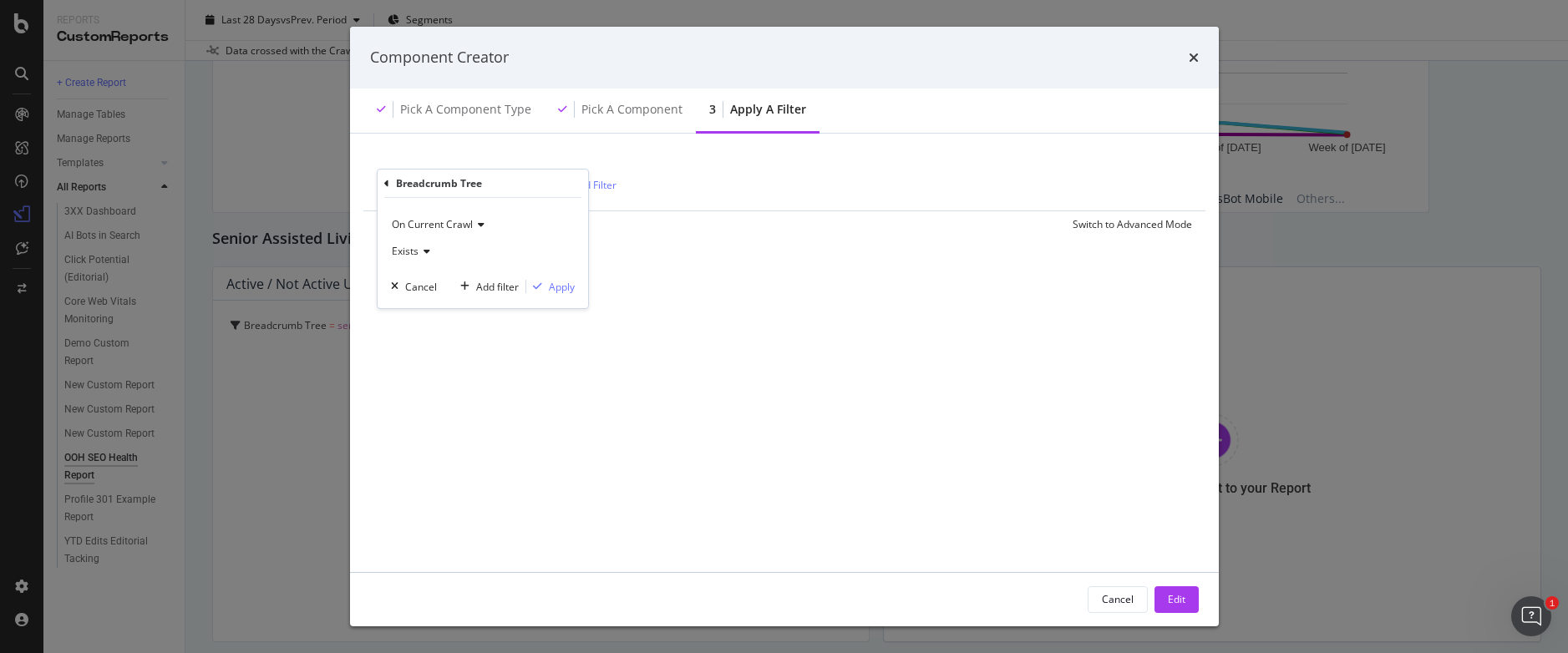 click on "Exists" at bounding box center [405, 251] 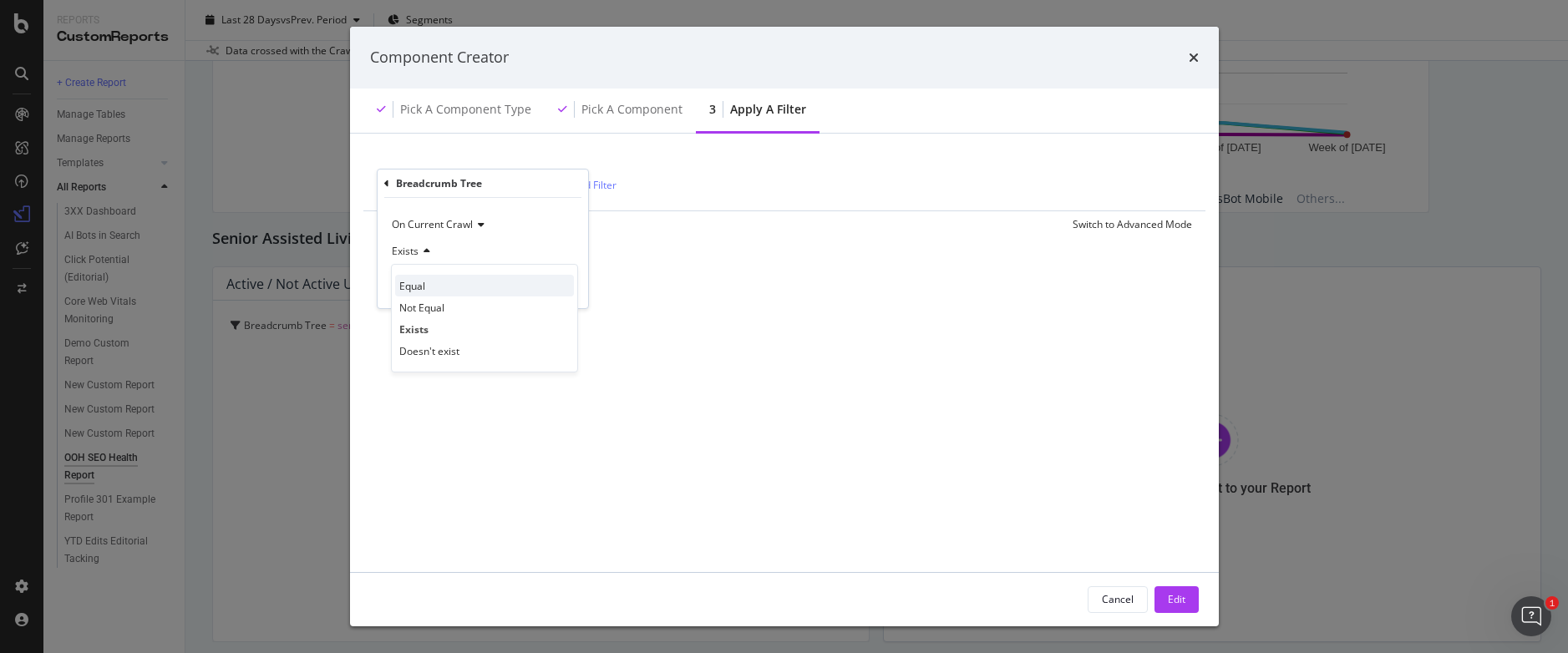 click on "Equal" at bounding box center [485, 286] 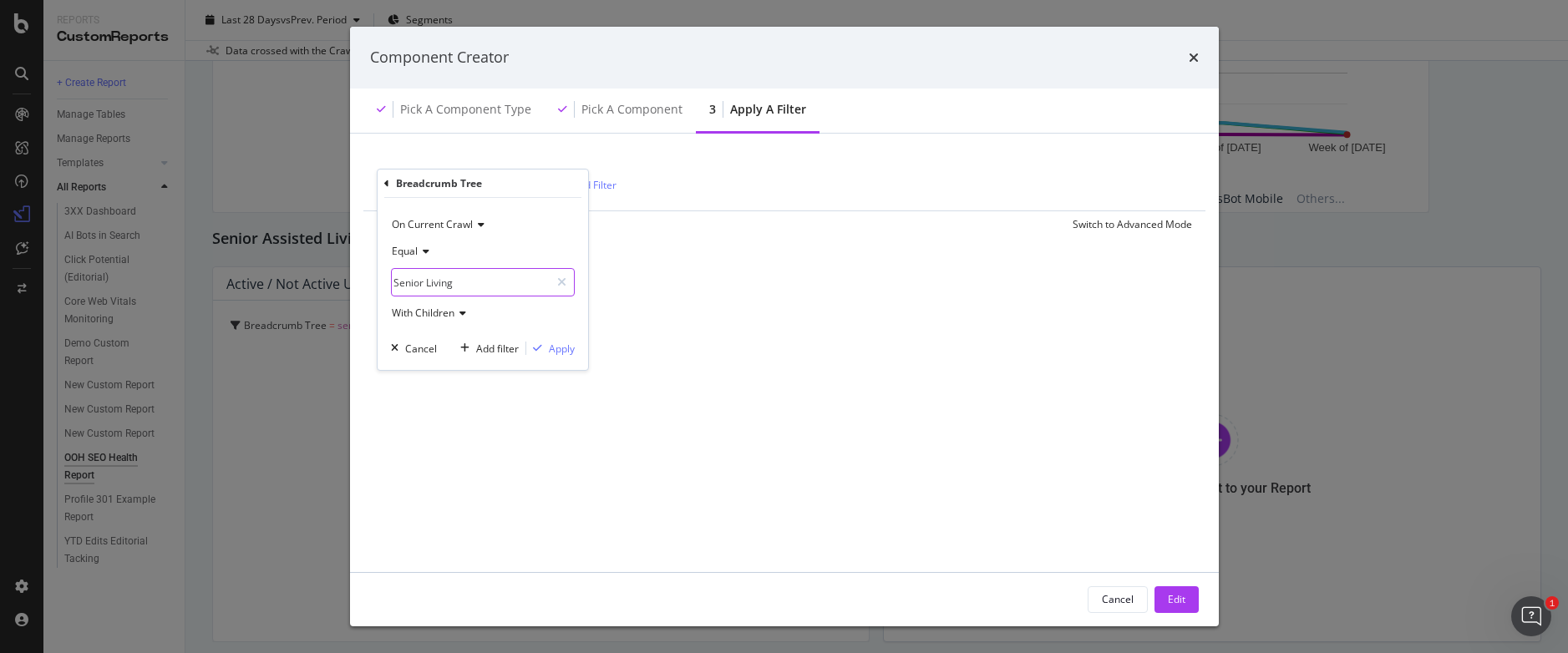 click on "Senior Living" at bounding box center [470, 282] 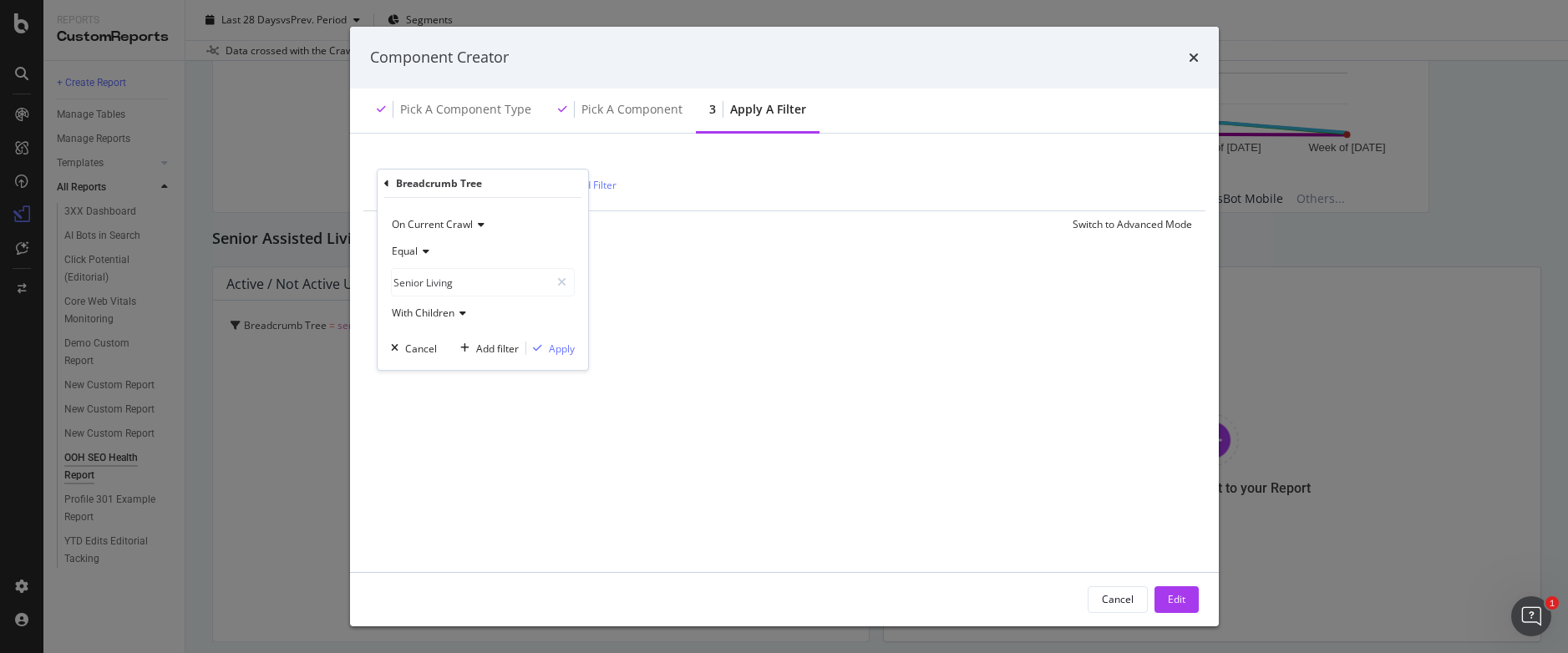 click on "With Children" at bounding box center (483, 313) 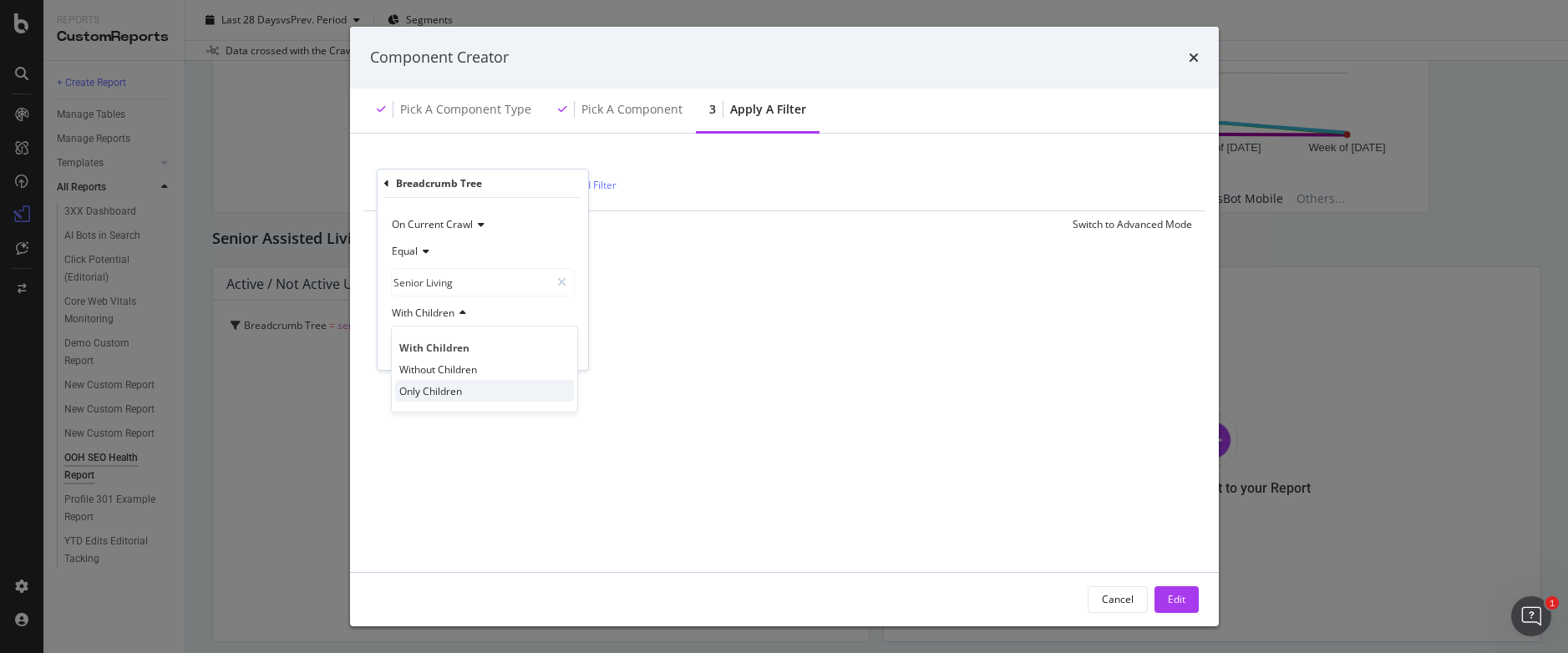 click on "Only Children" at bounding box center [485, 391] 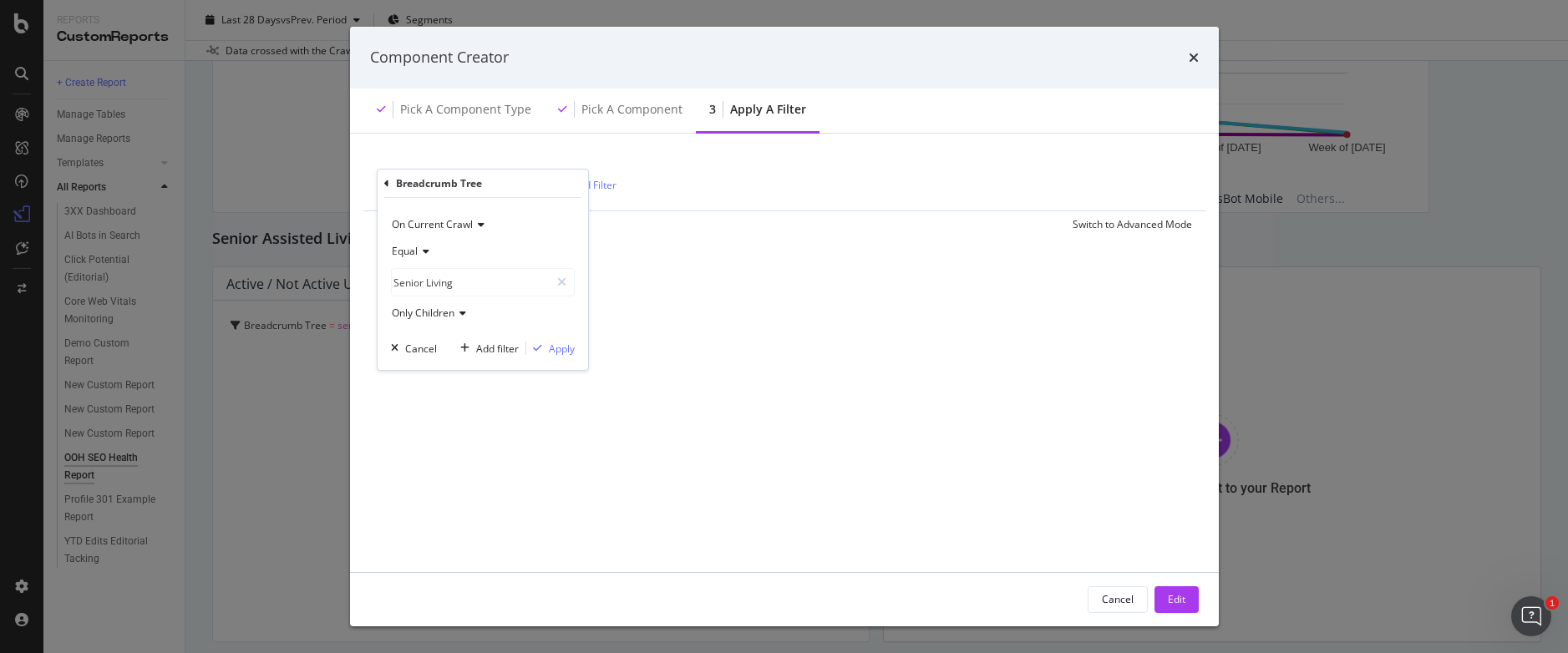 click on "Only Children" at bounding box center (423, 312) 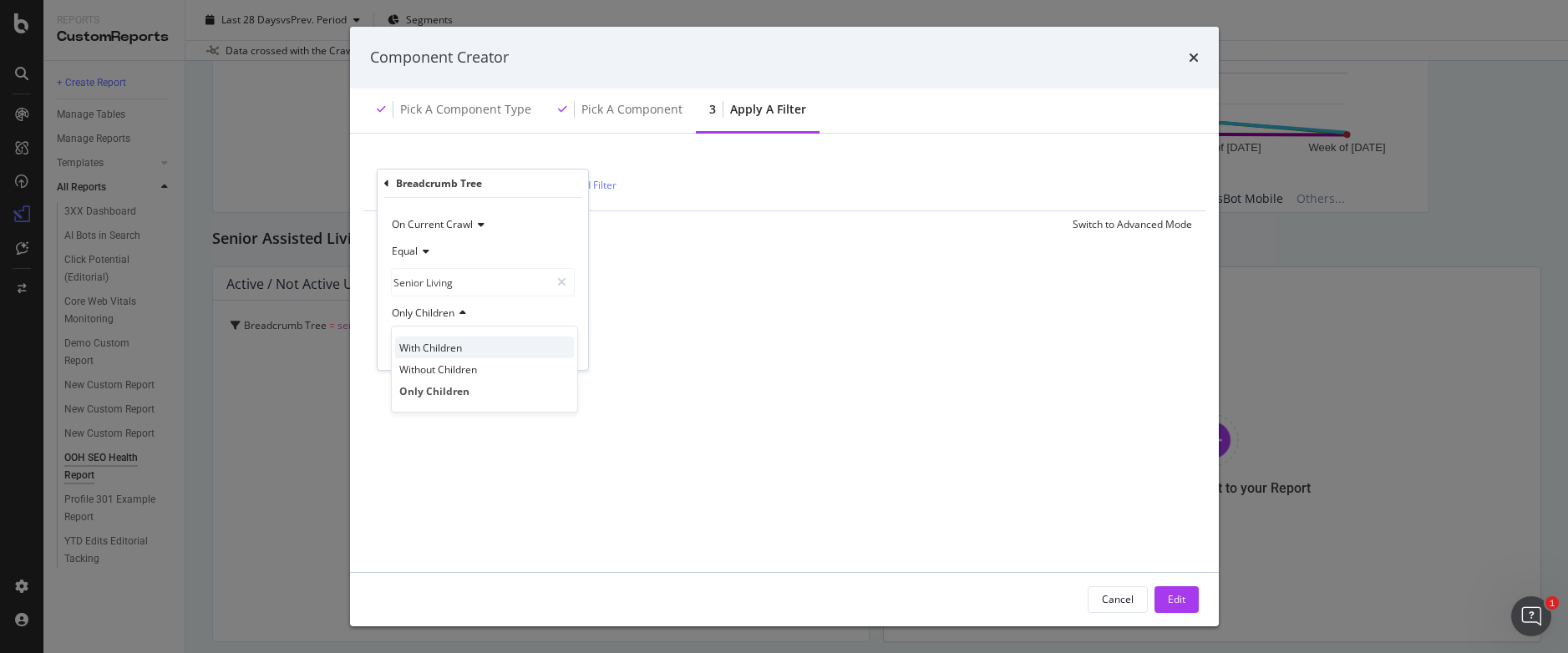 click on "With Children" at bounding box center (430, 347) 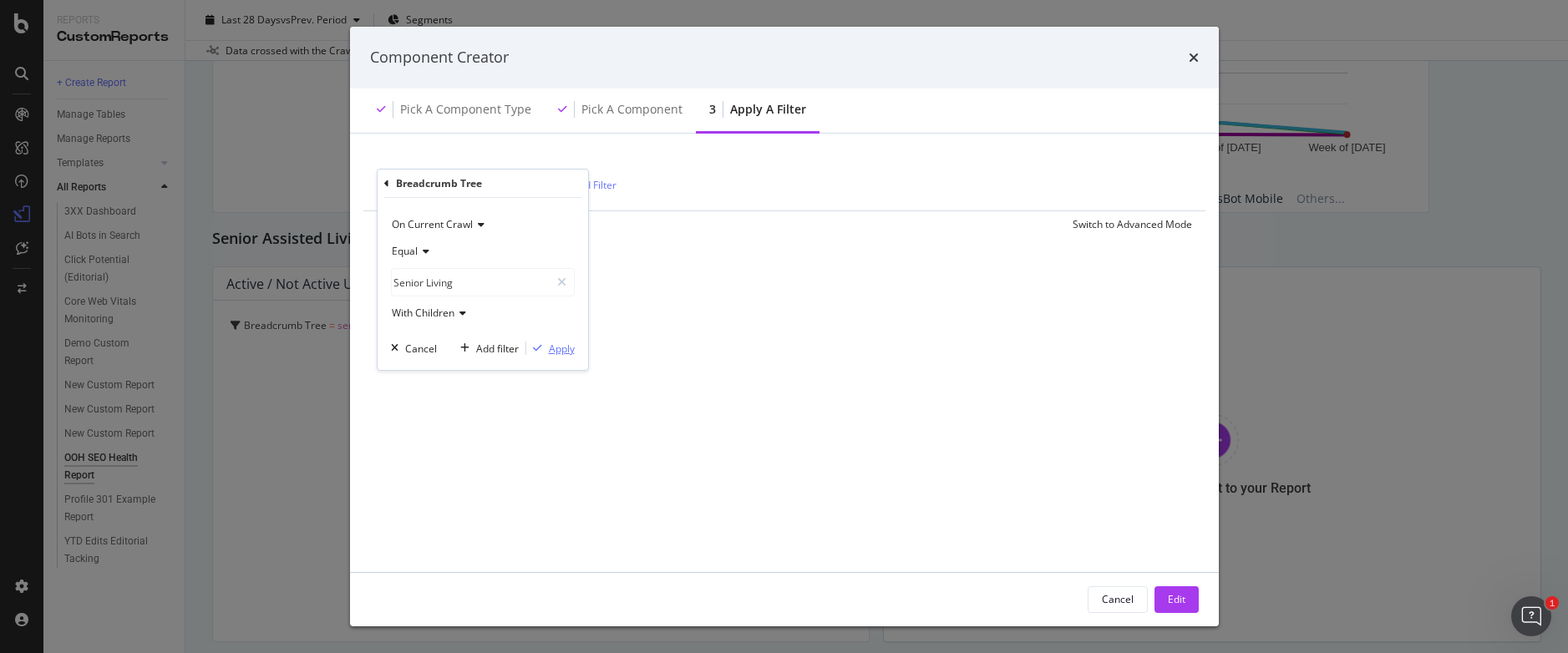 click on "Apply" at bounding box center [561, 348] 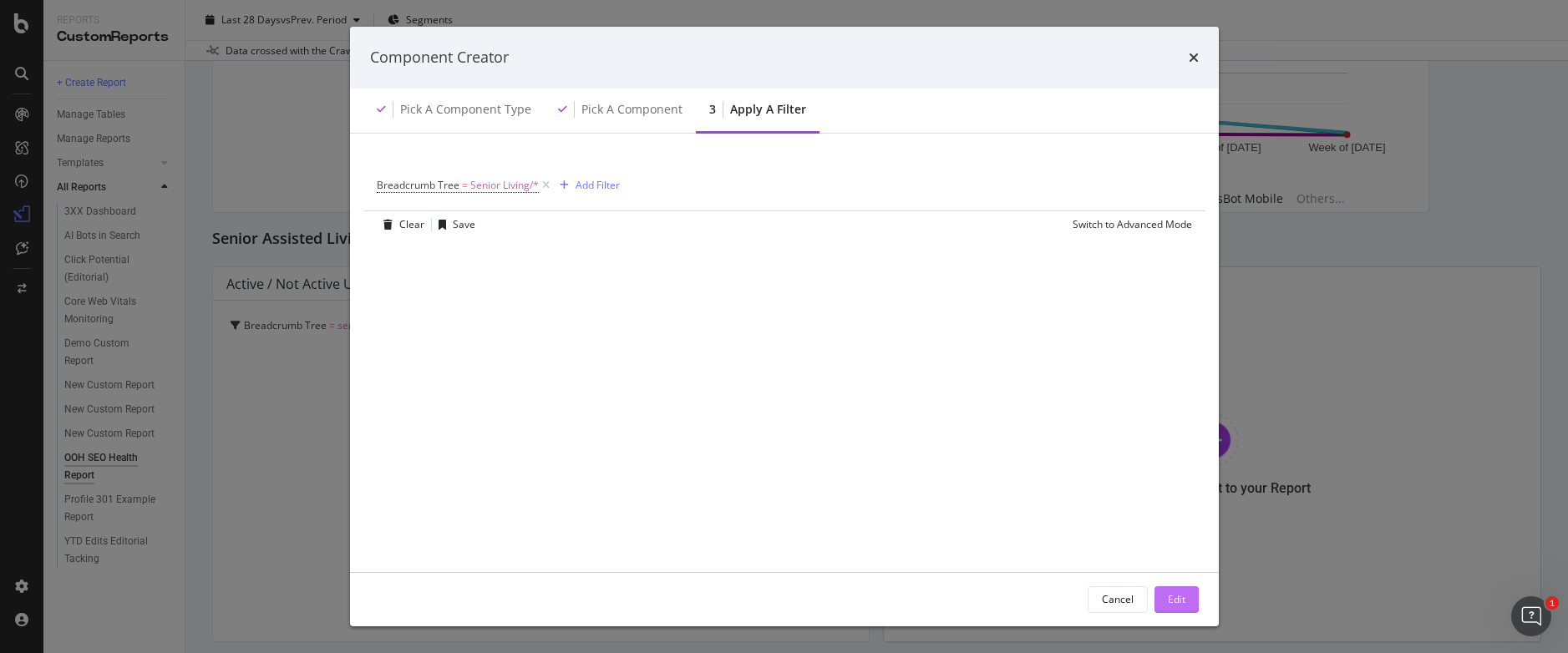click on "Edit" at bounding box center [1176, 599] 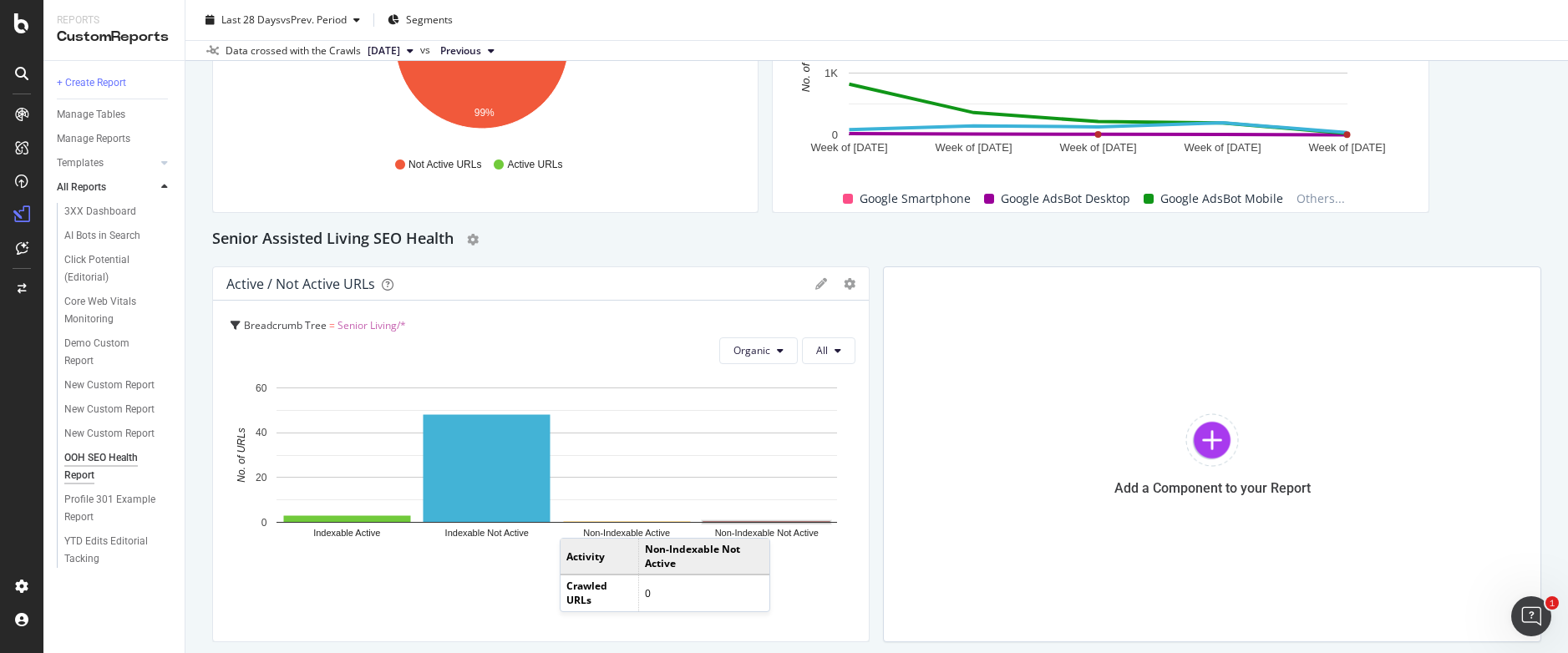 click 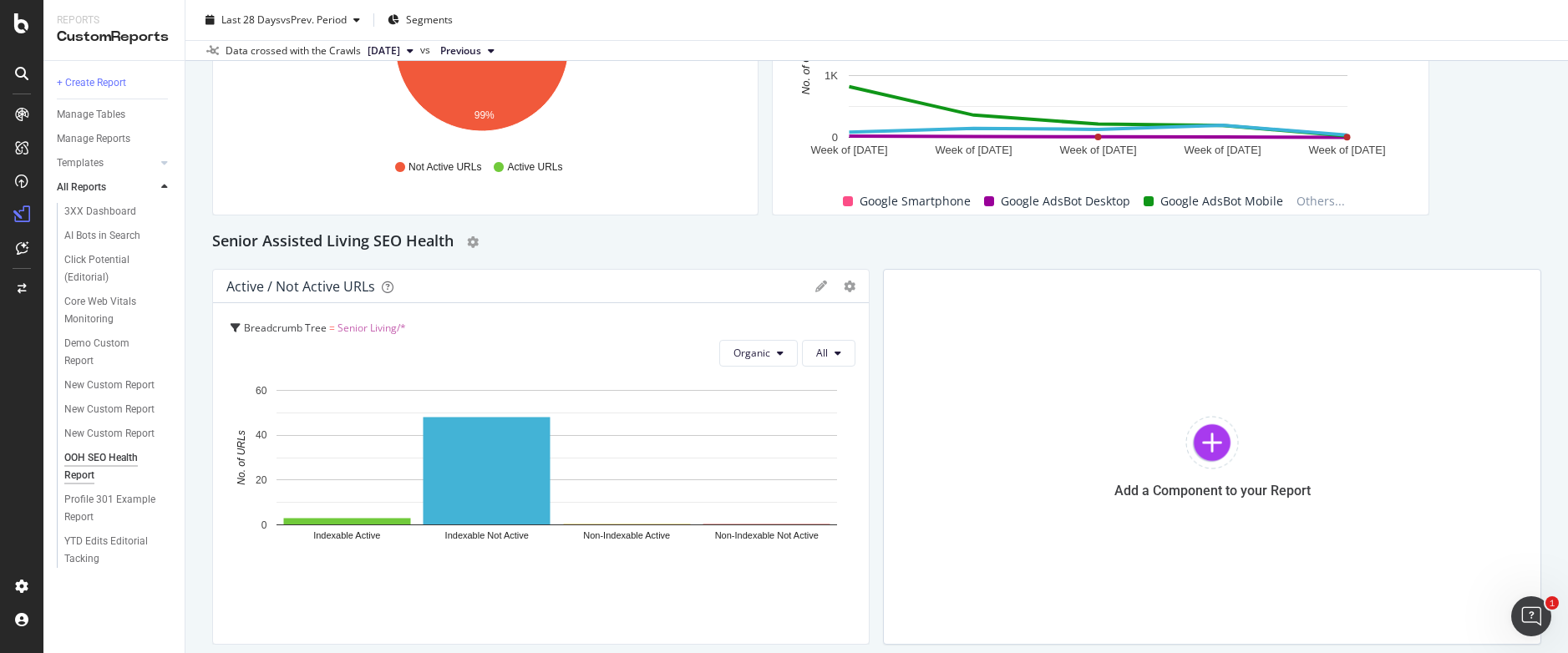 scroll, scrollTop: 444, scrollLeft: 0, axis: vertical 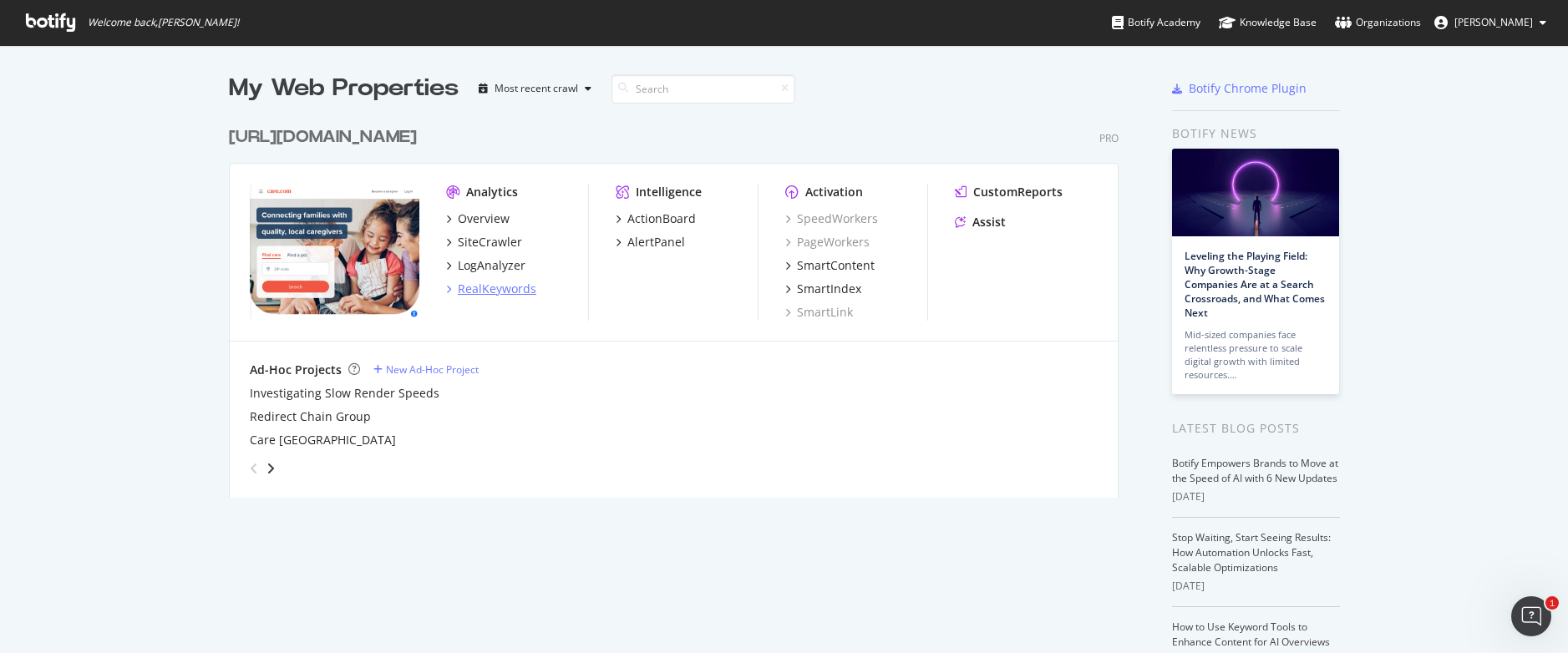 click on "RealKeywords" at bounding box center (497, 289) 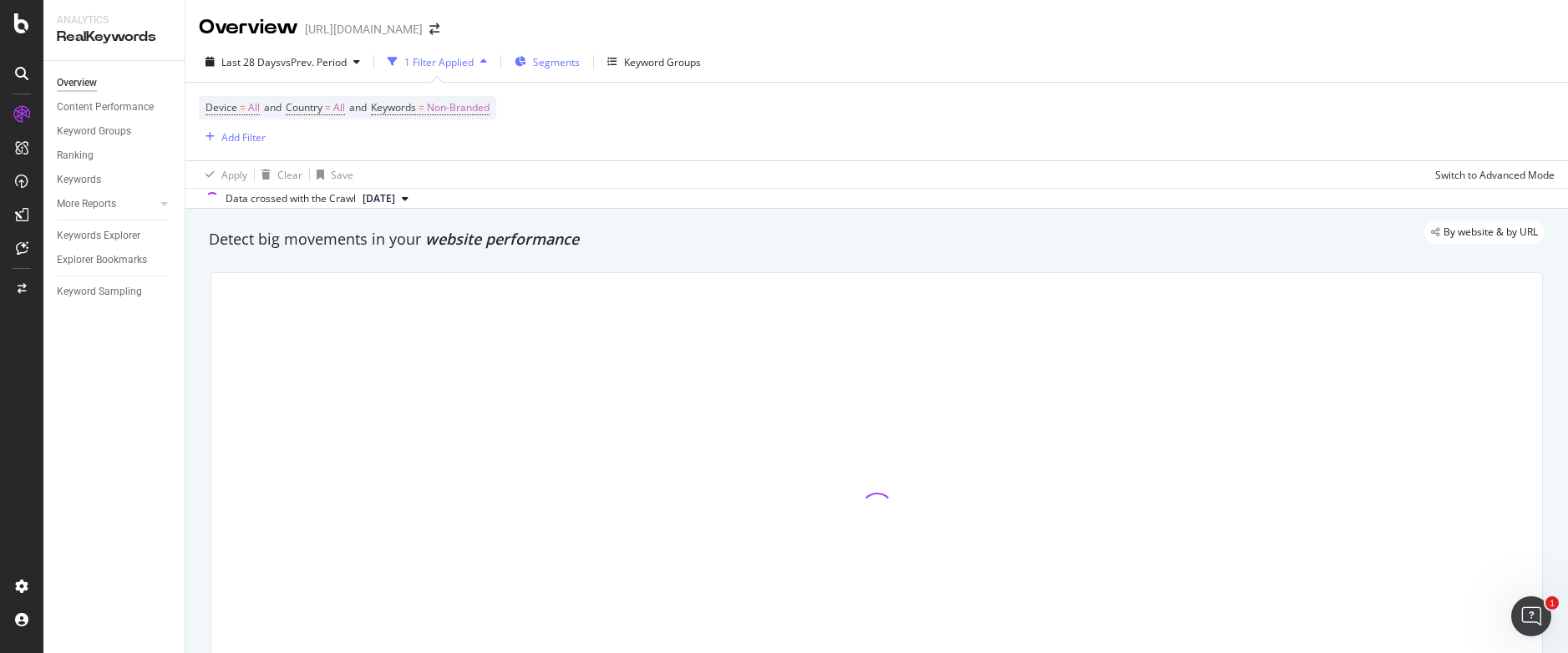 click on "Segments" at bounding box center [556, 62] 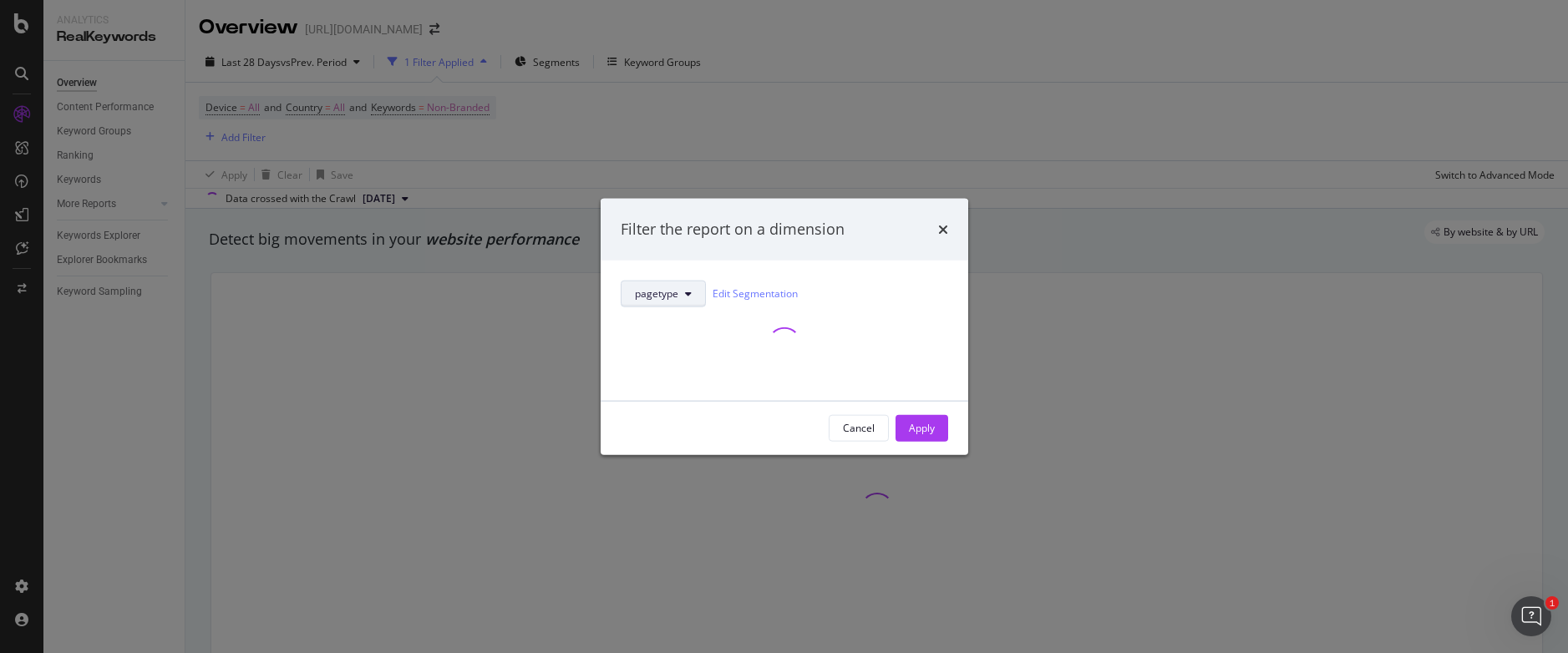 click on "pagetype" at bounding box center (657, 293) 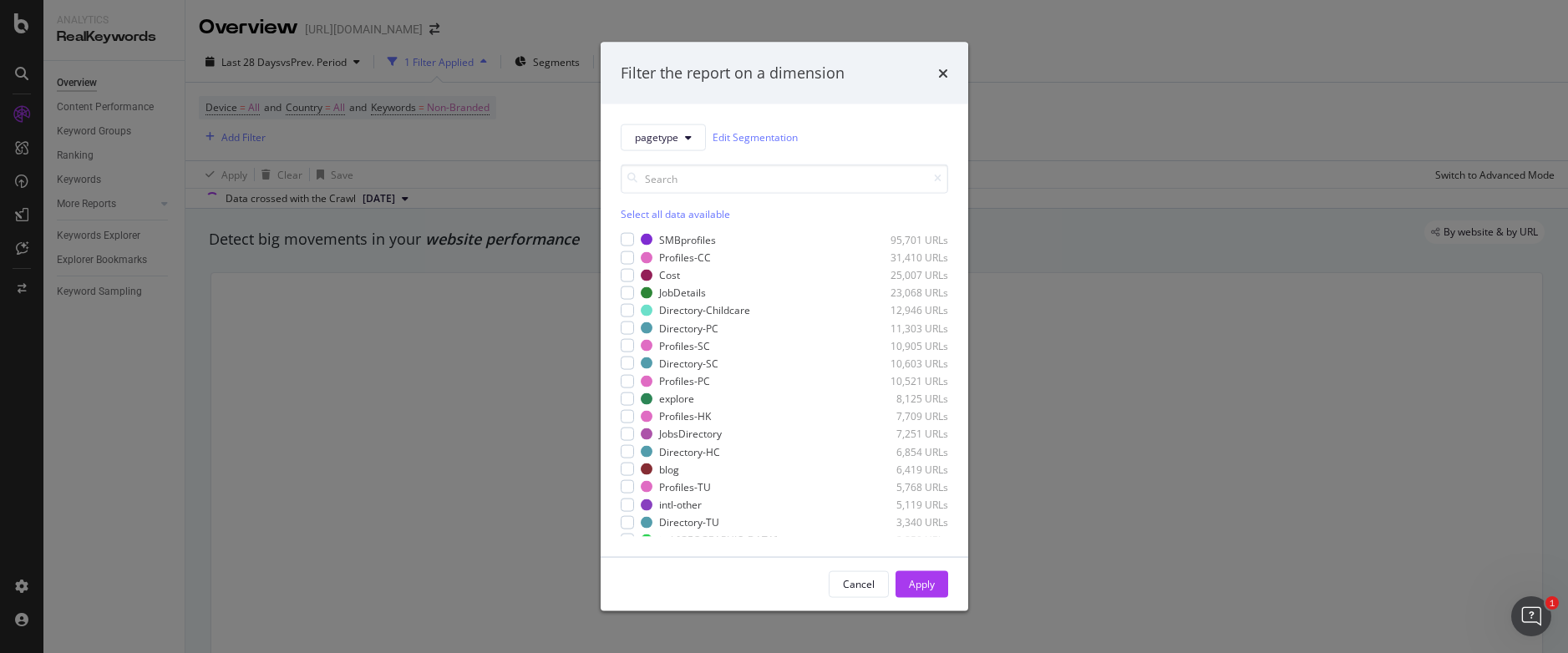 click on "Directory-HC" at bounding box center [689, 451] 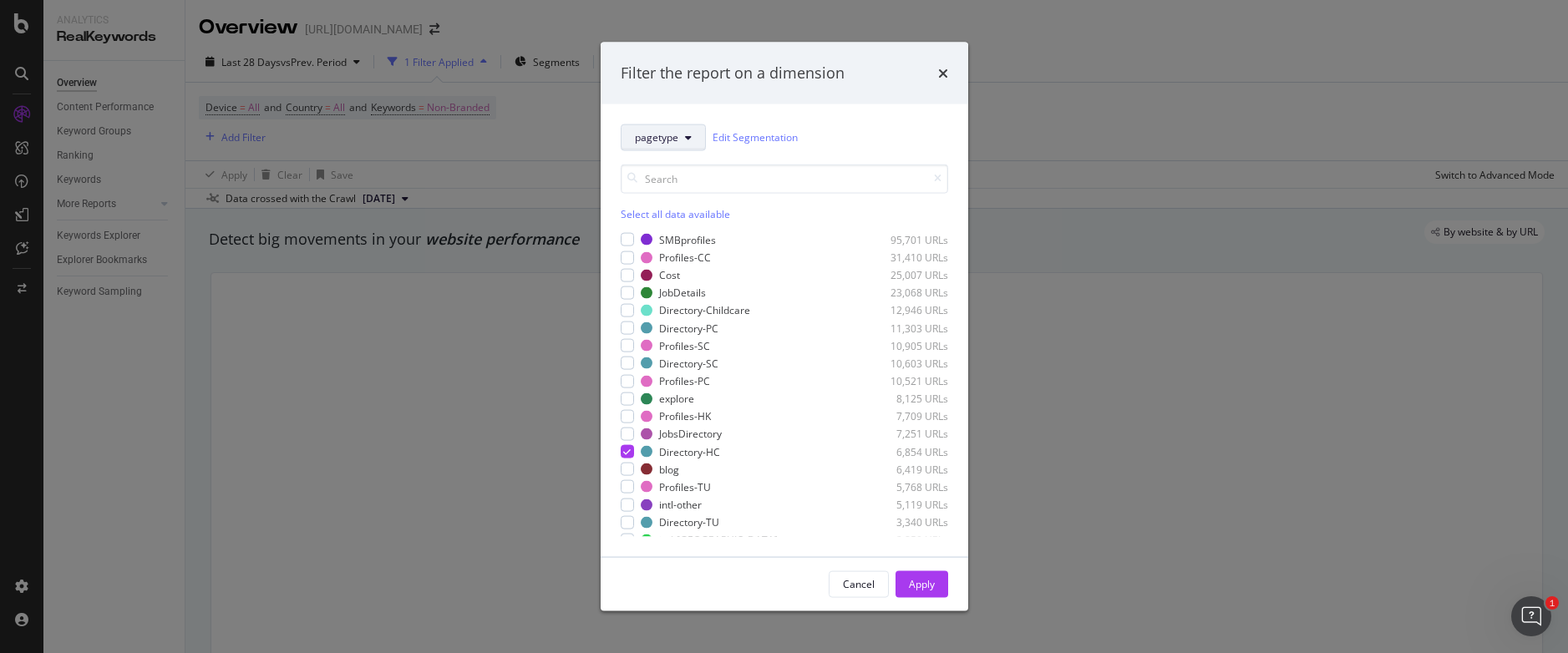 click on "pagetype" at bounding box center [663, 137] 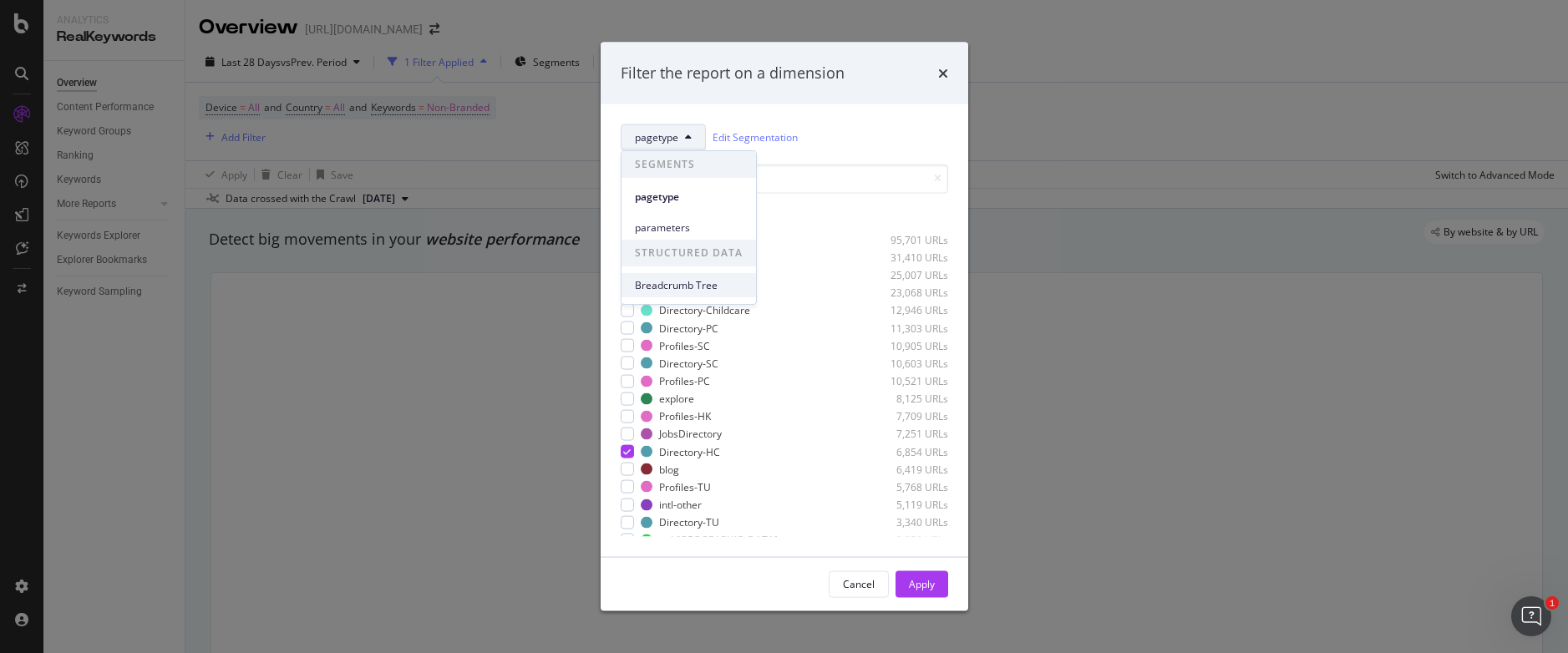 click on "Breadcrumb Tree" at bounding box center (688, 286) 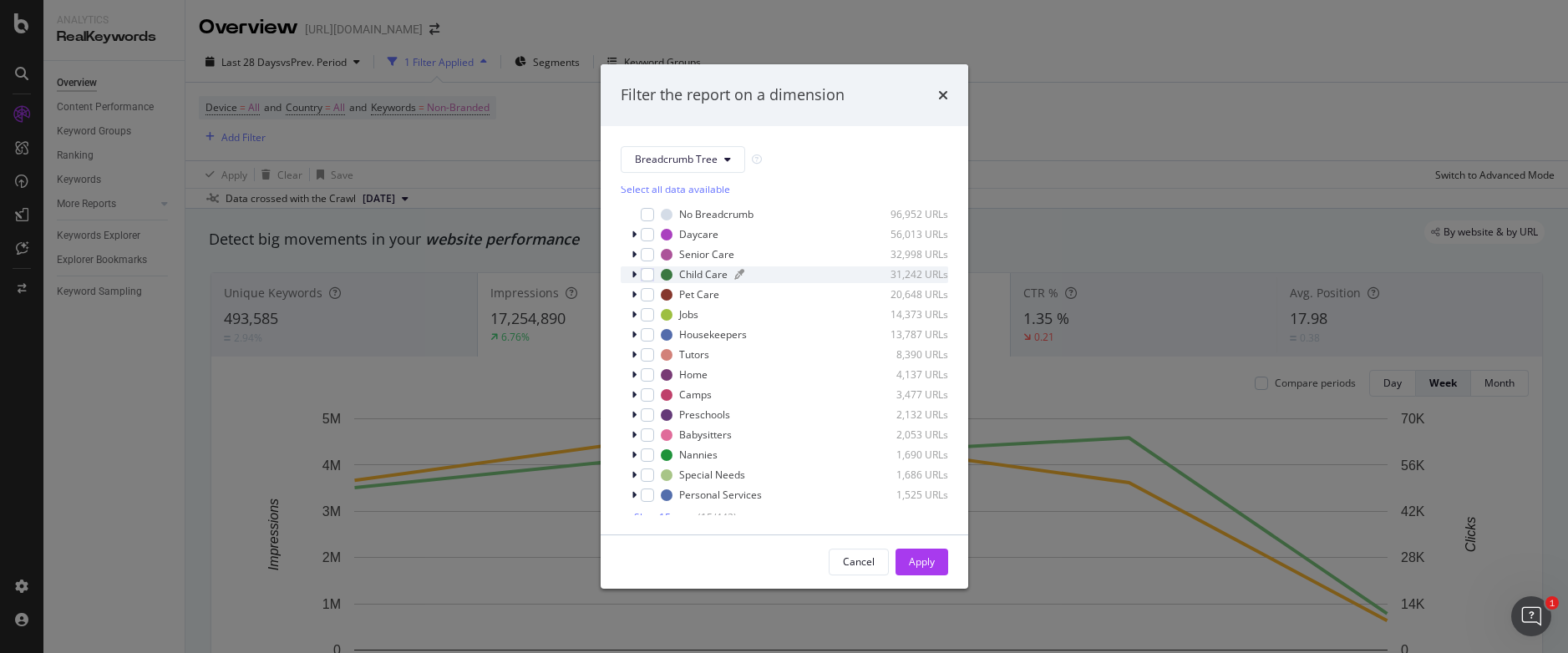scroll, scrollTop: 0, scrollLeft: 0, axis: both 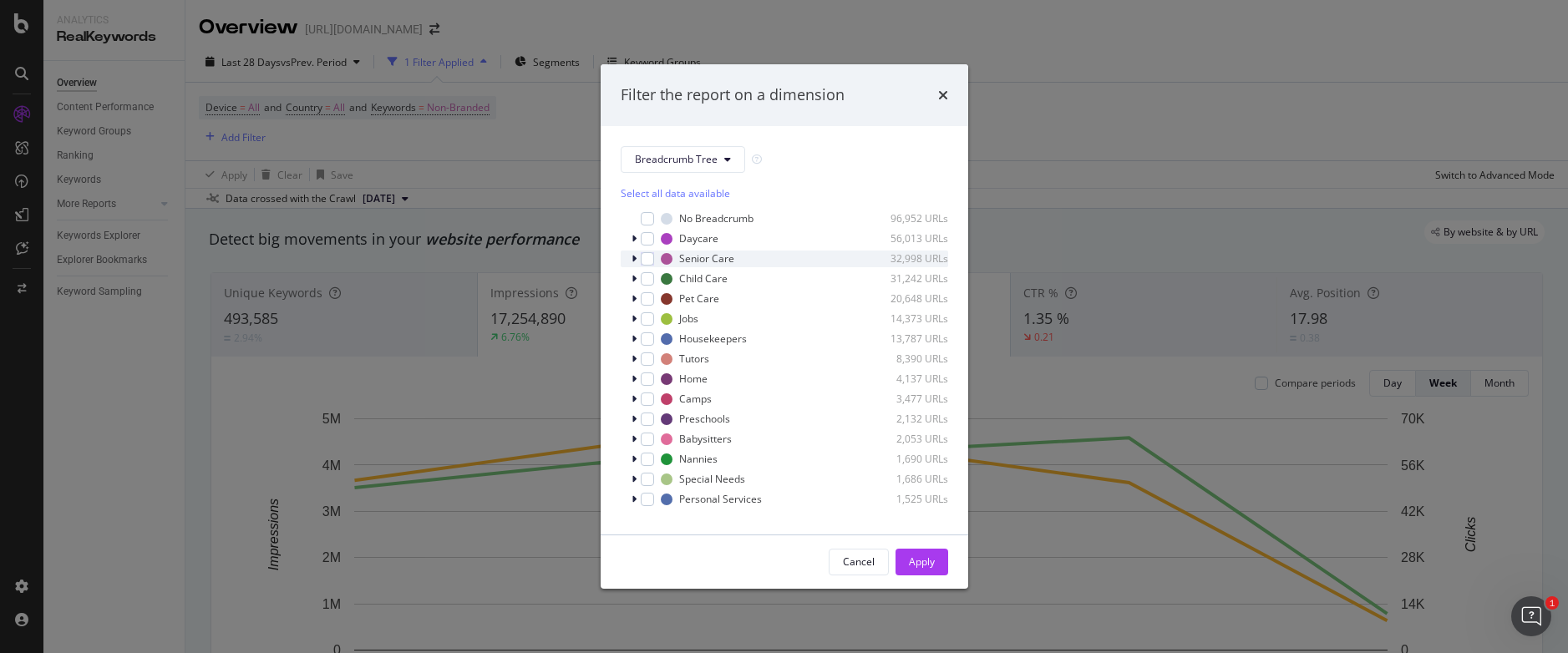 click at bounding box center (636, 259) 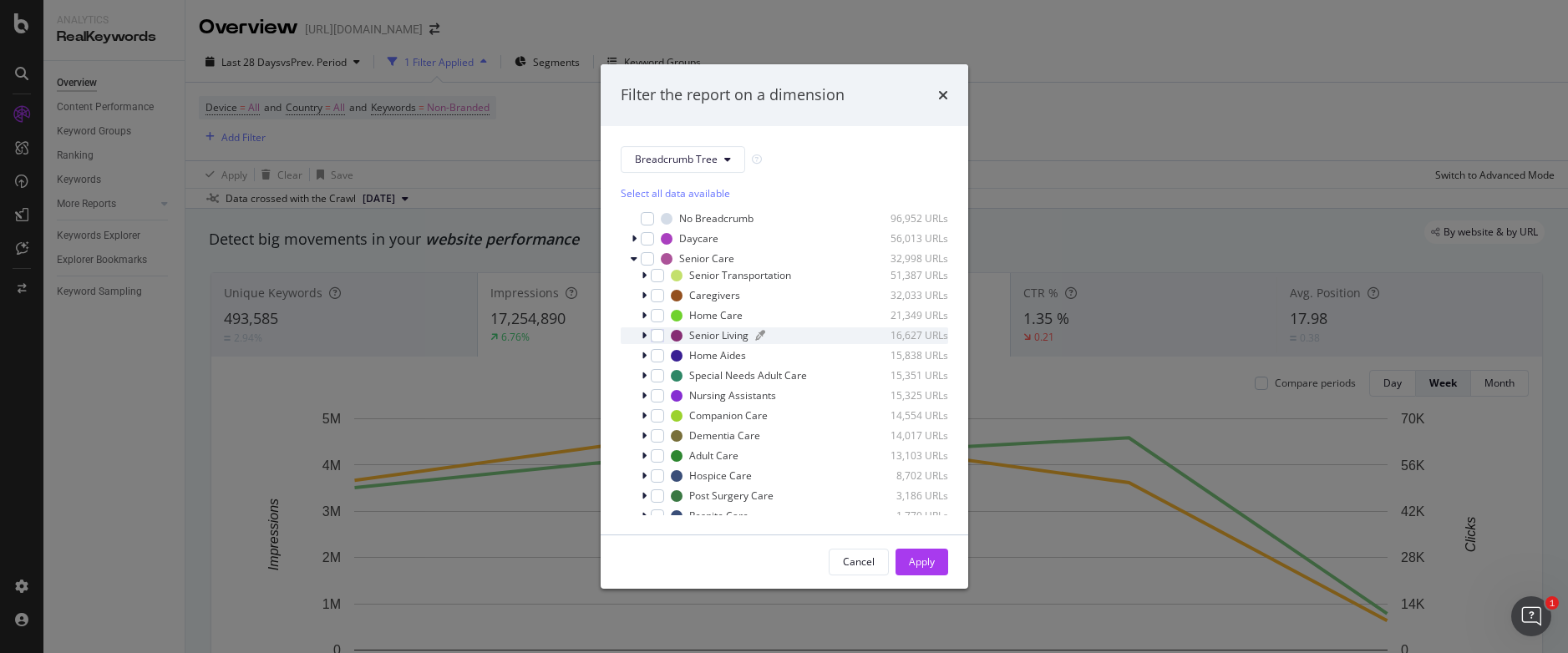 click on "Senior Living" at bounding box center [718, 335] 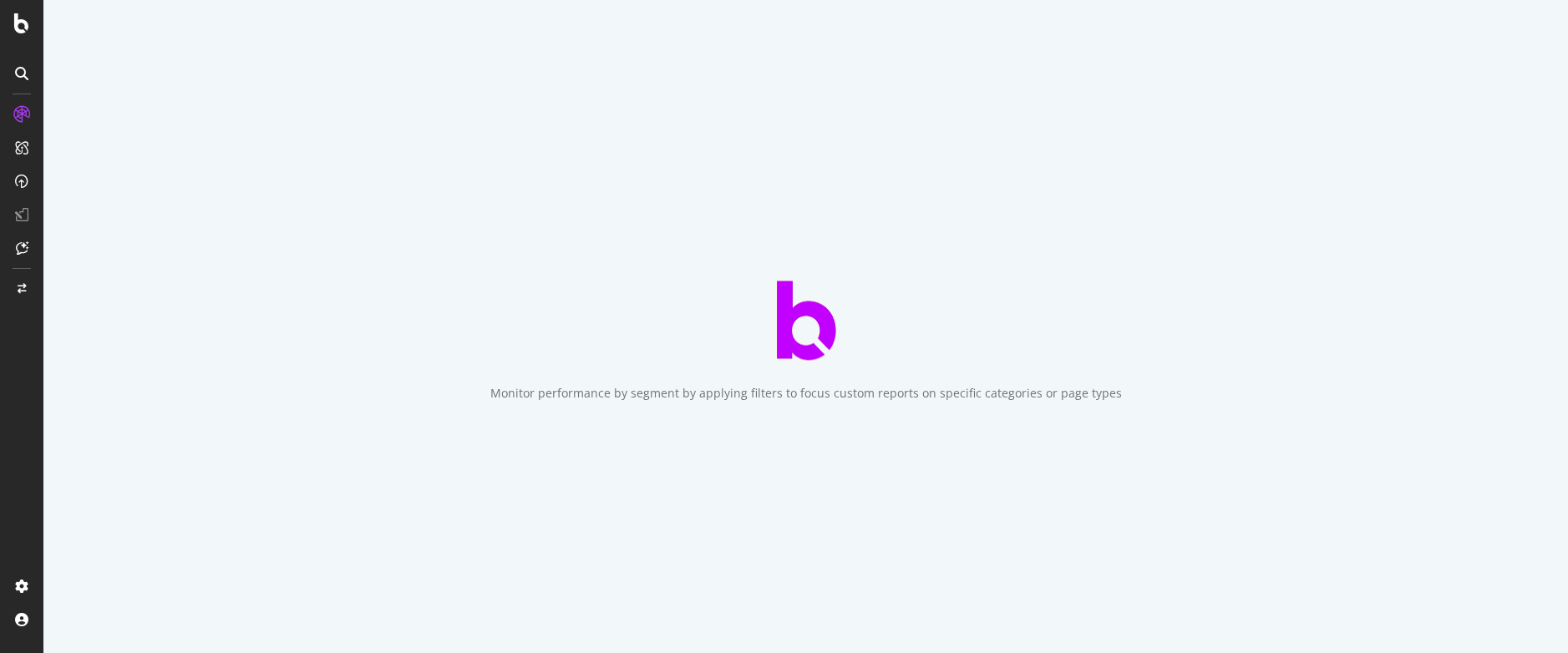 scroll, scrollTop: 0, scrollLeft: 0, axis: both 